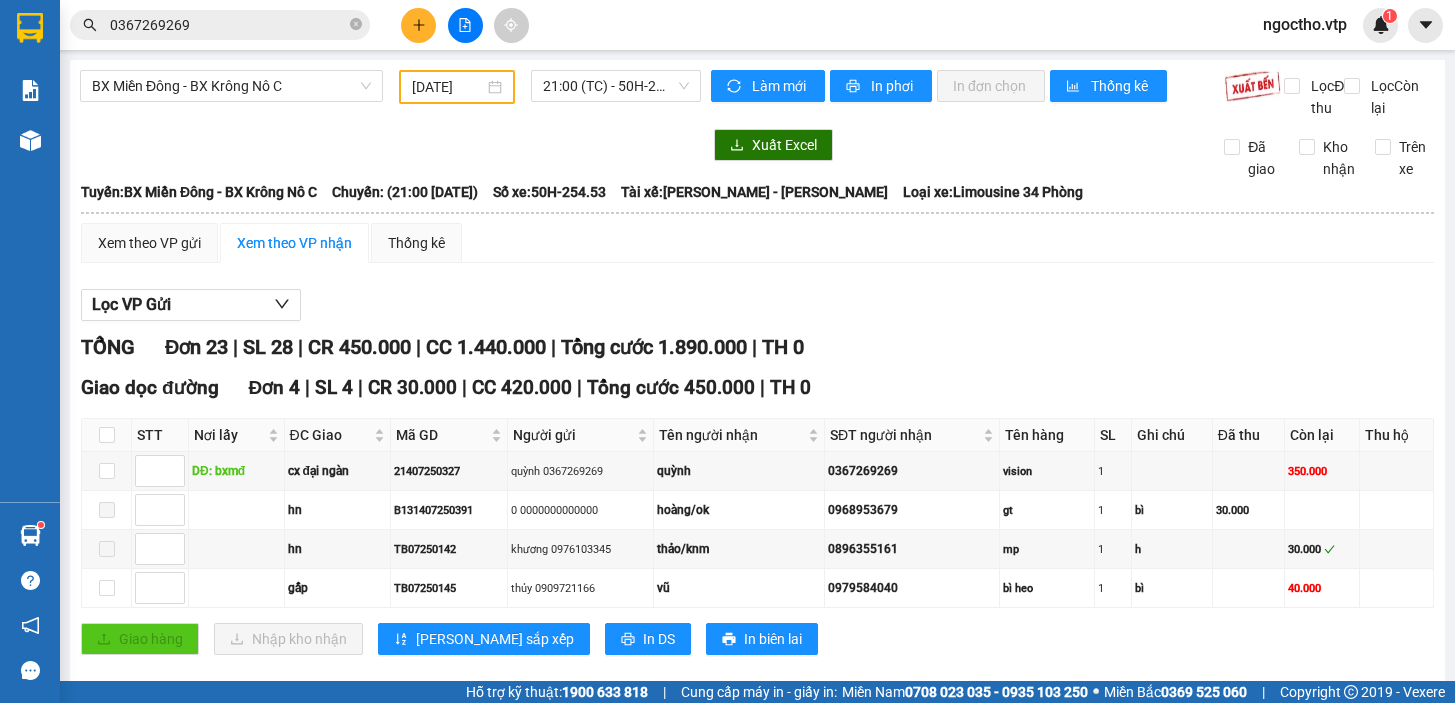 scroll, scrollTop: 0, scrollLeft: 0, axis: both 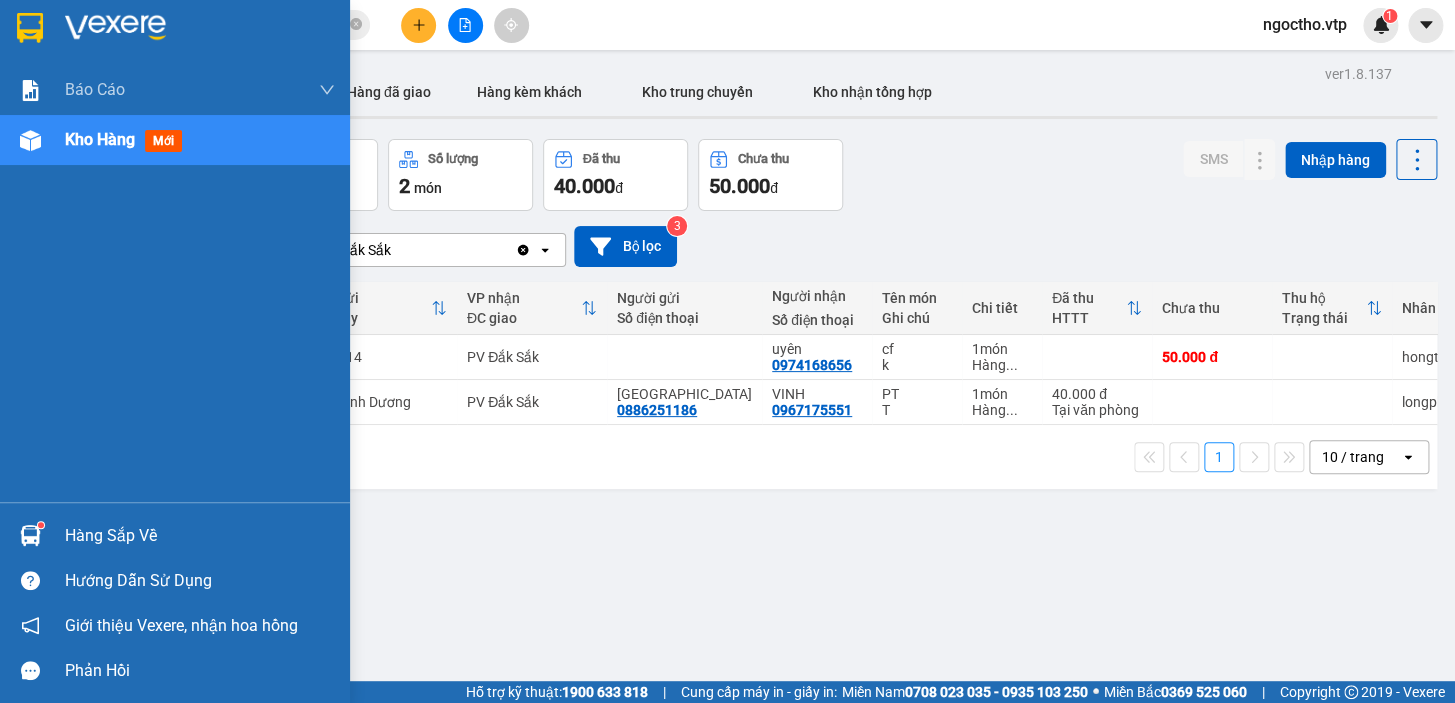 click at bounding box center (41, 525) 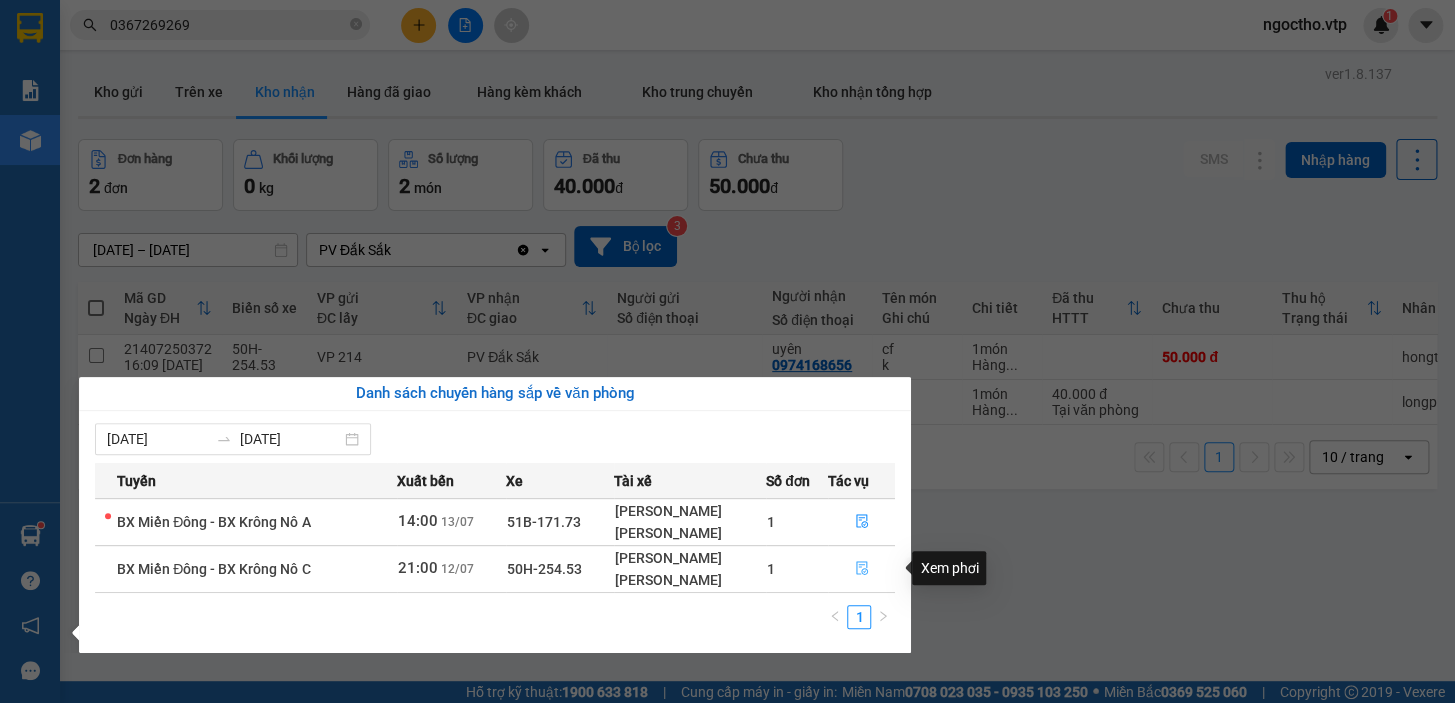 click 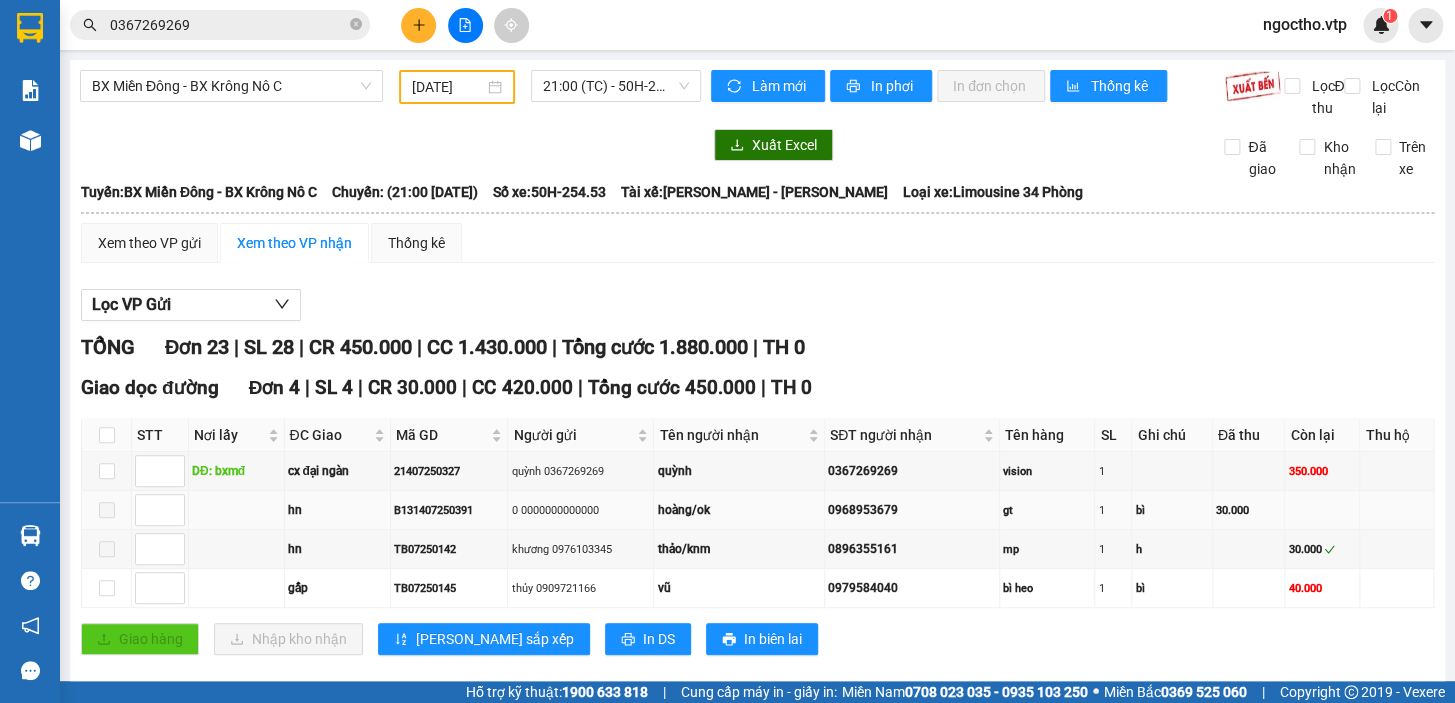 scroll, scrollTop: 181, scrollLeft: 0, axis: vertical 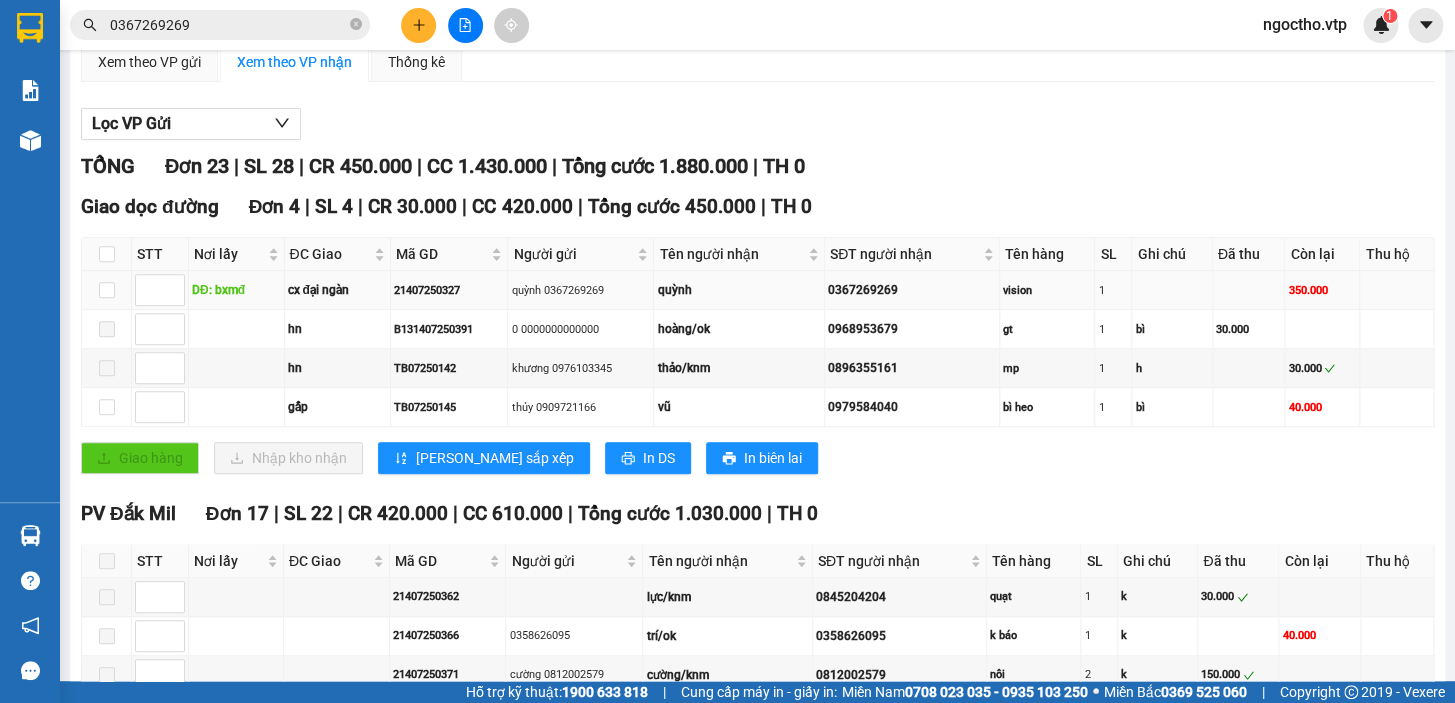 click at bounding box center (107, 290) 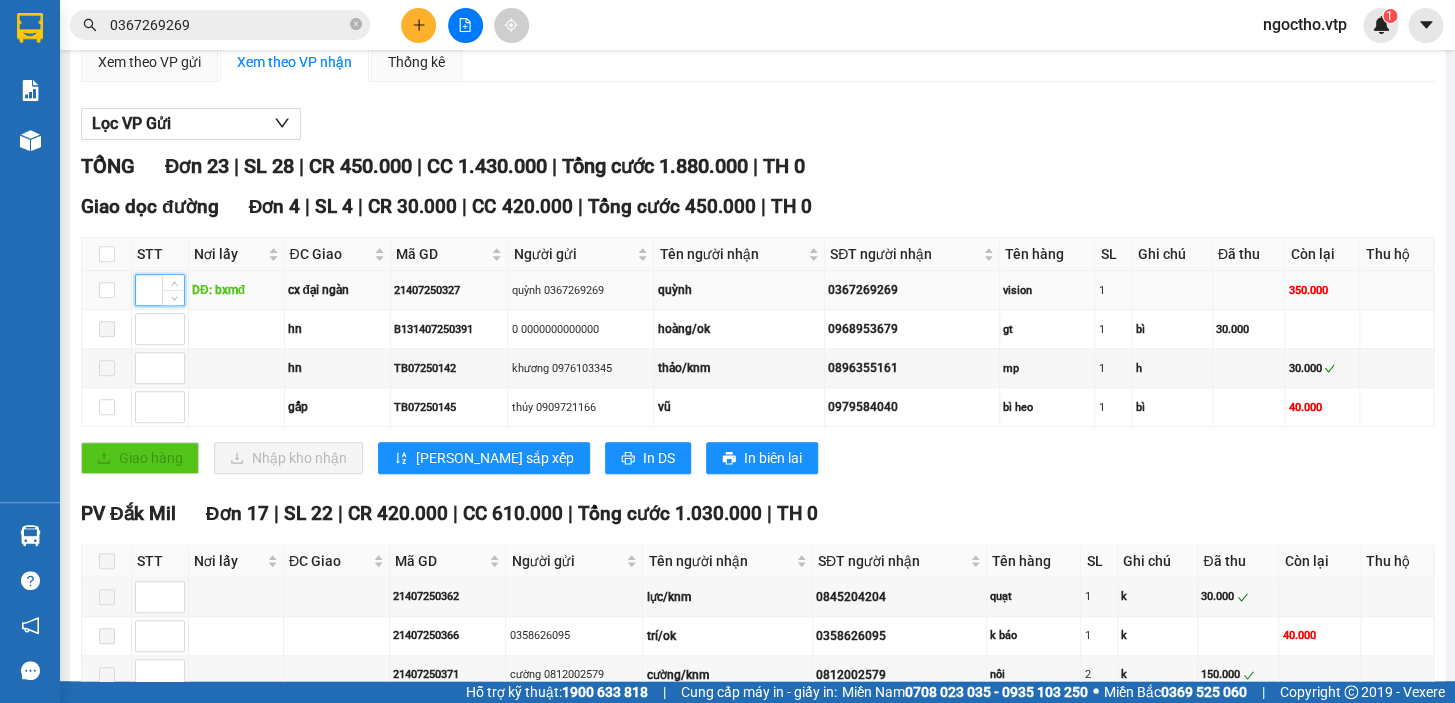 click at bounding box center [160, 290] 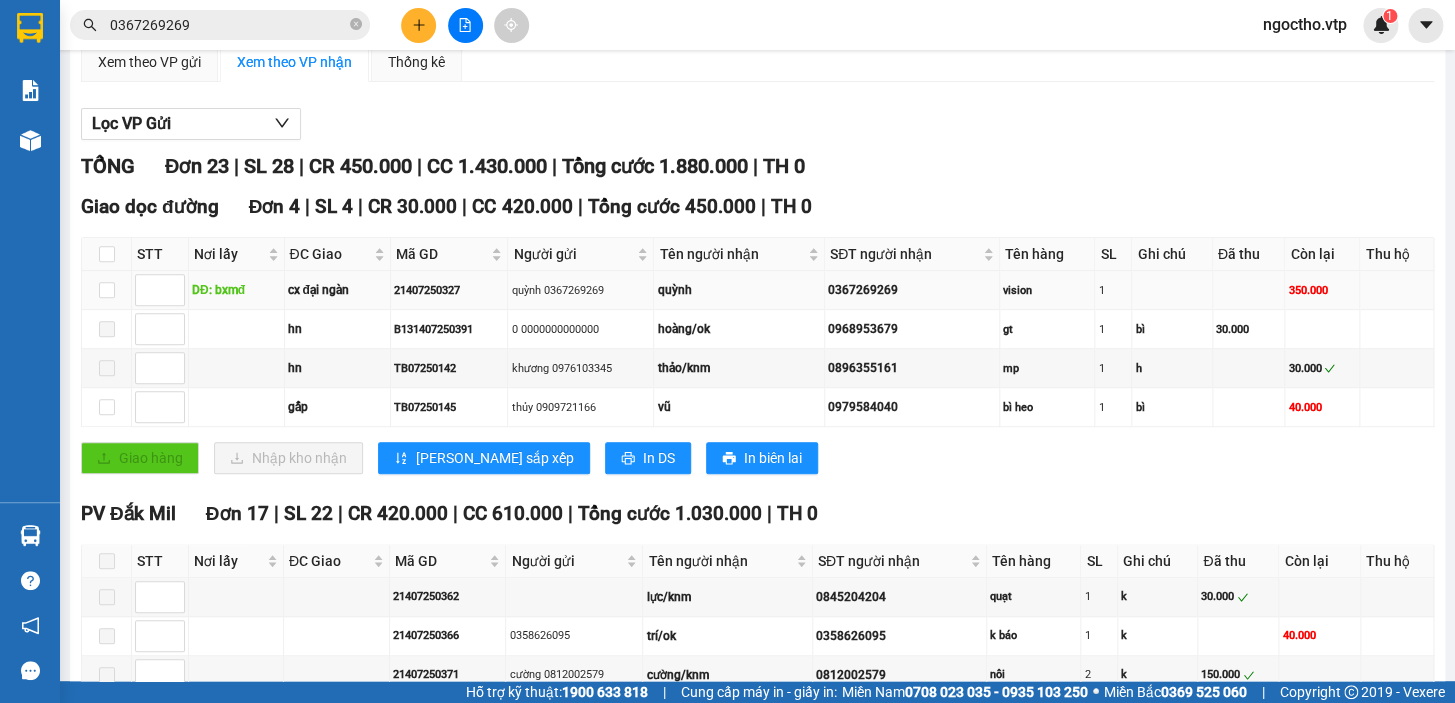 click at bounding box center (107, 290) 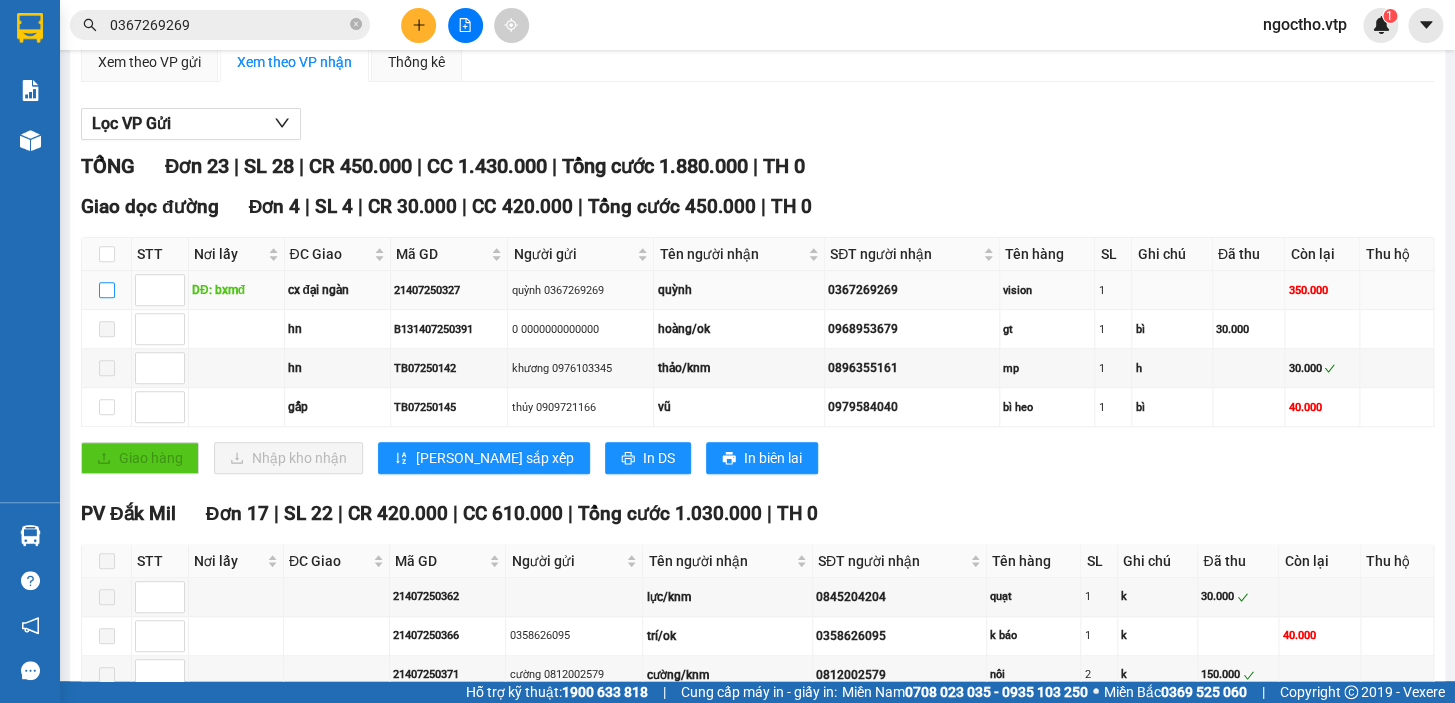 click at bounding box center [107, 290] 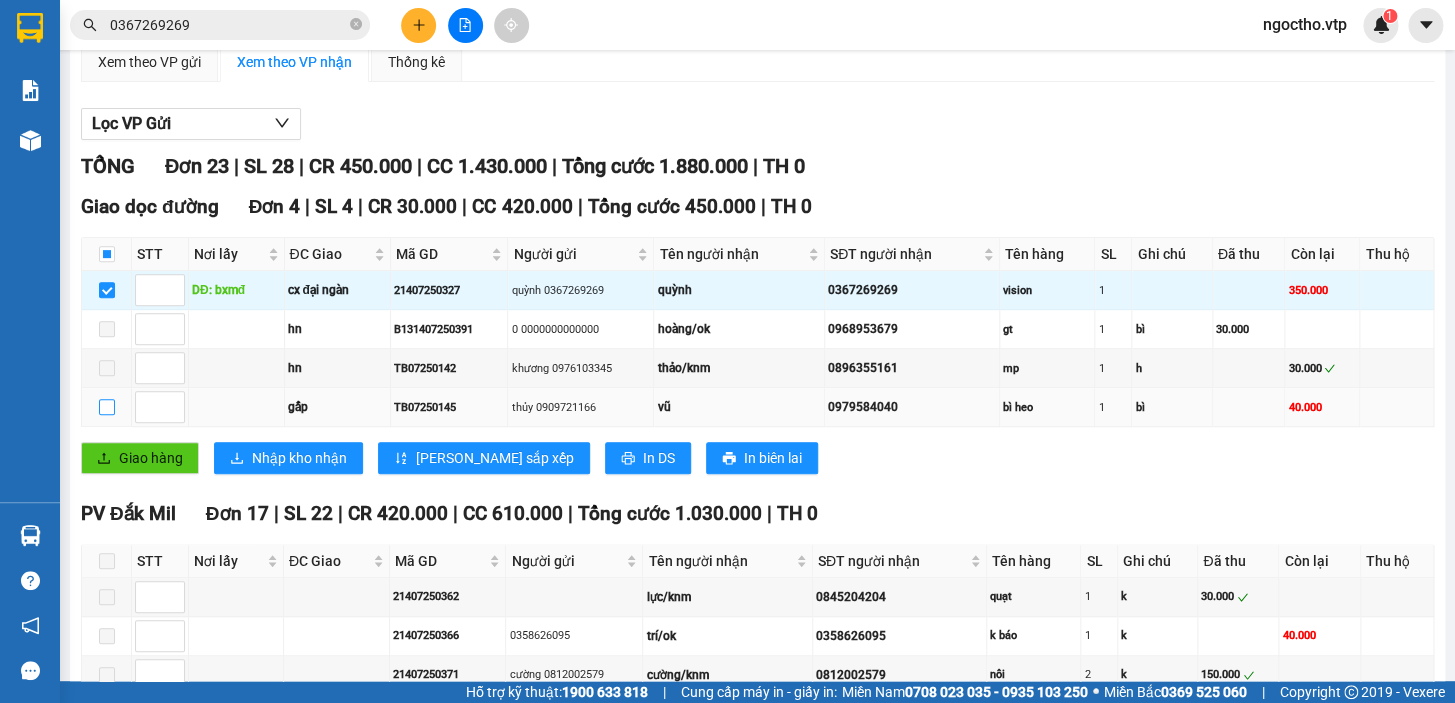 click at bounding box center [107, 407] 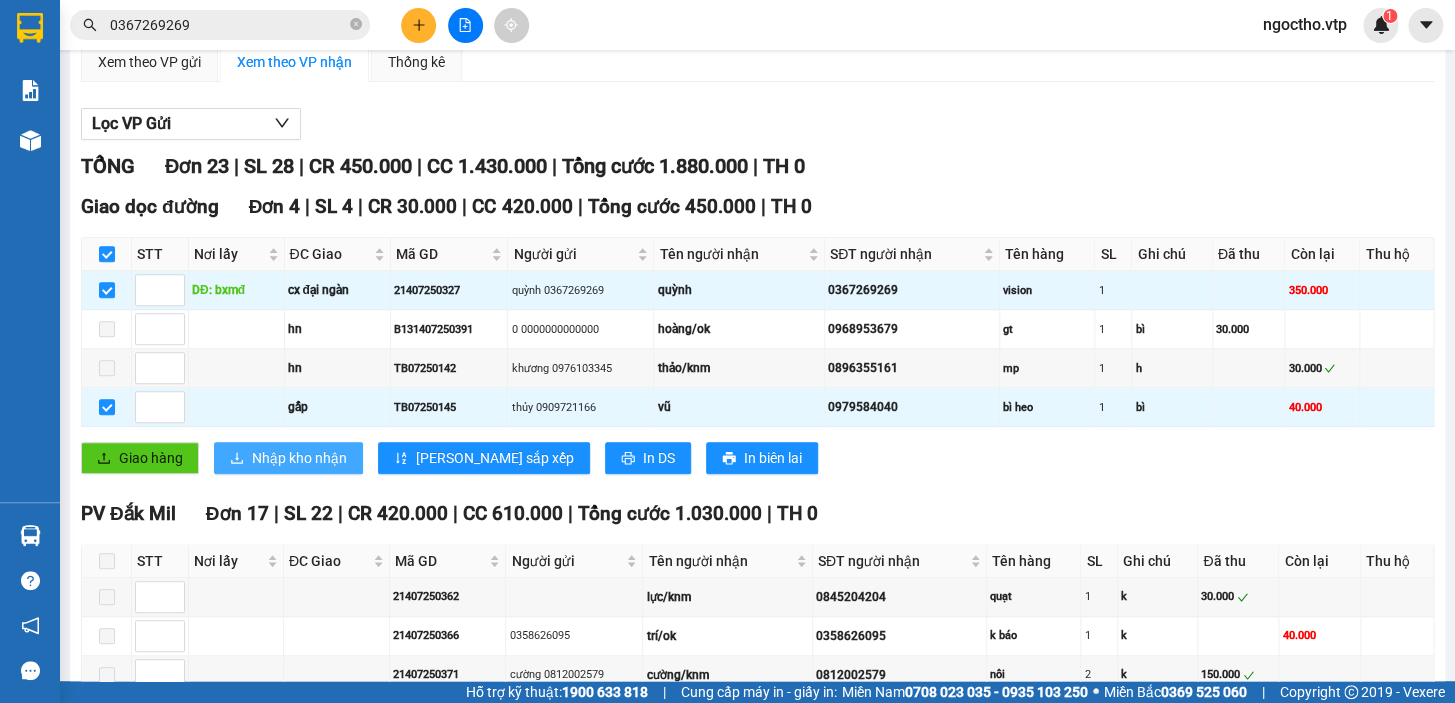 click on "Nhập kho nhận" at bounding box center (299, 458) 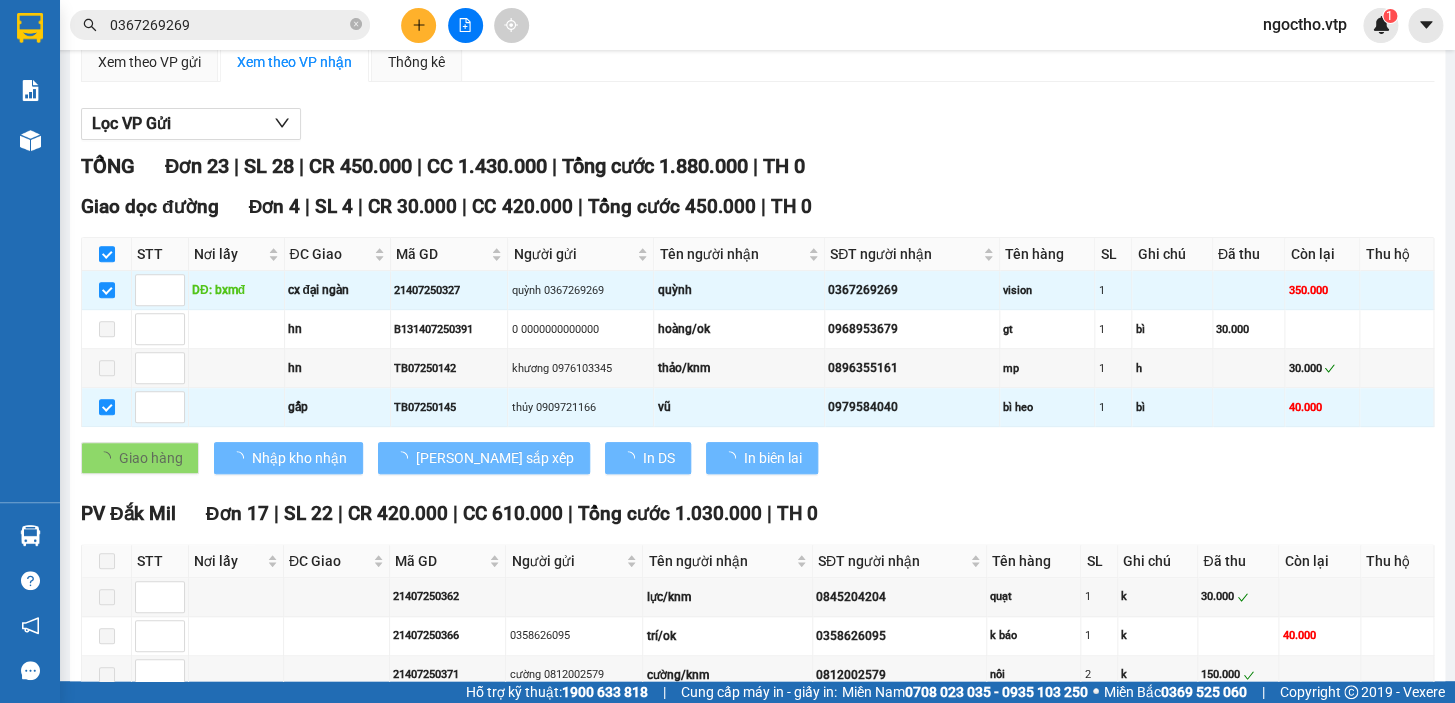 checkbox on "false" 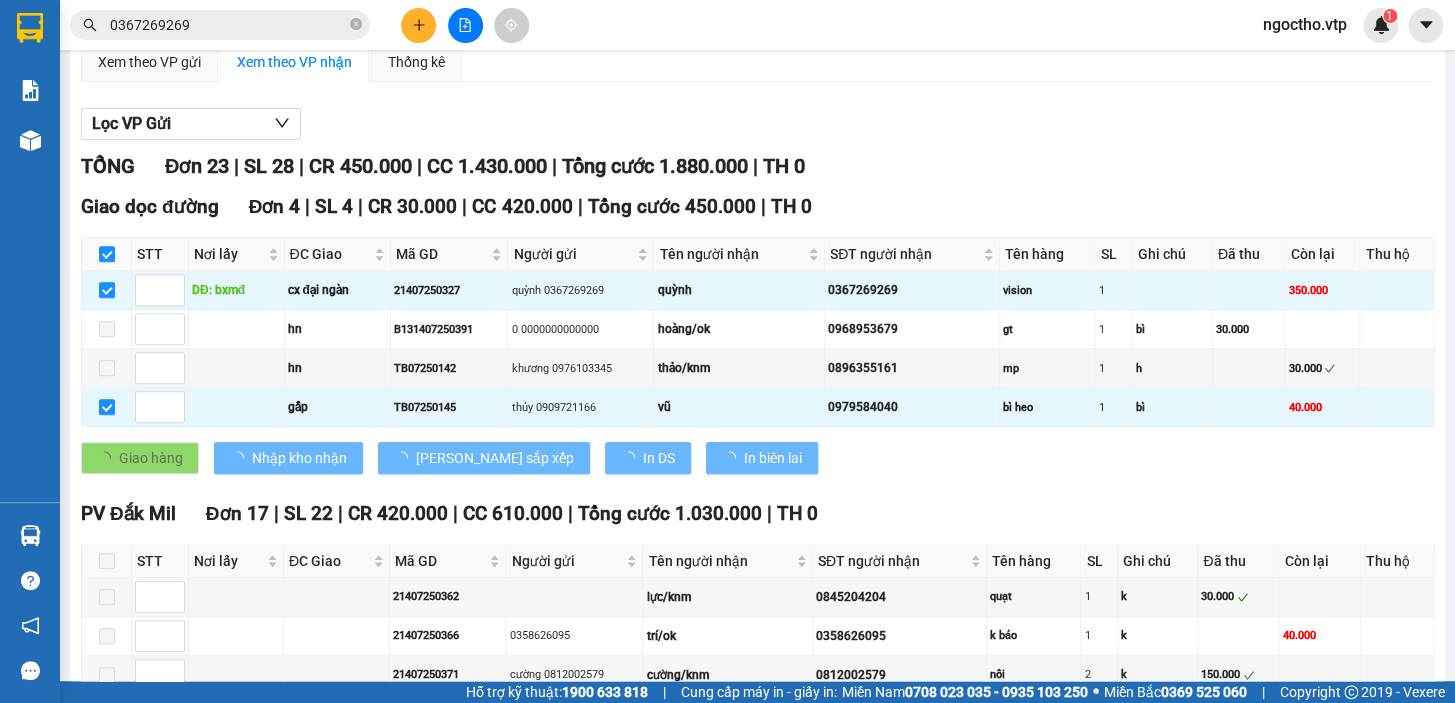 checkbox on "false" 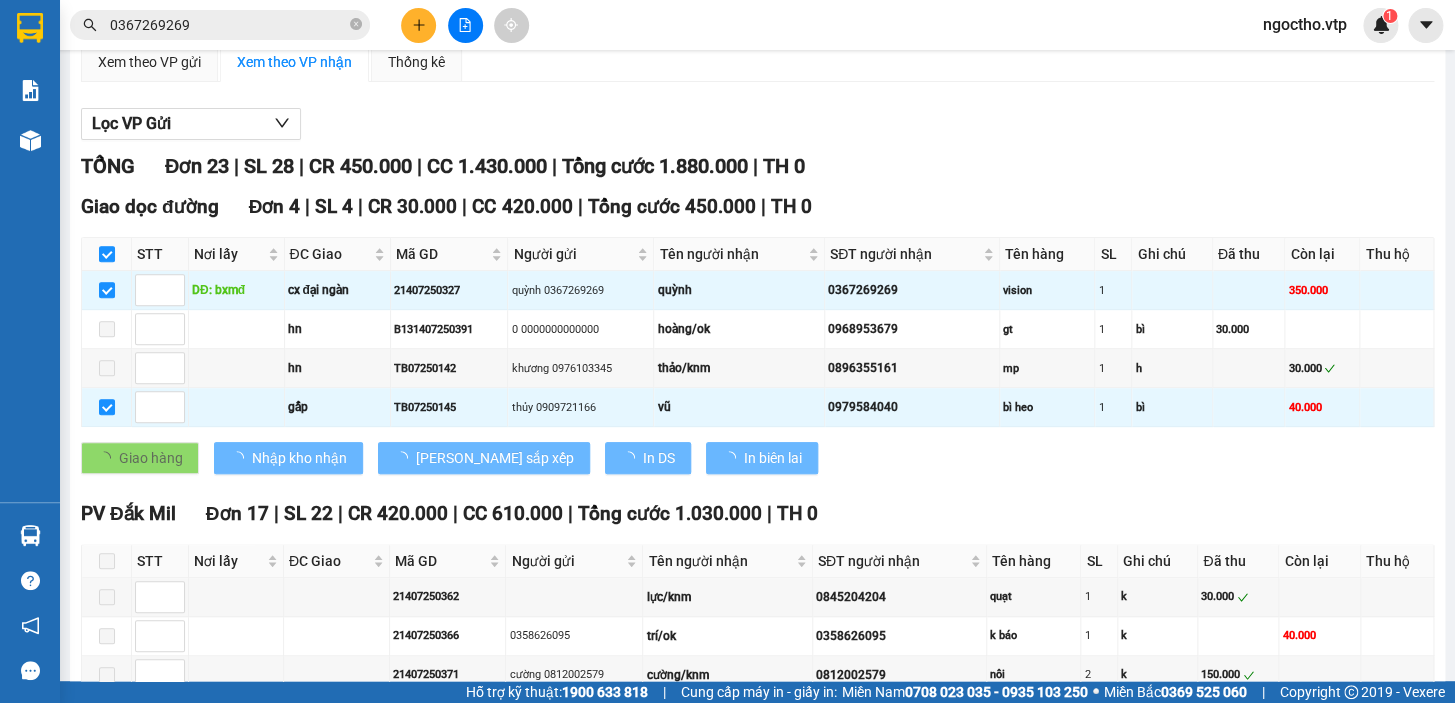checkbox on "false" 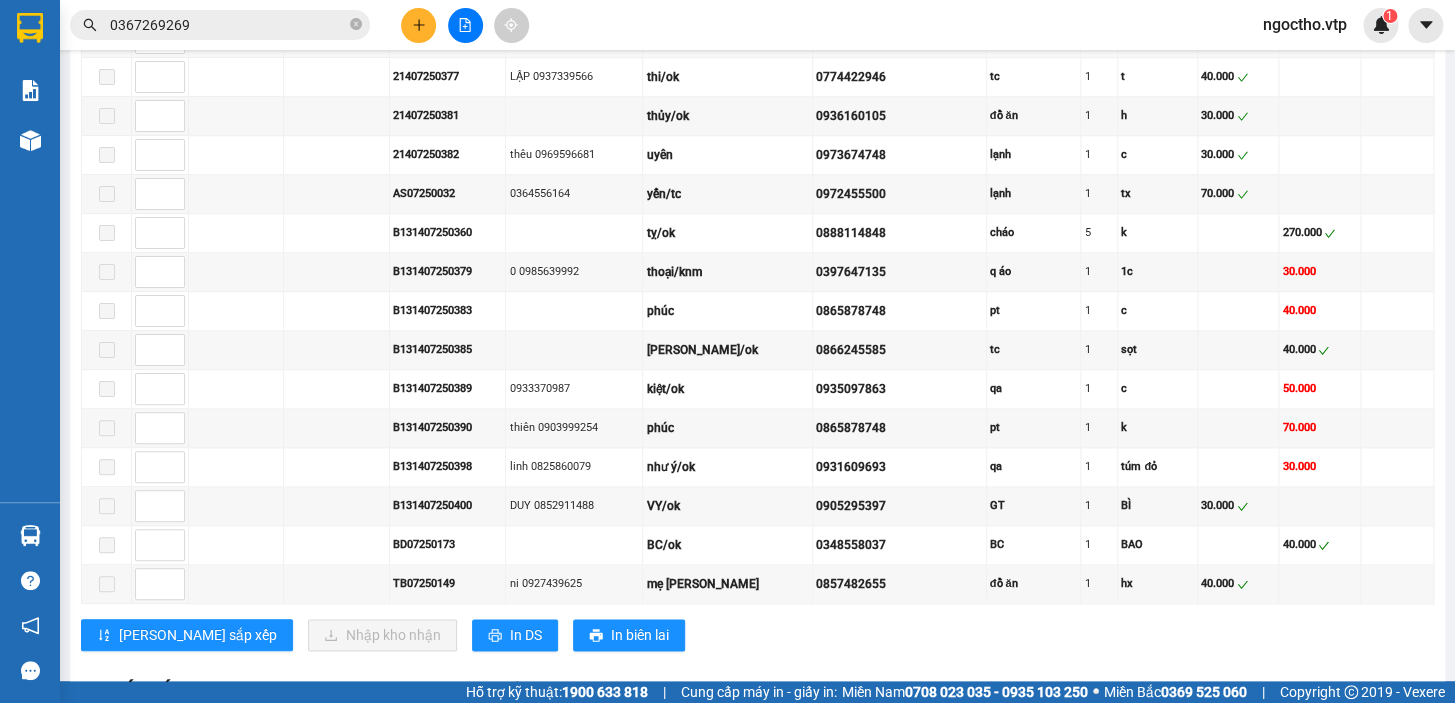 scroll, scrollTop: 1087, scrollLeft: 0, axis: vertical 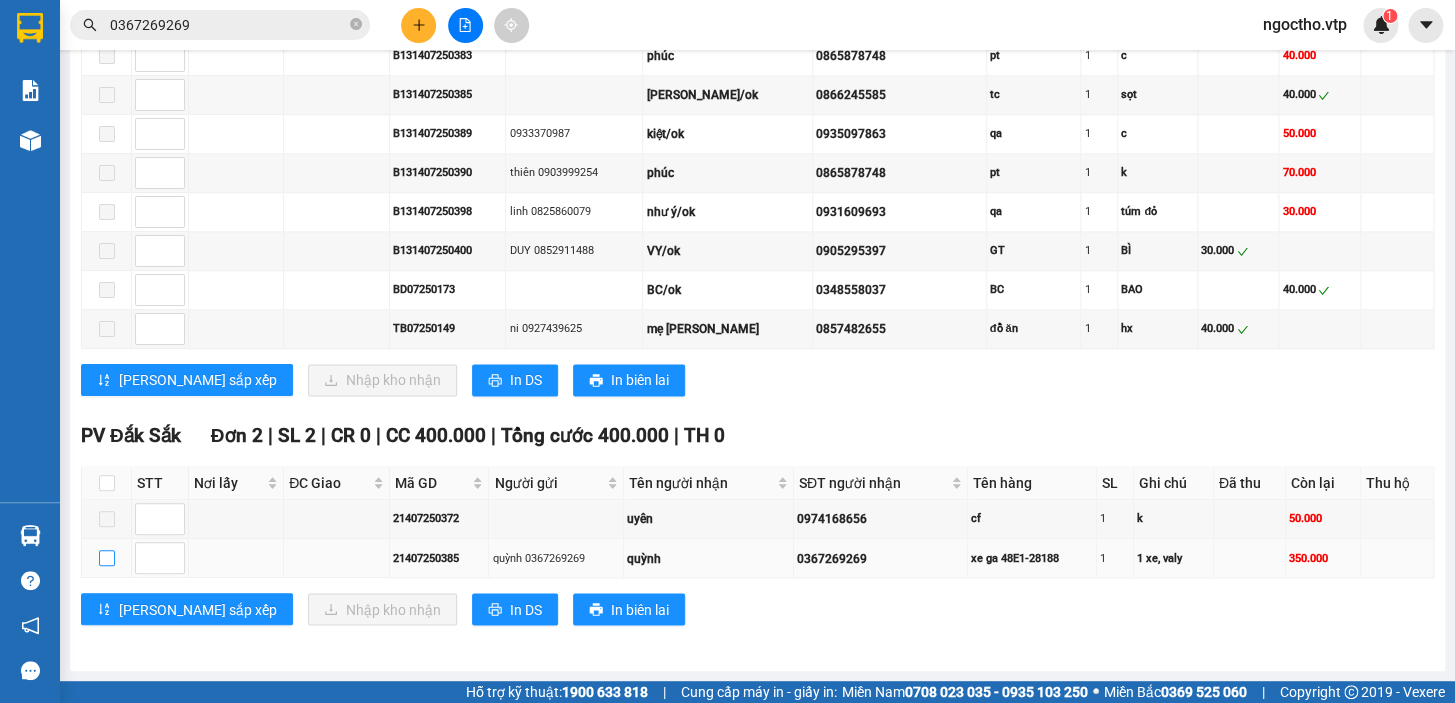 click at bounding box center (107, 558) 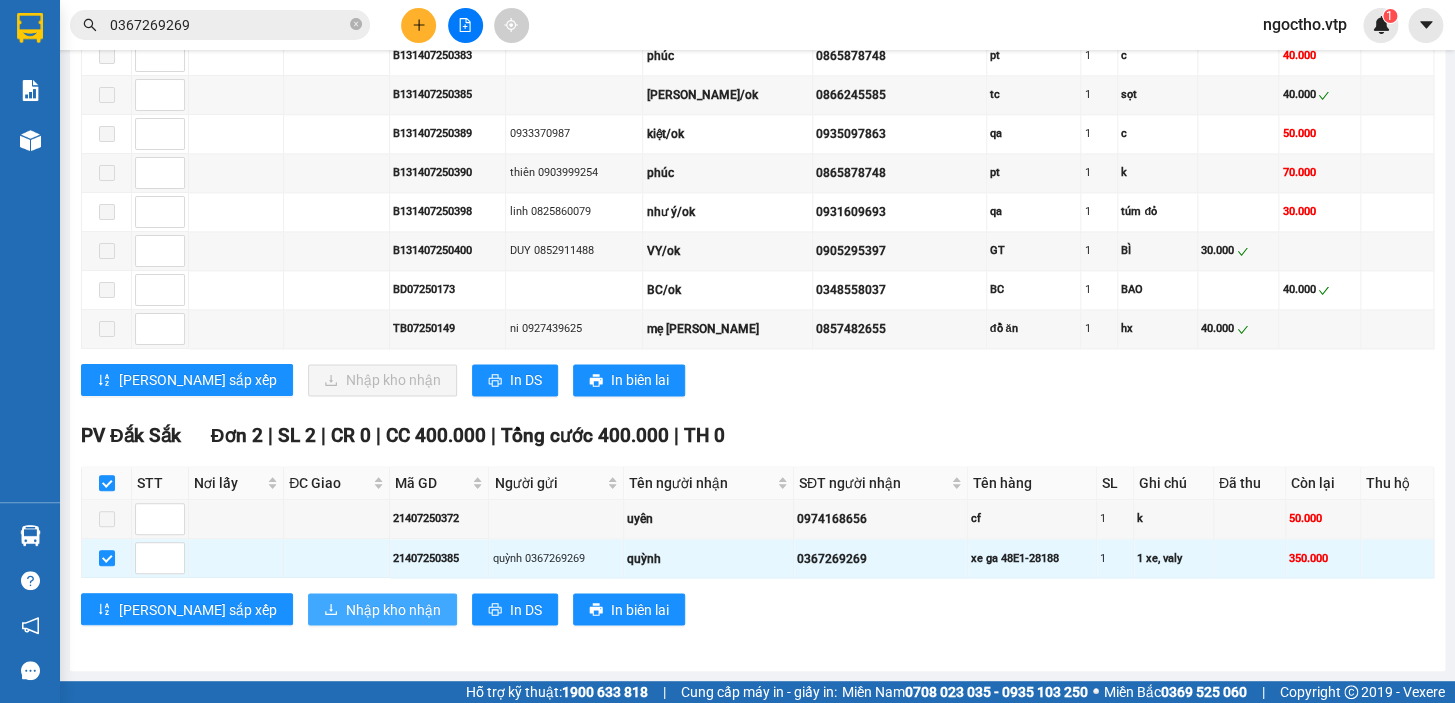 click on "Nhập kho nhận" at bounding box center (393, 609) 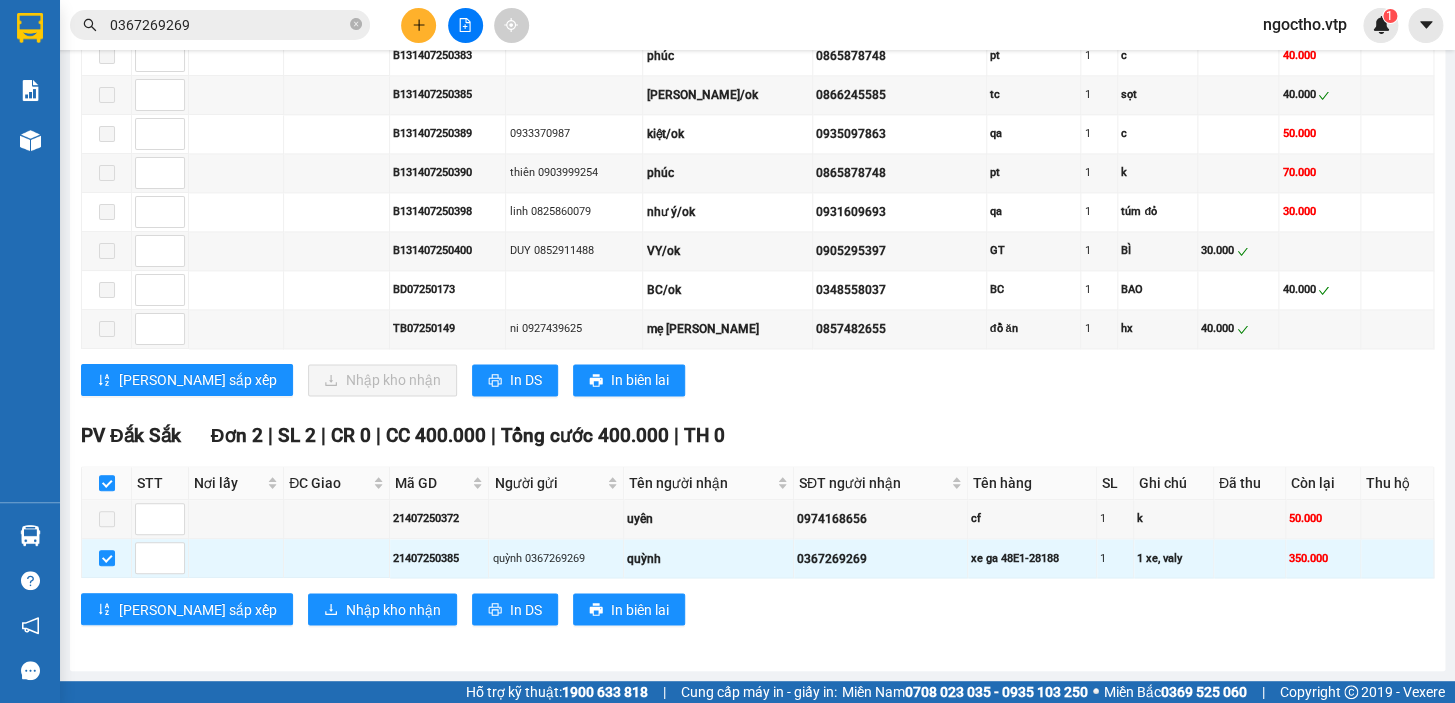 scroll, scrollTop: 0, scrollLeft: 0, axis: both 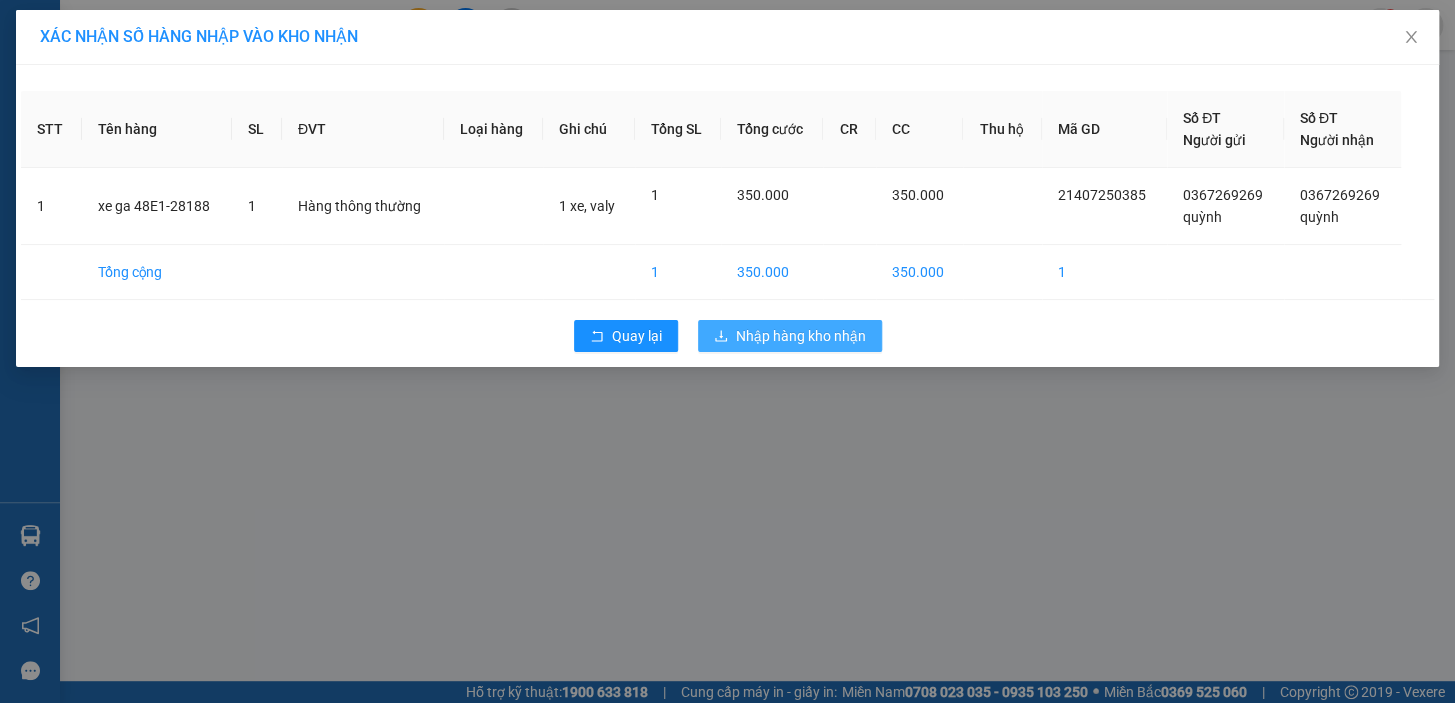click on "Nhập hàng kho nhận" at bounding box center [801, 336] 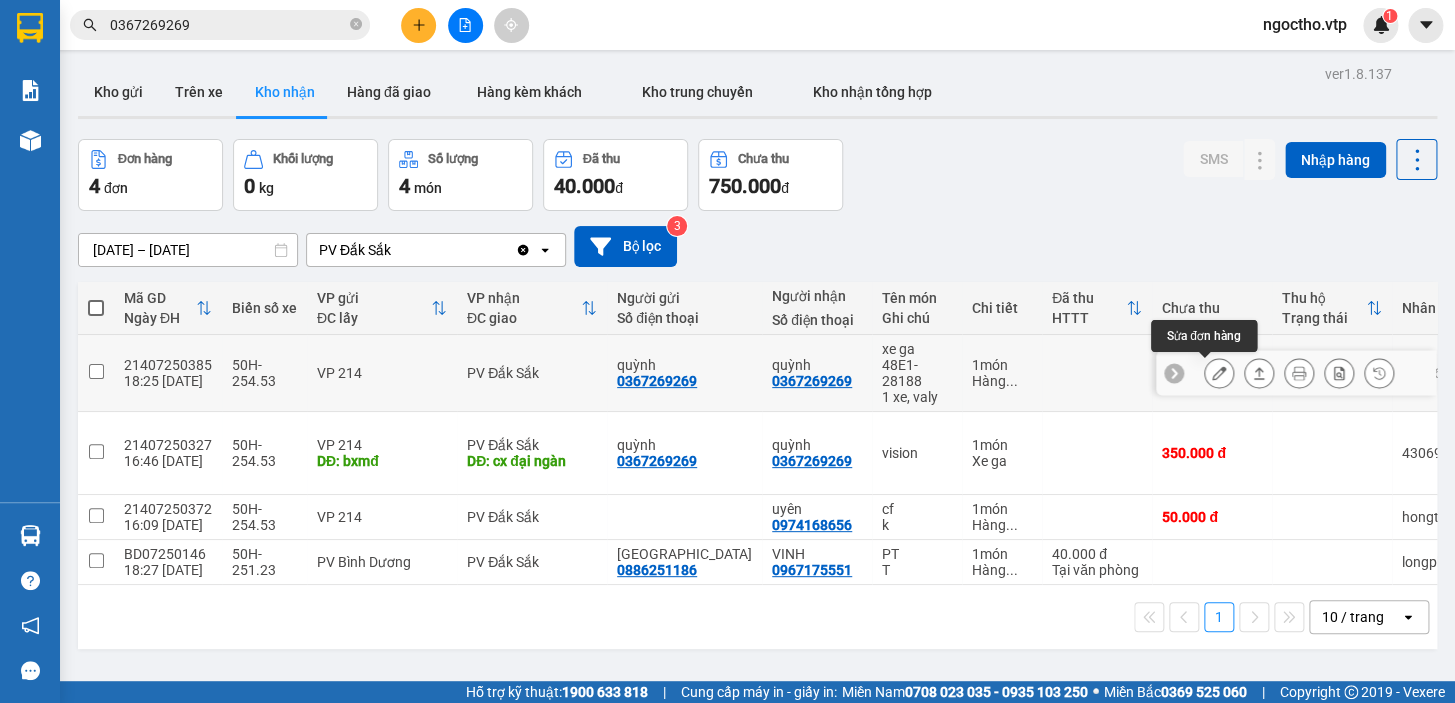 click 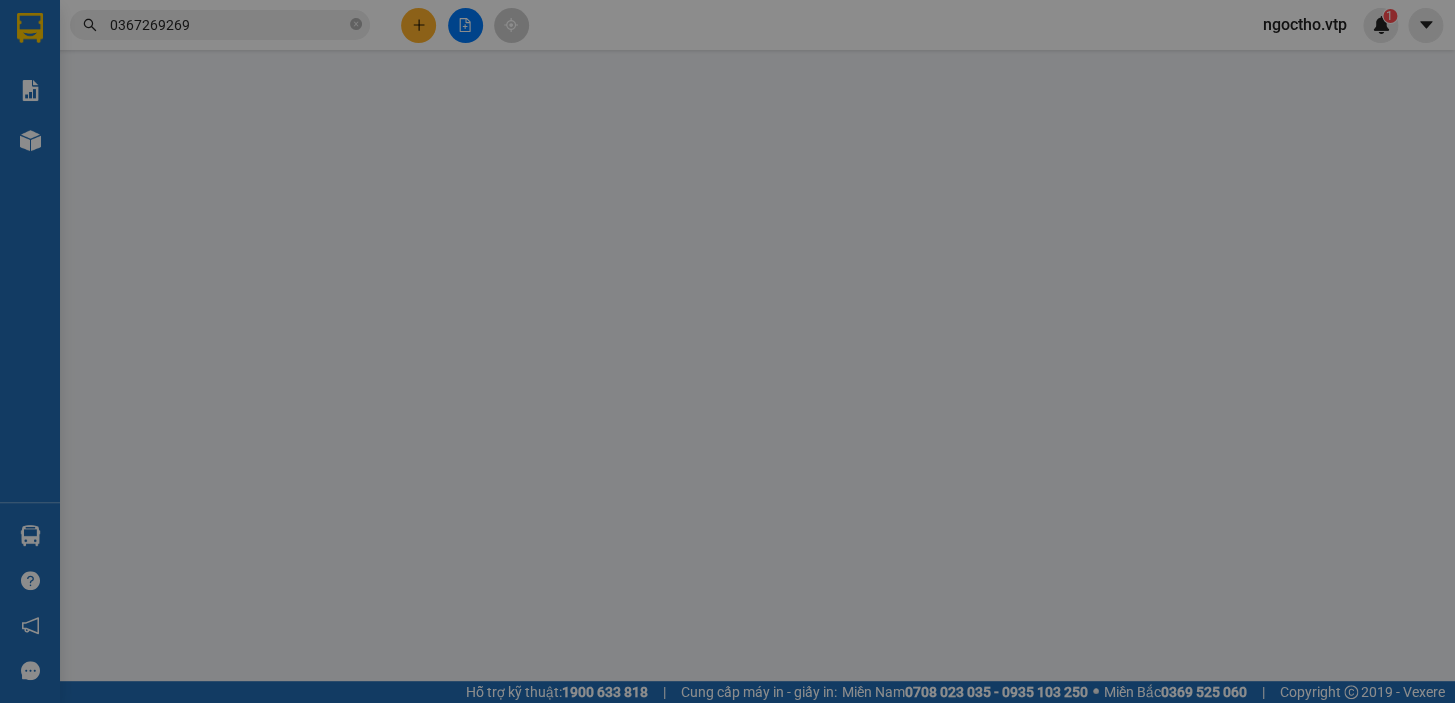 type on "0367269269" 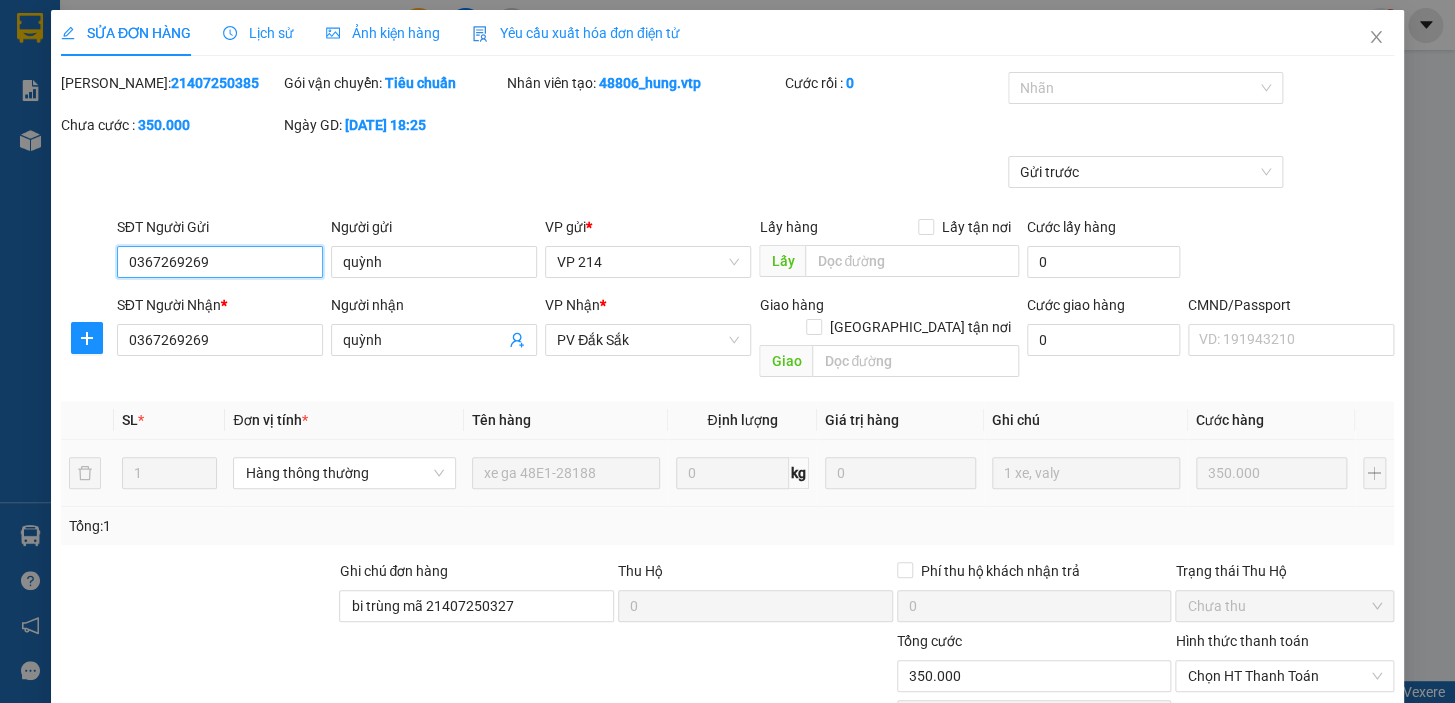 type on "17.500" 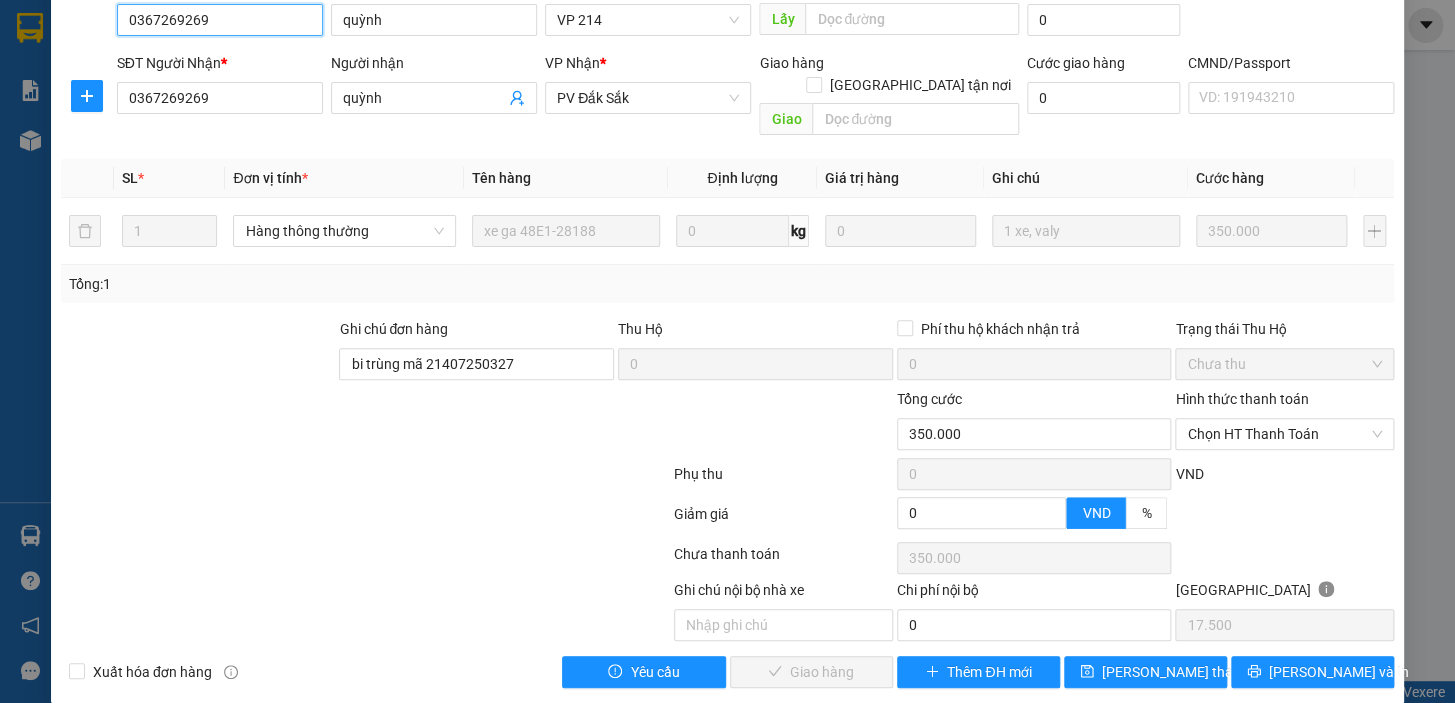 scroll, scrollTop: 0, scrollLeft: 0, axis: both 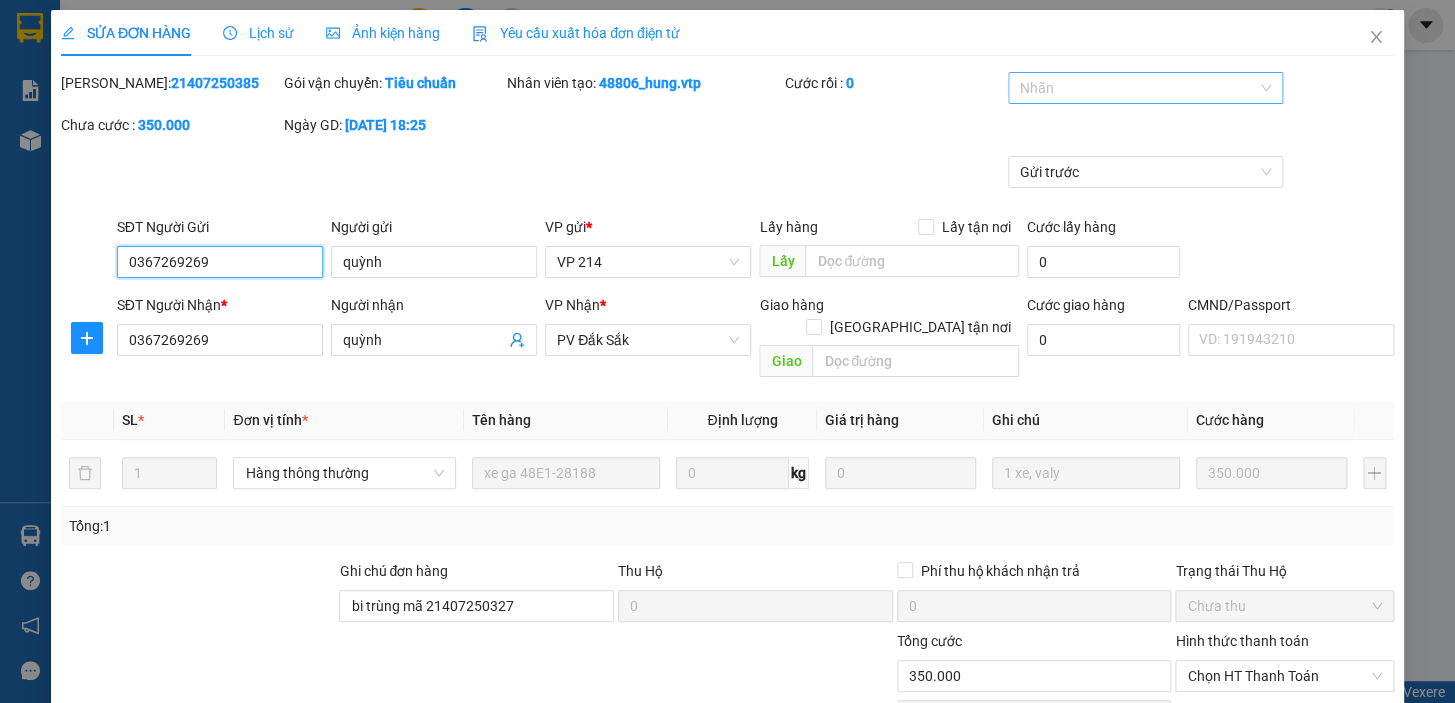 click at bounding box center (1135, 88) 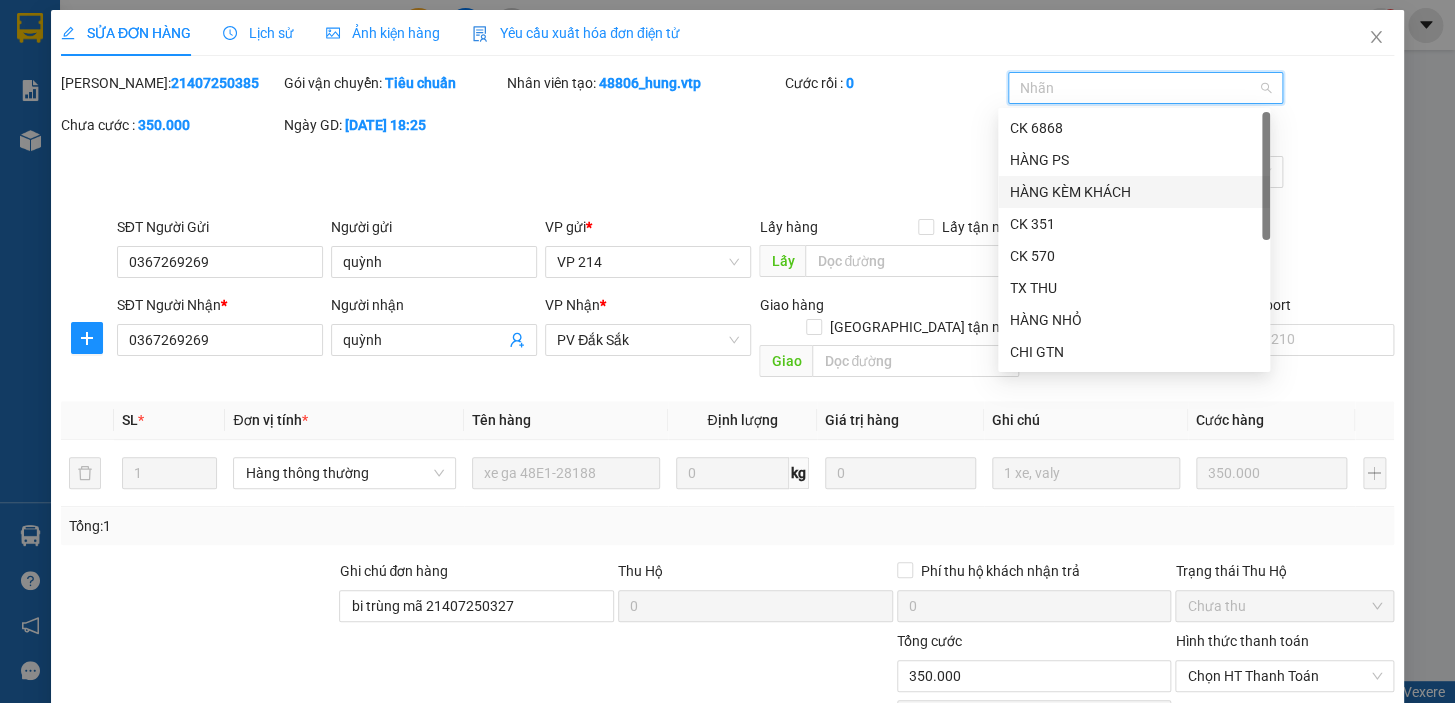 click on "HÀNG KÈM KHÁCH" at bounding box center [1134, 192] 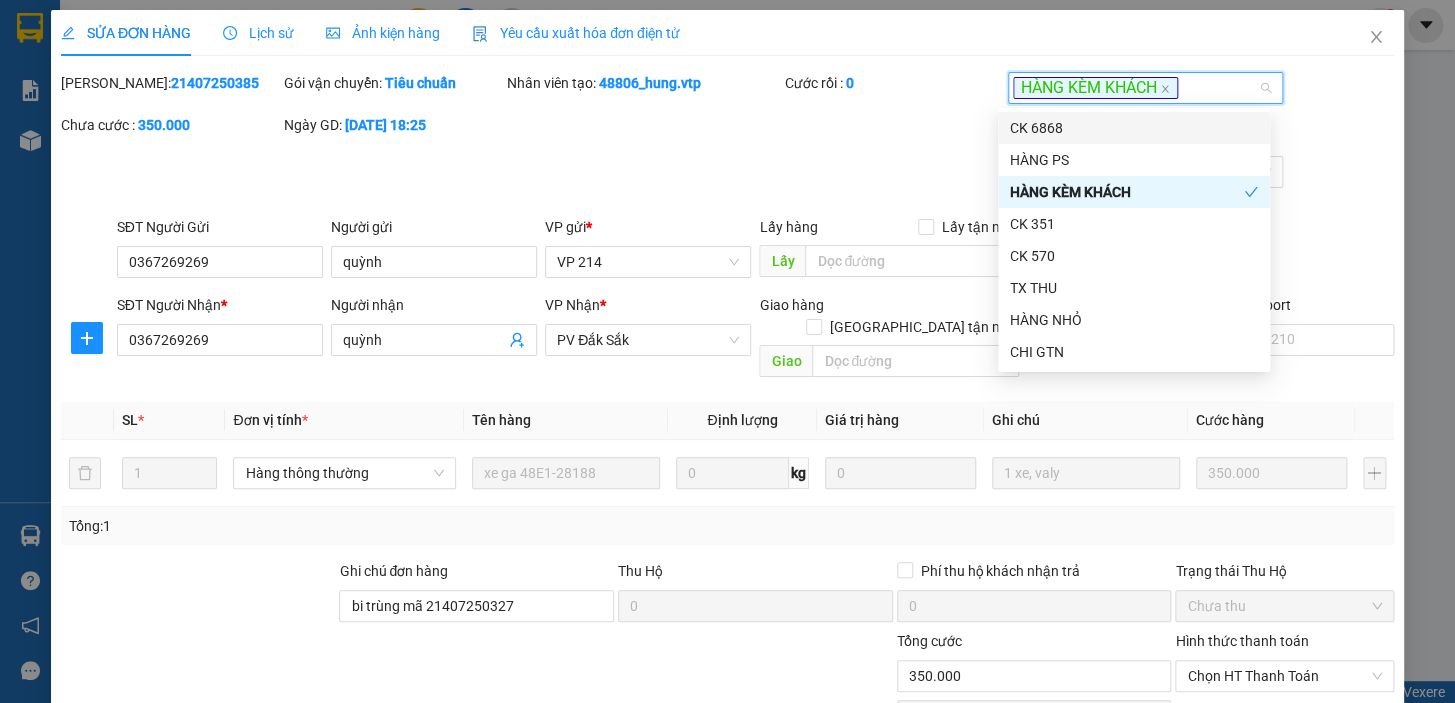 click on "HÀNG KÈM KHÁCH" at bounding box center [1135, 88] 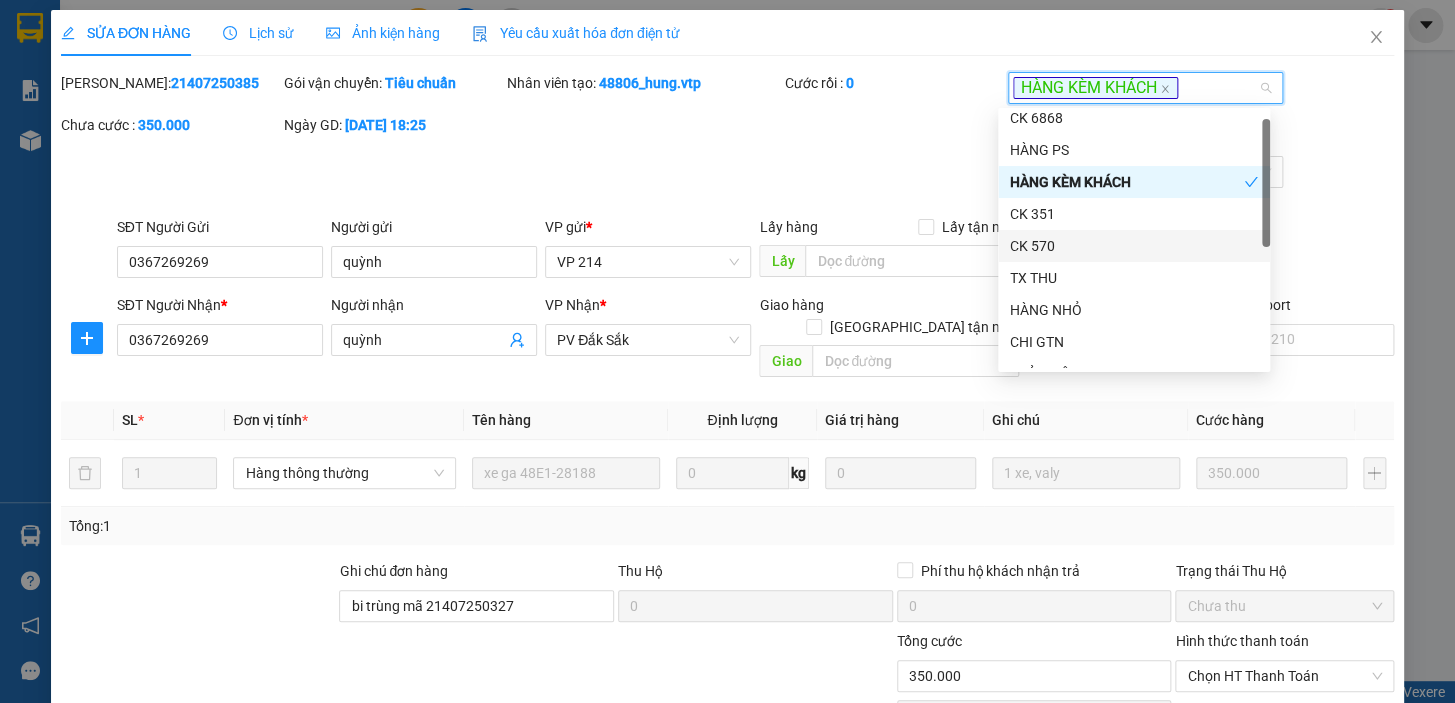 scroll, scrollTop: 0, scrollLeft: 0, axis: both 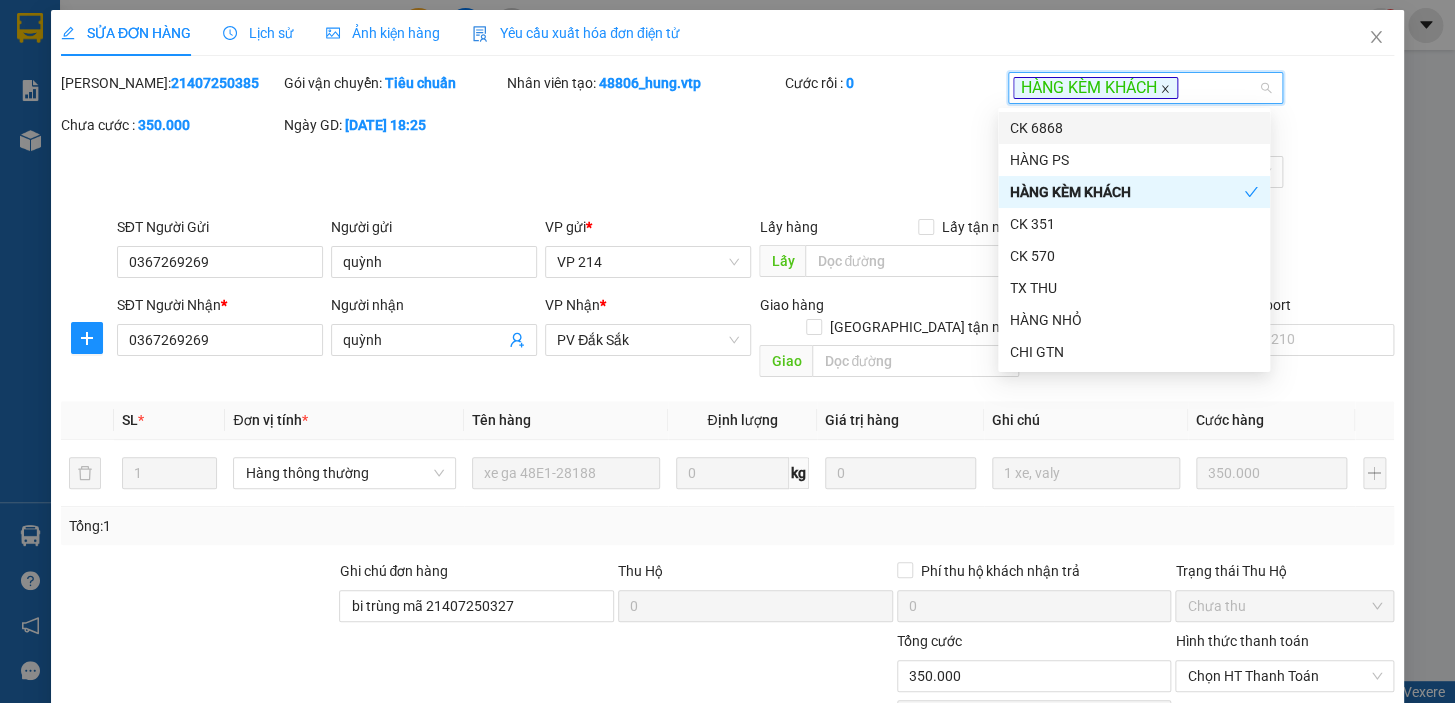 click 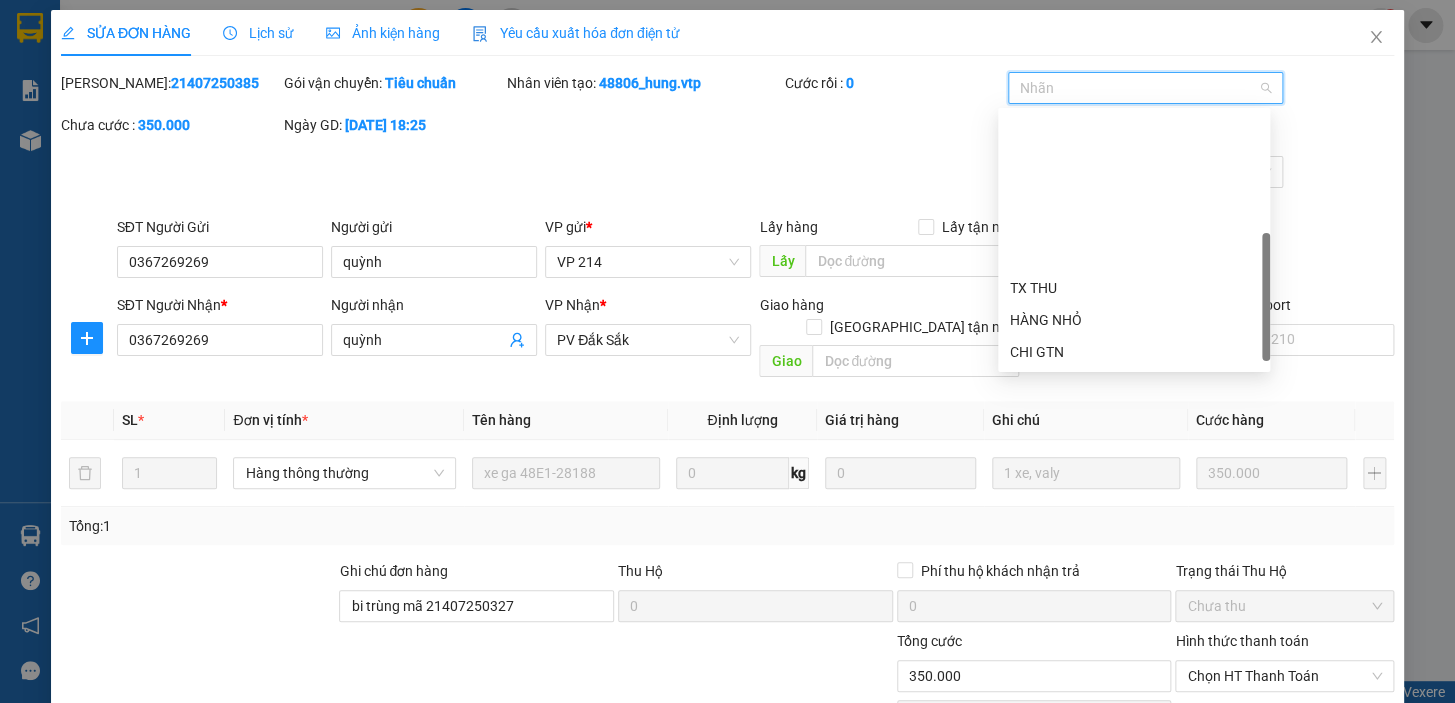 scroll, scrollTop: 181, scrollLeft: 0, axis: vertical 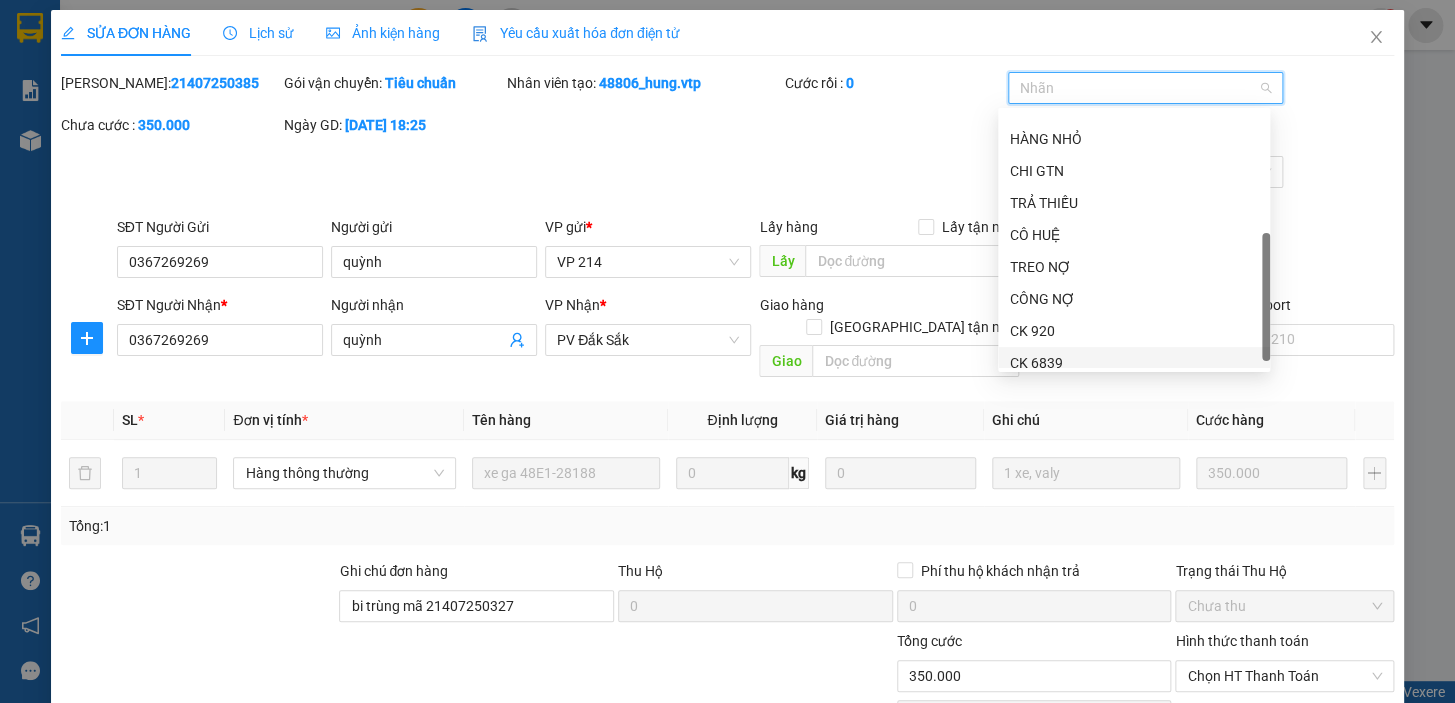 click on "Hình thức thanh toán" at bounding box center (1241, 641) 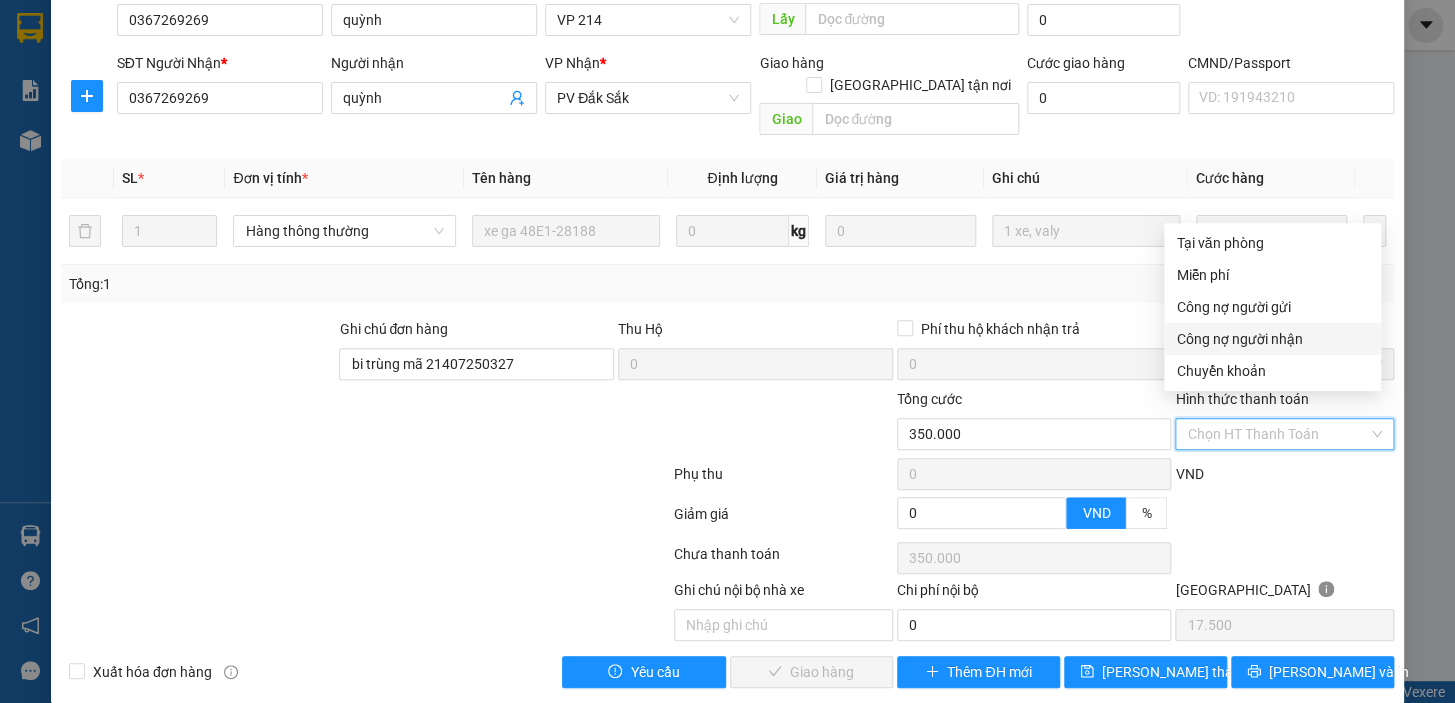 scroll, scrollTop: 0, scrollLeft: 0, axis: both 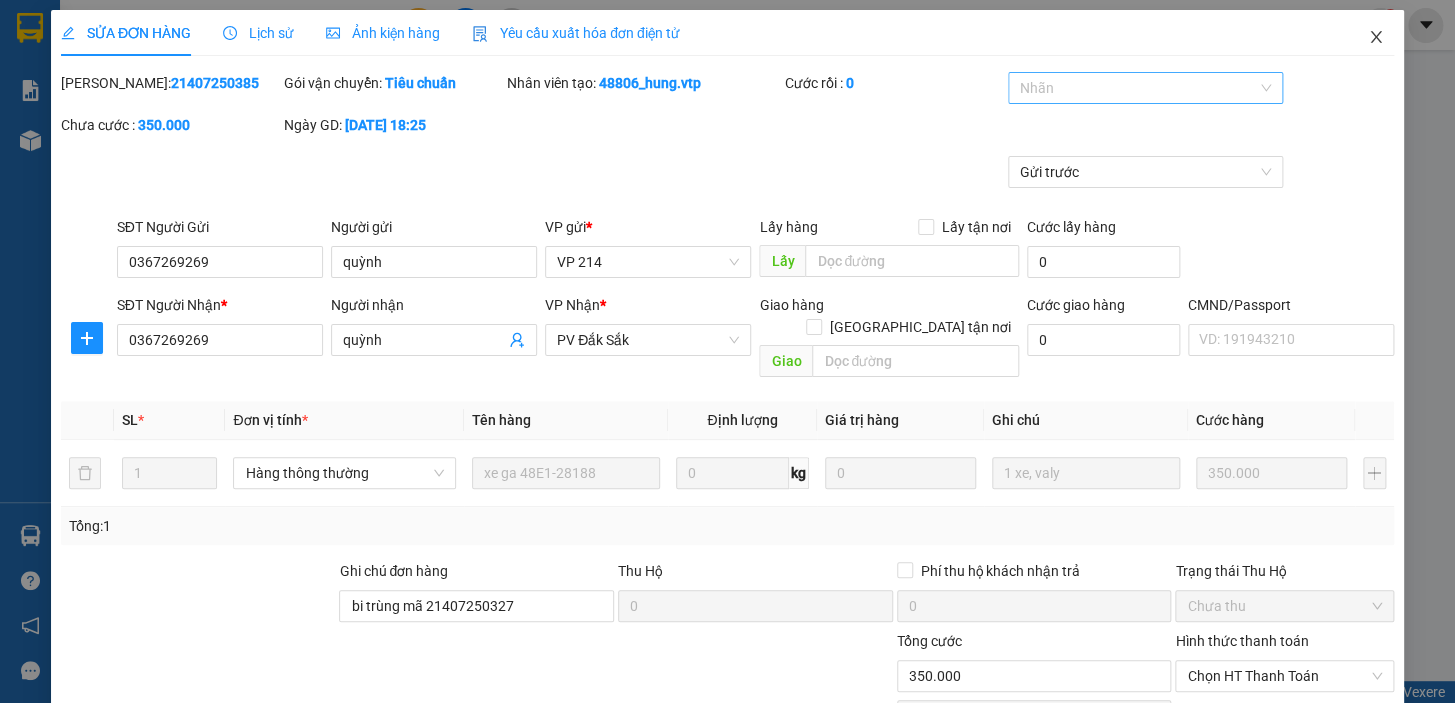click 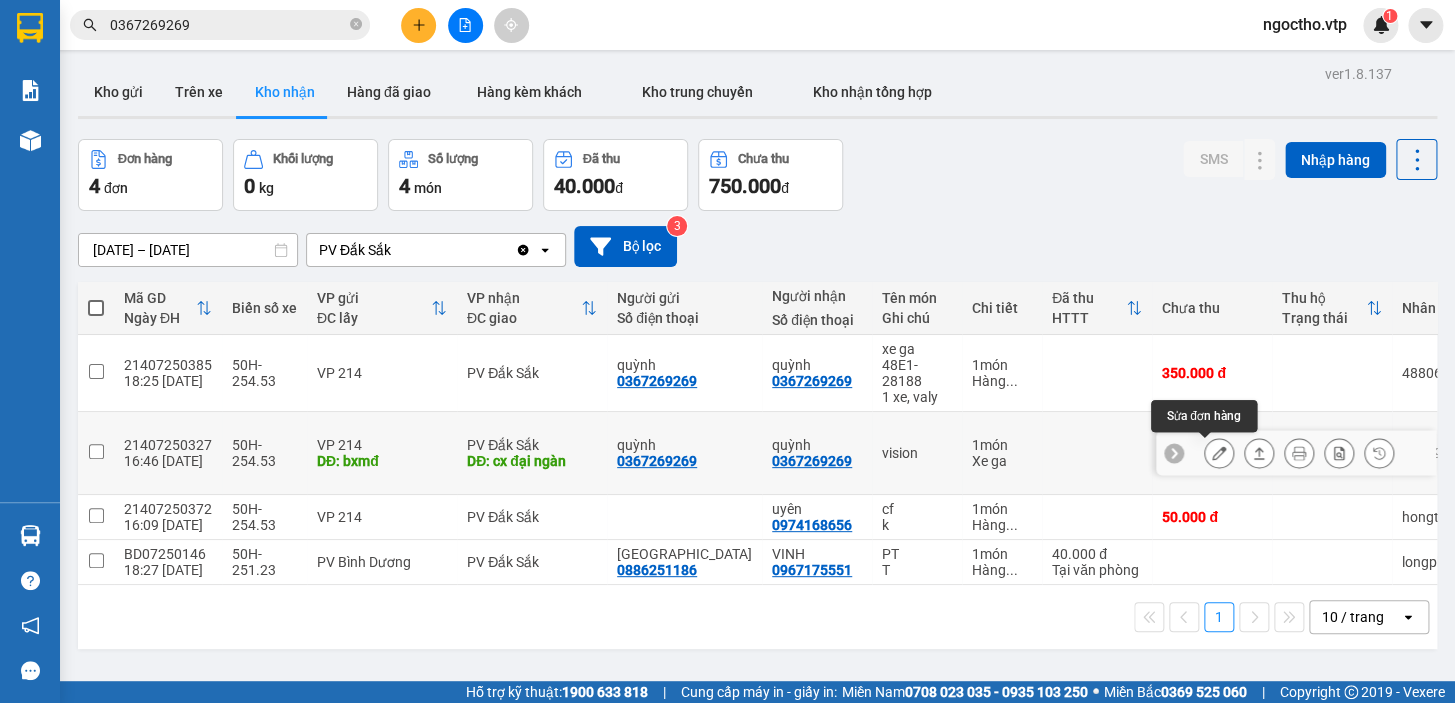 click 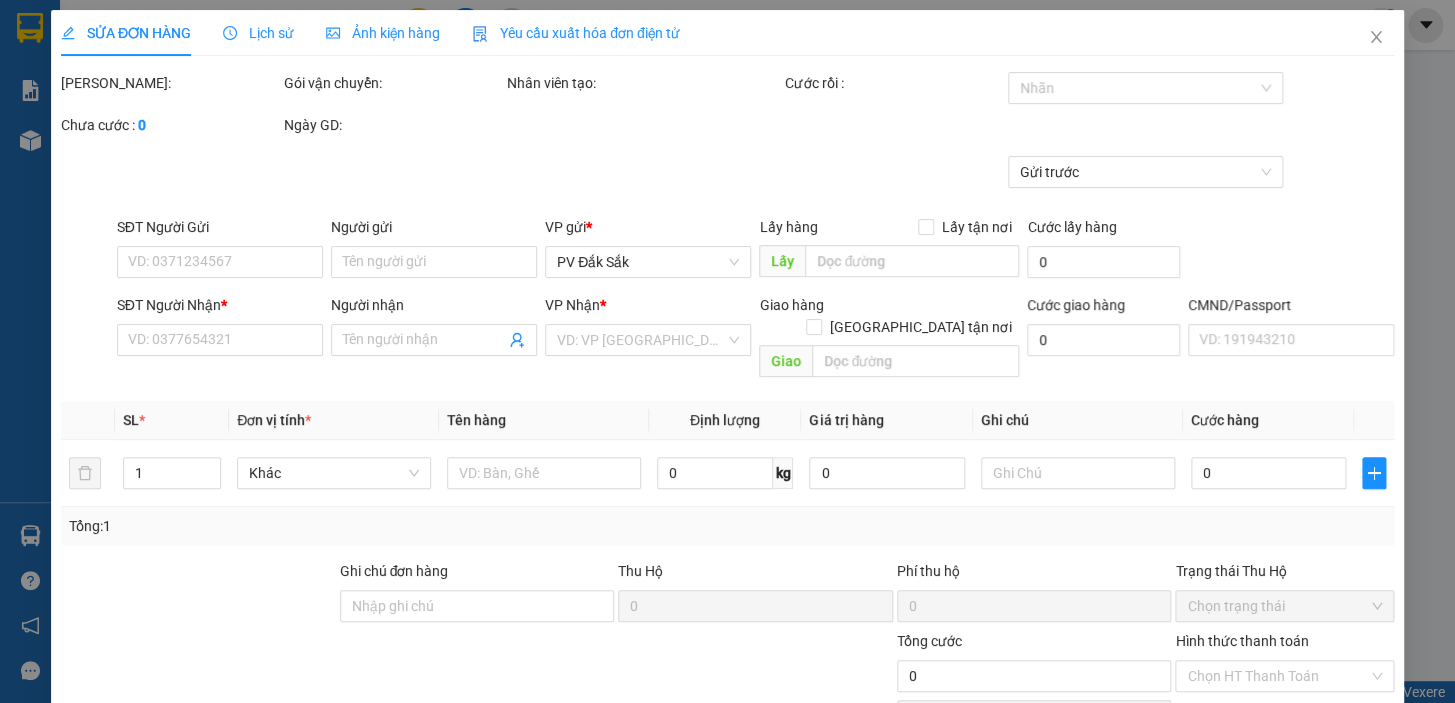 type on "0367269269" 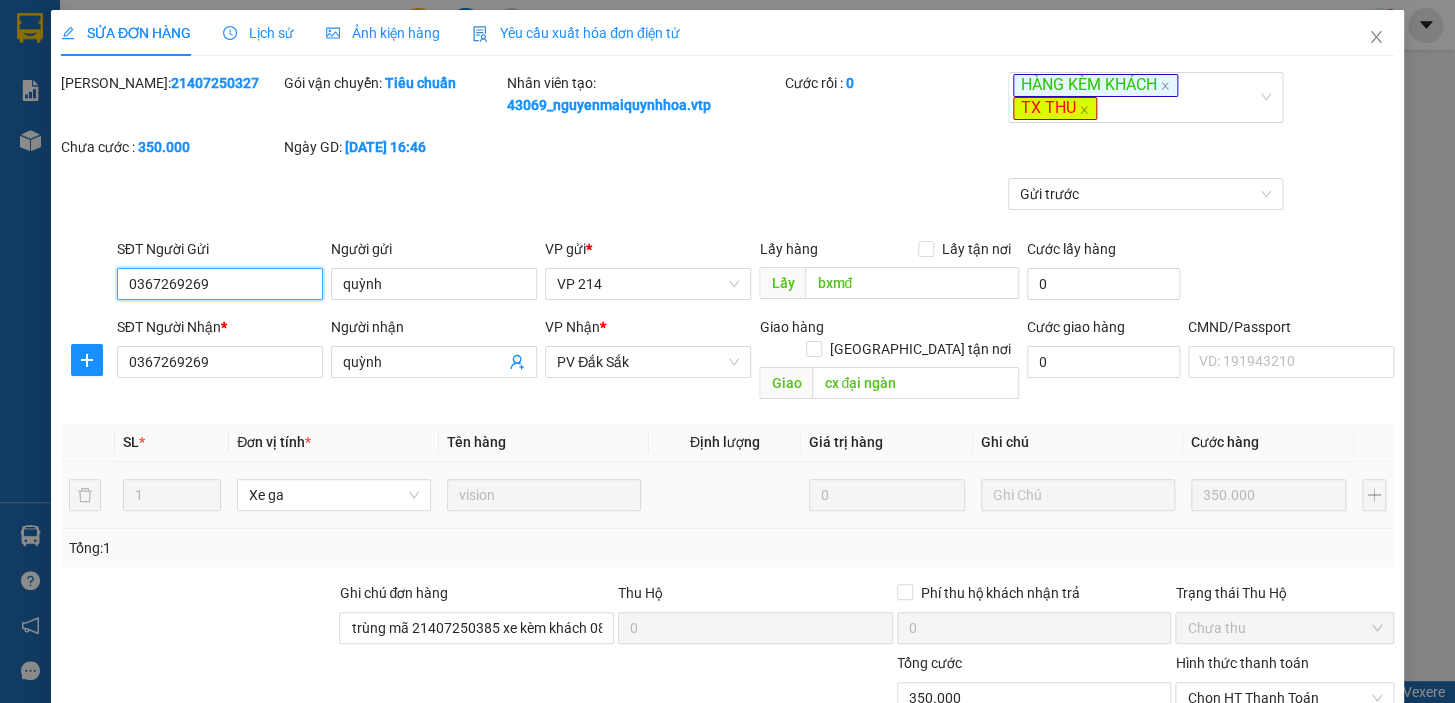 scroll, scrollTop: 181, scrollLeft: 0, axis: vertical 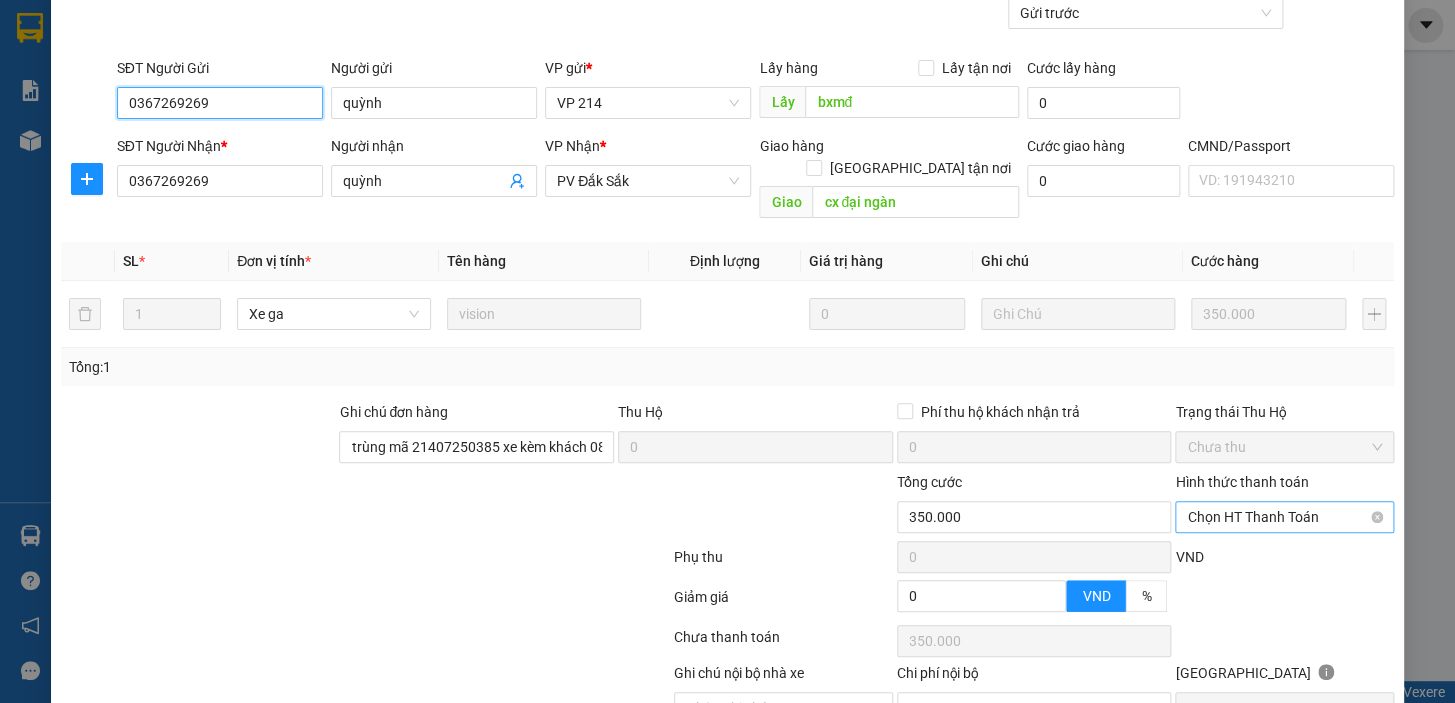 click on "Chọn HT Thanh Toán" at bounding box center (1284, 517) 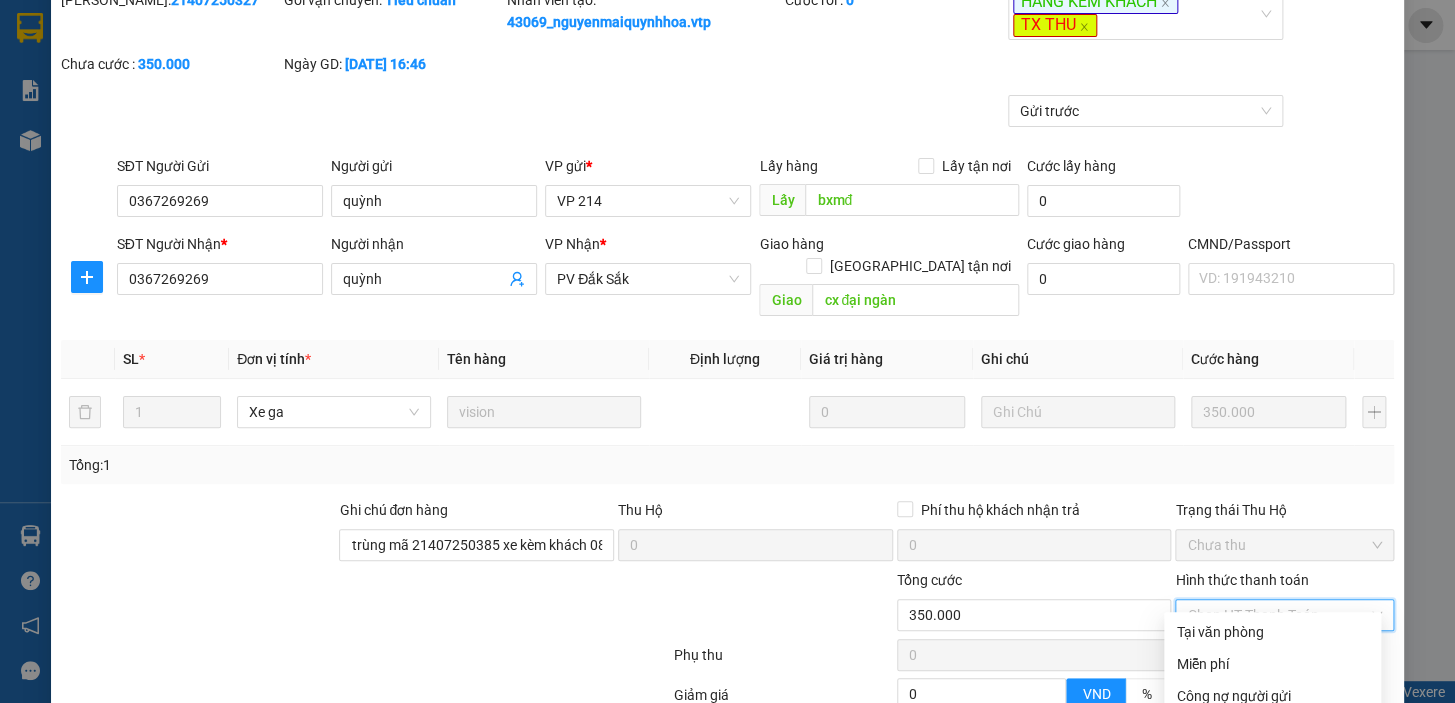 scroll, scrollTop: 0, scrollLeft: 0, axis: both 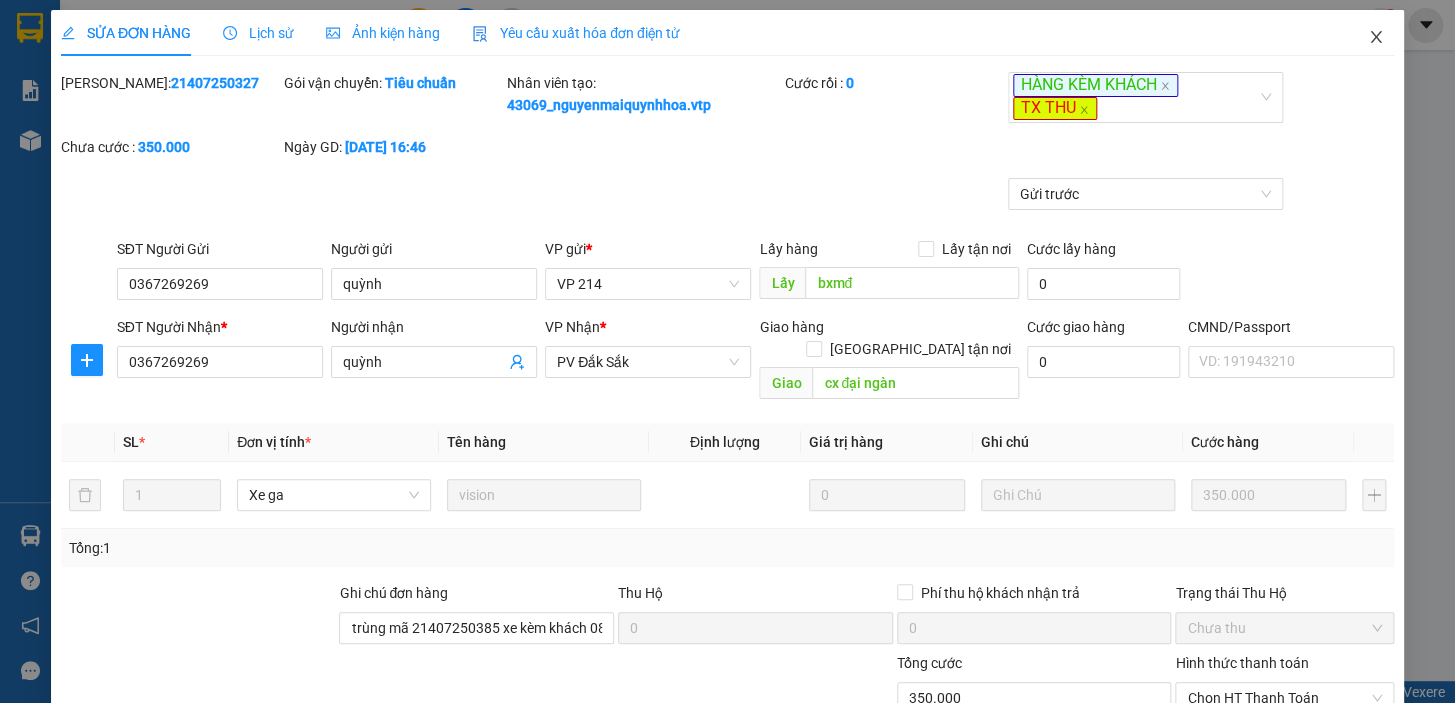click 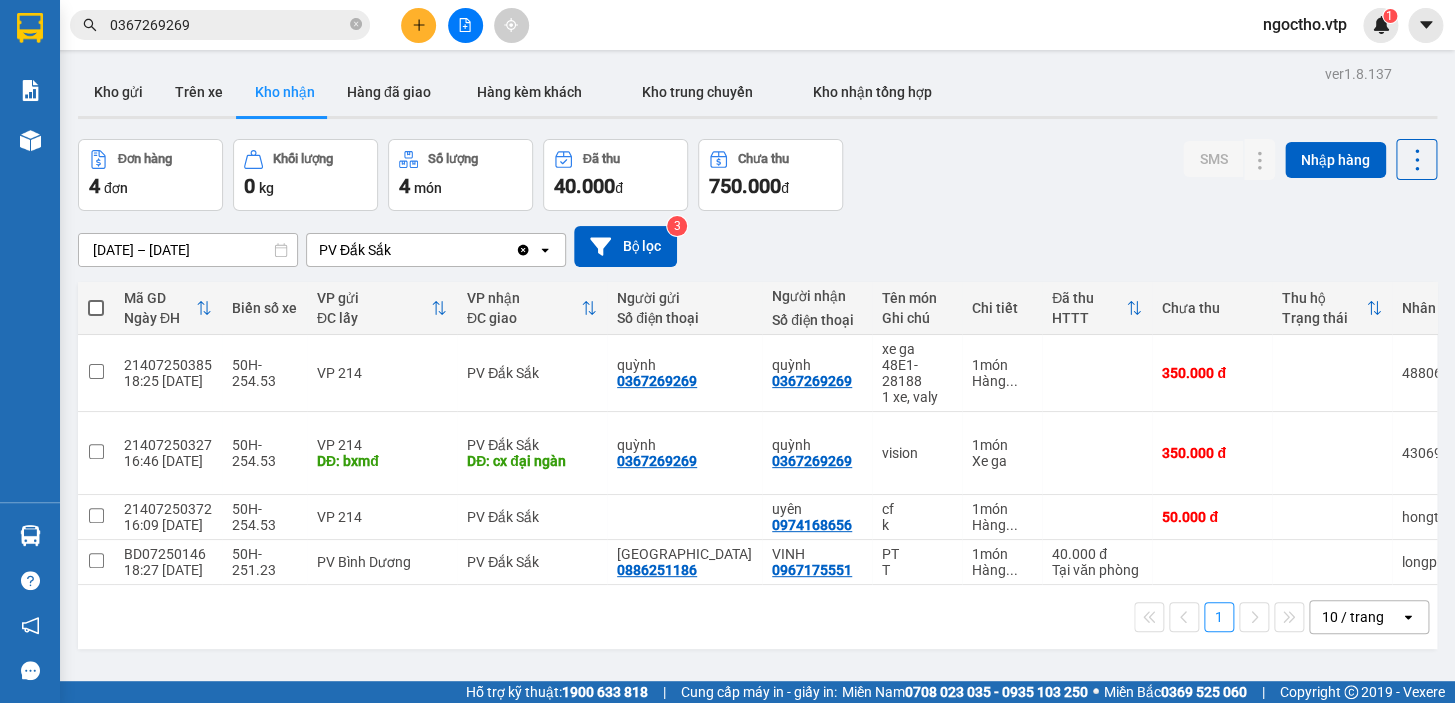 click on "PV Đắk Sắk" at bounding box center (411, 250) 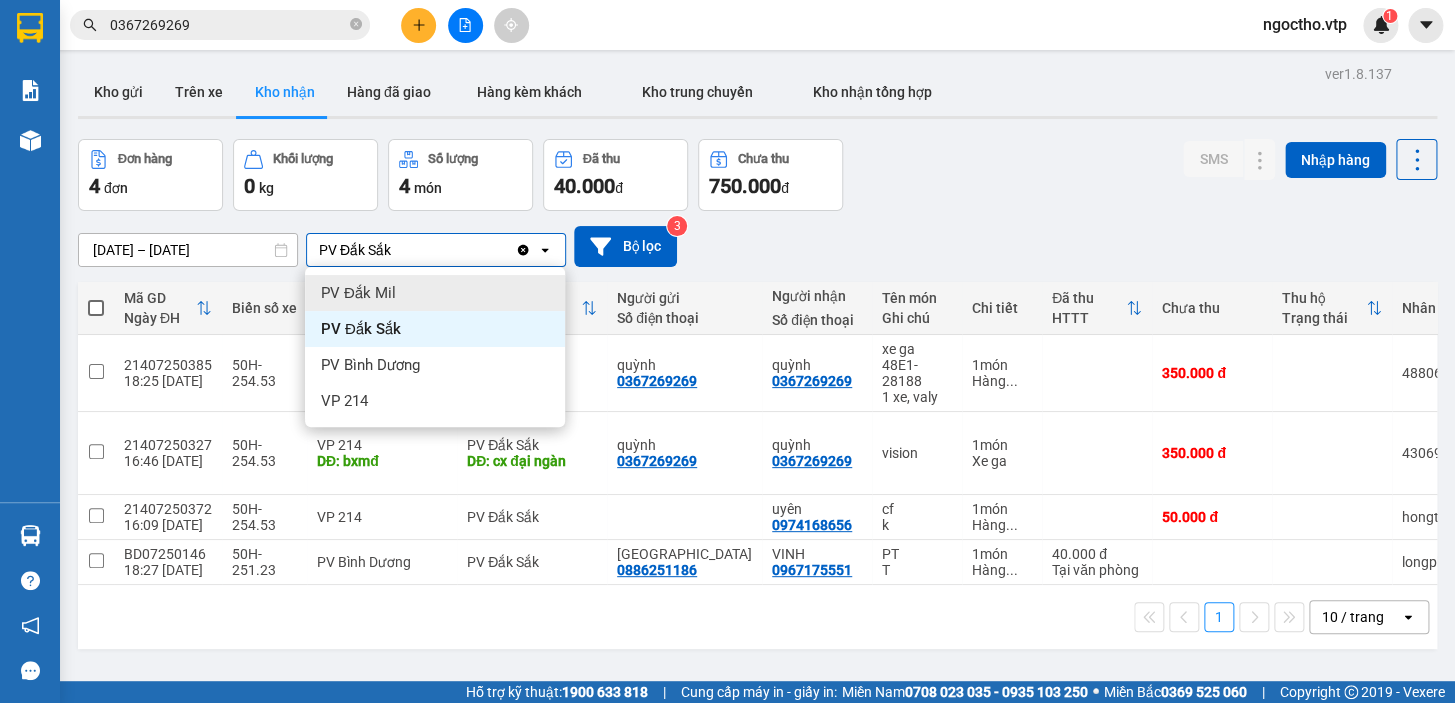 click on "PV Đắk Mil" at bounding box center [435, 293] 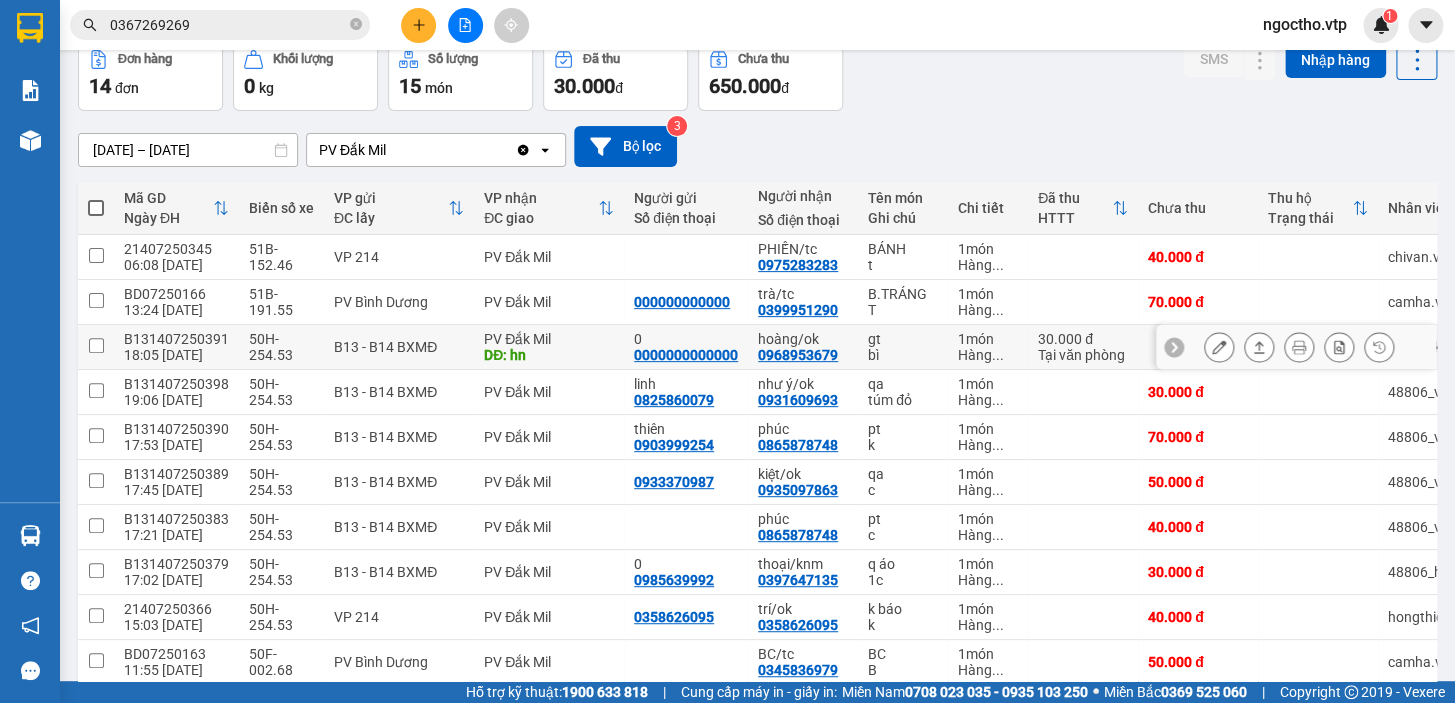 scroll, scrollTop: 0, scrollLeft: 0, axis: both 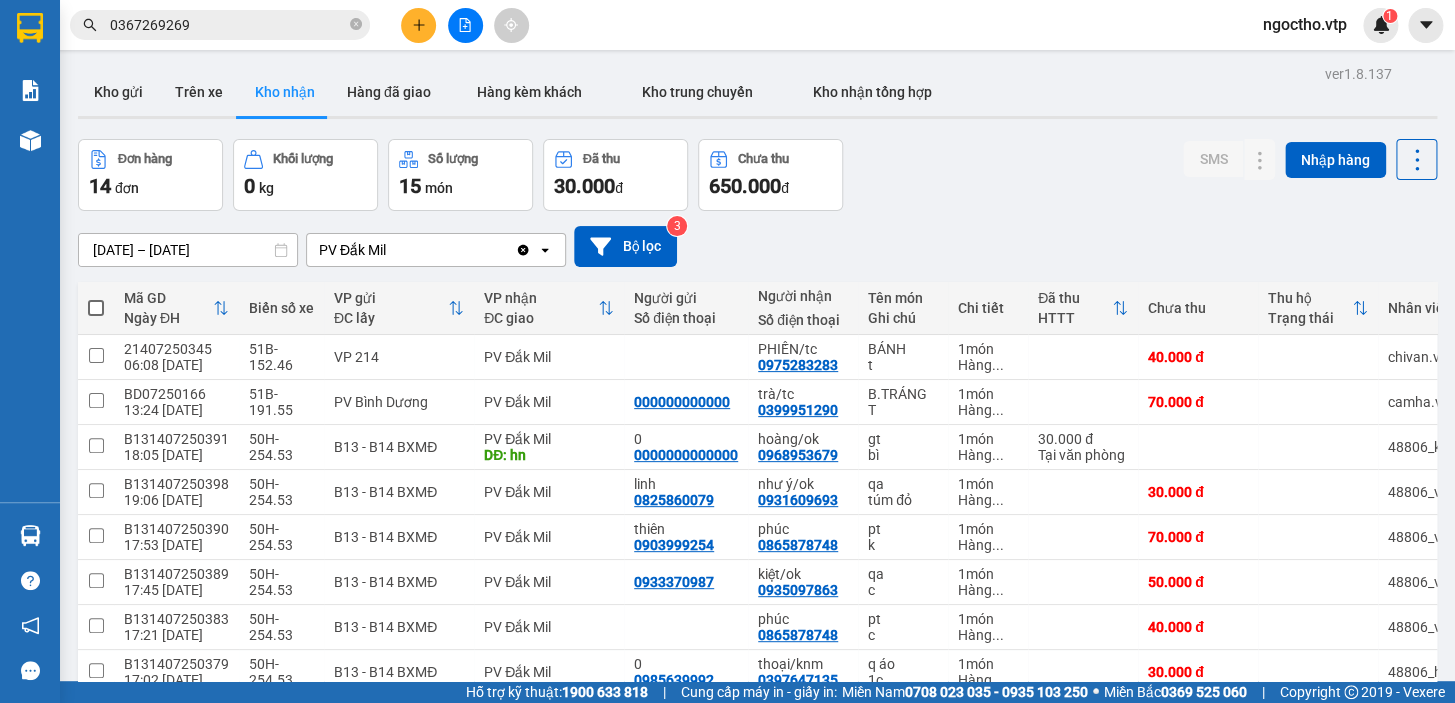 click on "Clear value" 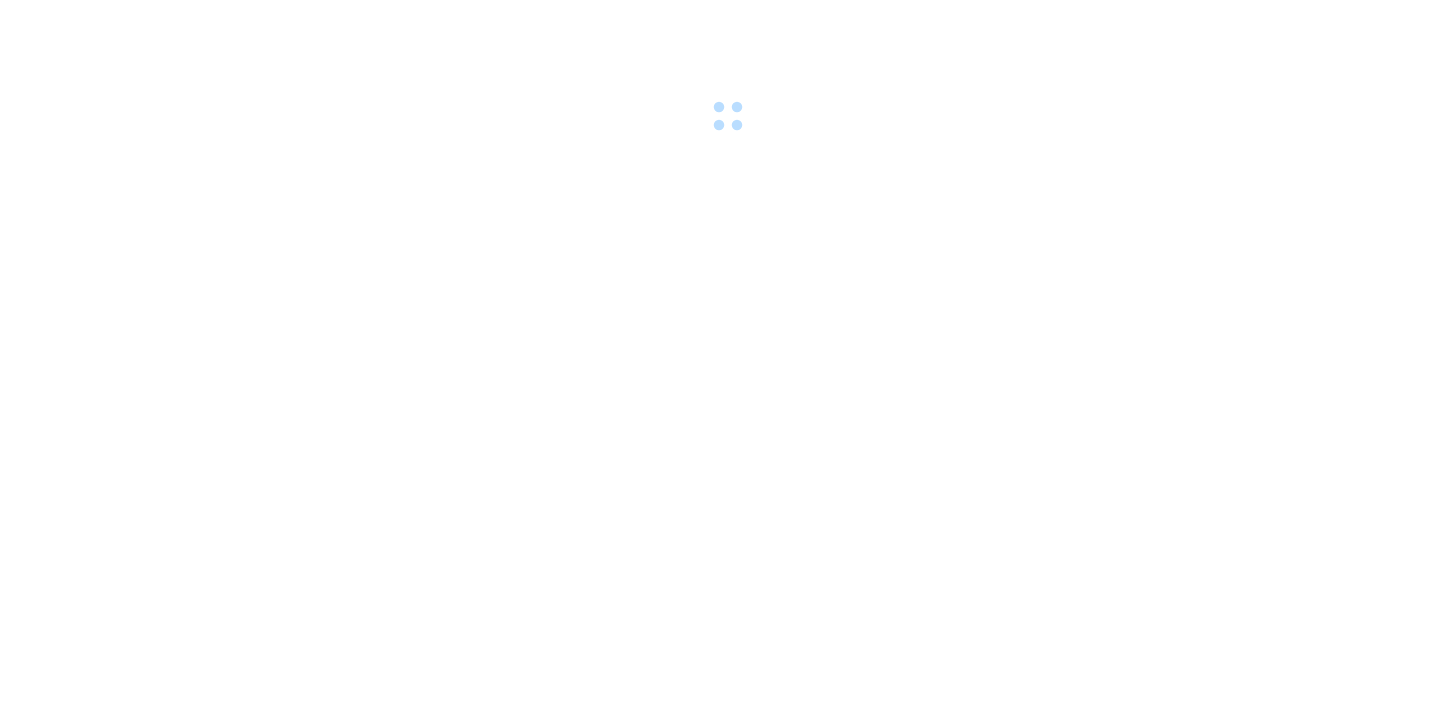 scroll, scrollTop: 0, scrollLeft: 0, axis: both 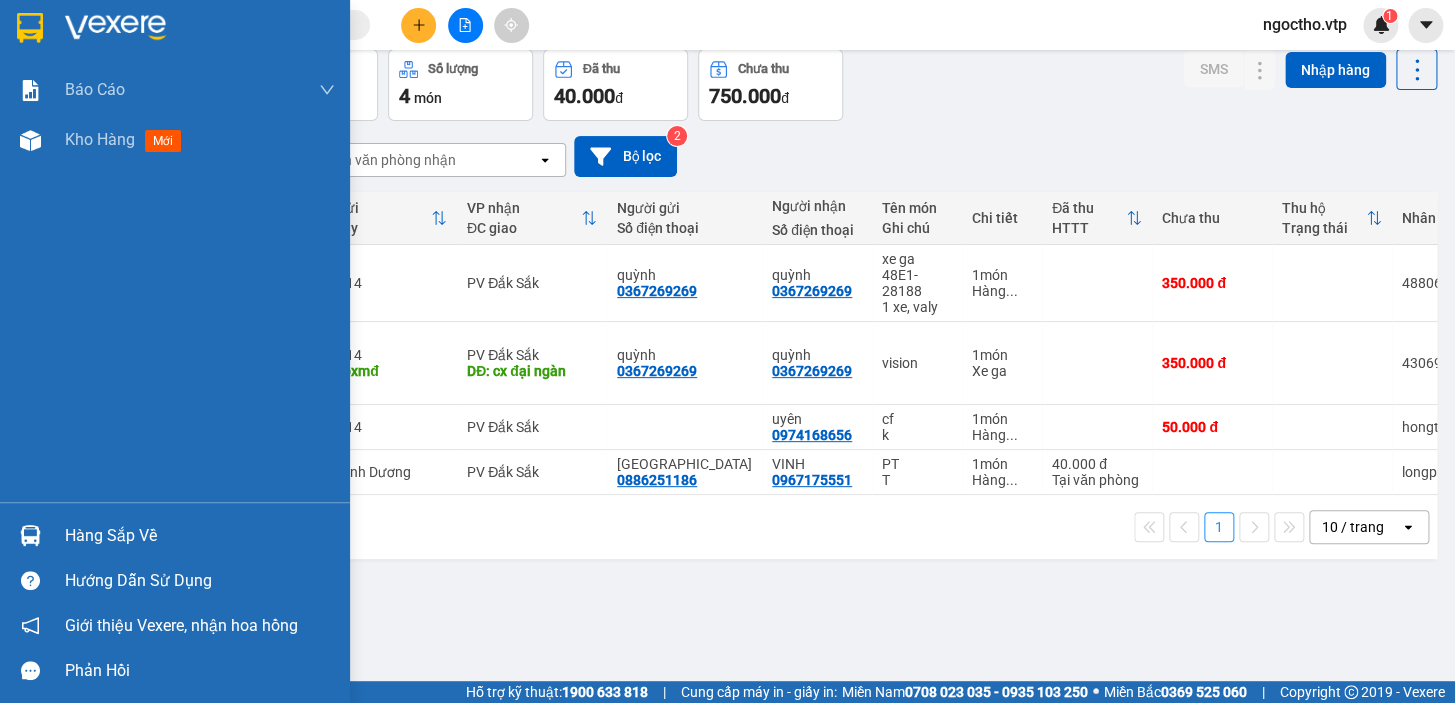 click on "Hàng sắp về" at bounding box center [200, 536] 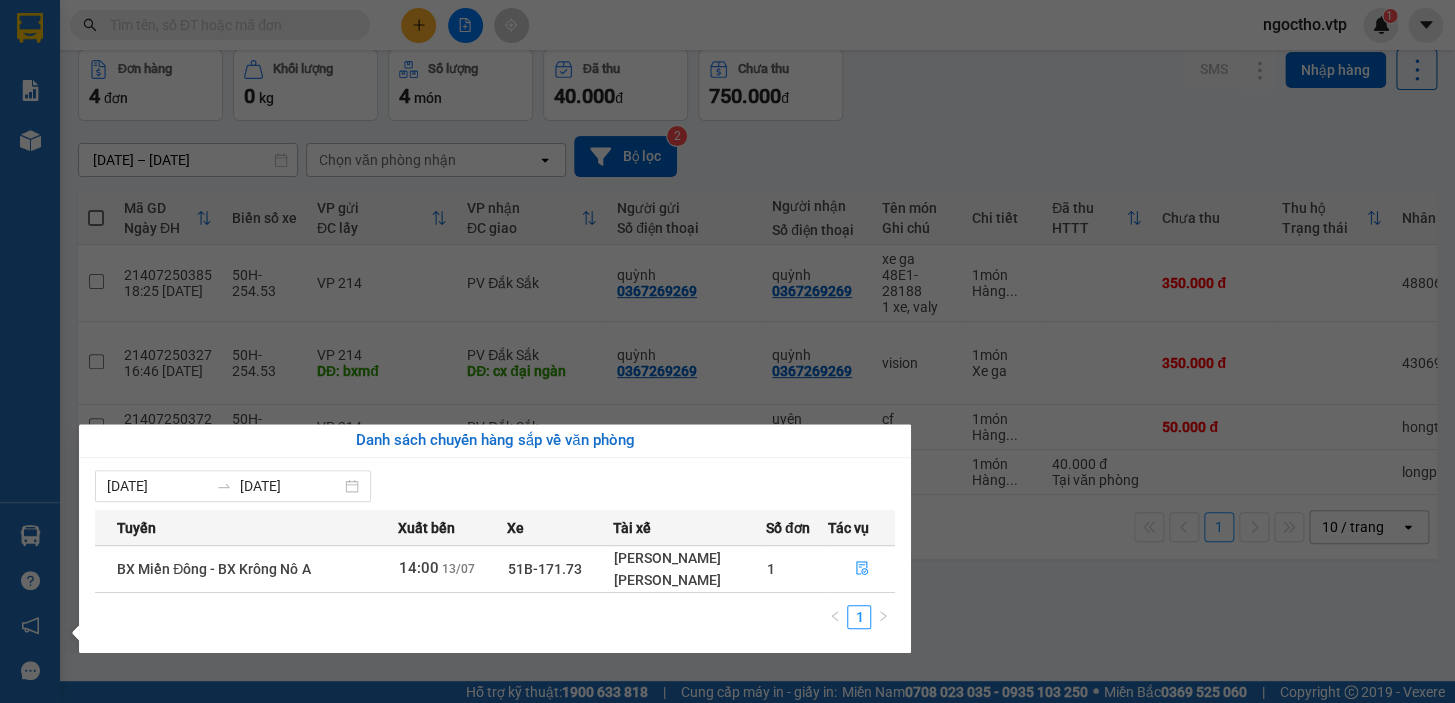 drag, startPoint x: 959, startPoint y: 619, endPoint x: 948, endPoint y: 605, distance: 17.804493 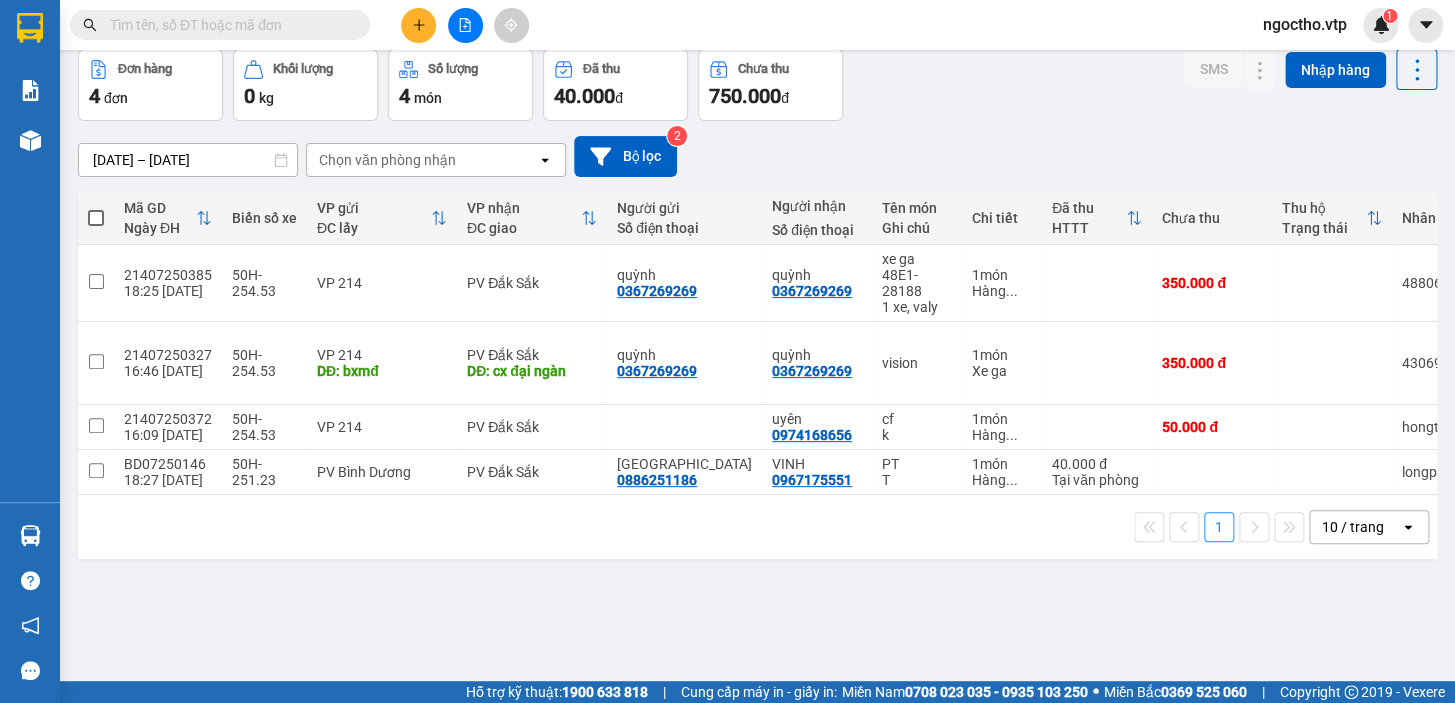 click at bounding box center [228, 25] 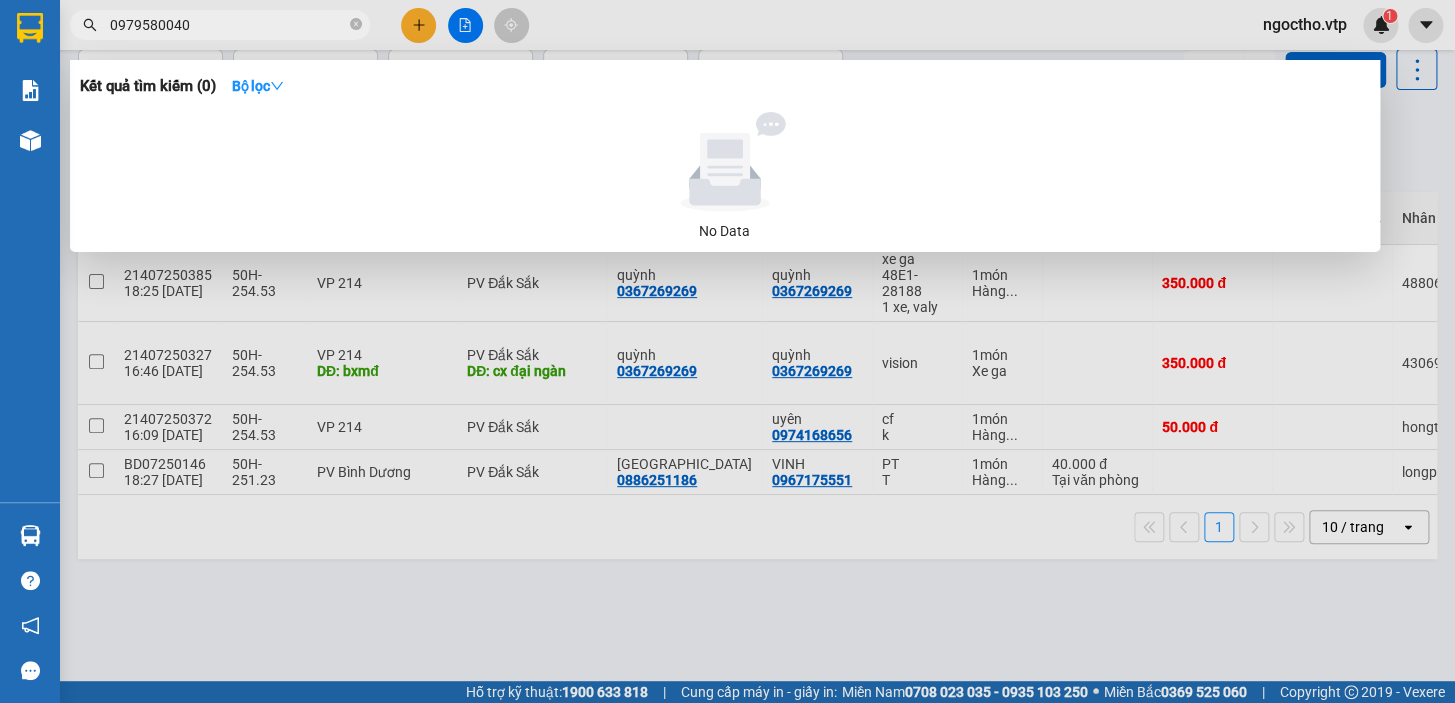 click on "0979580040" at bounding box center [228, 25] 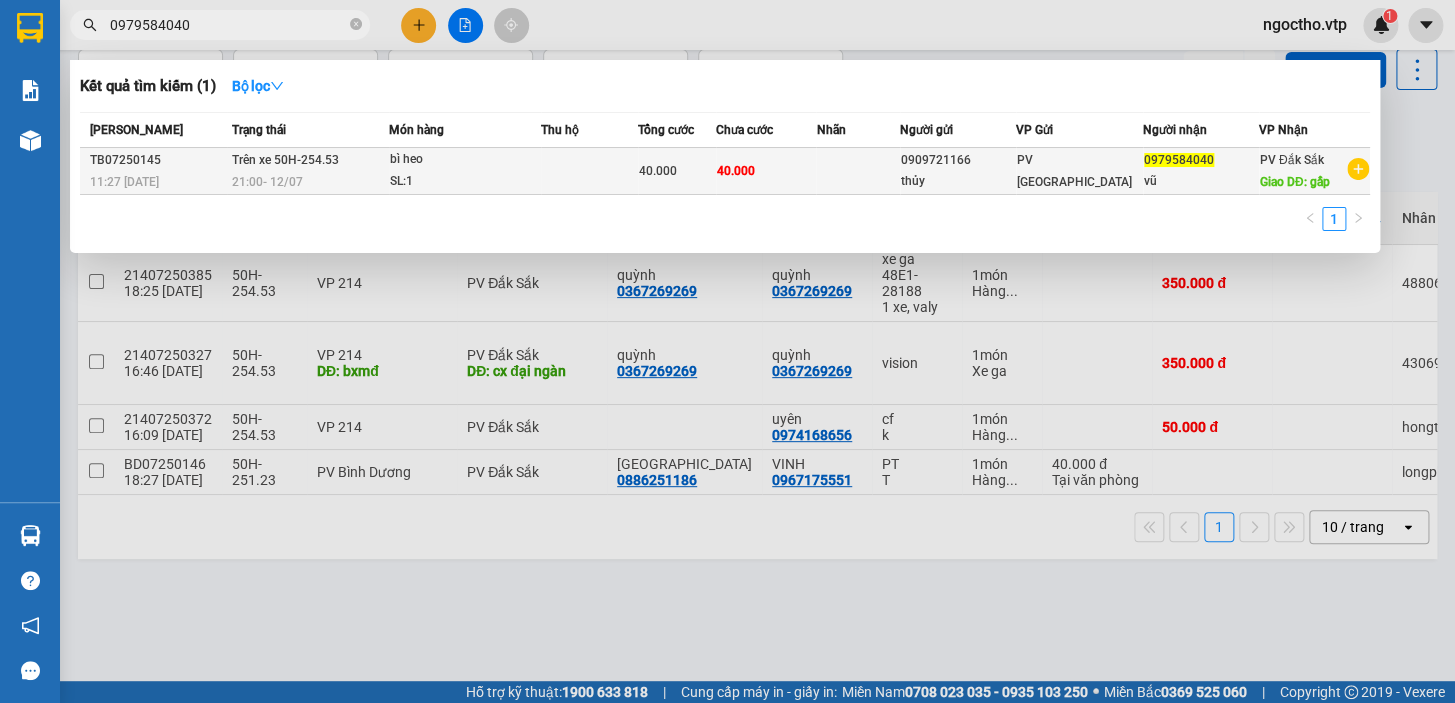 type on "0979584040" 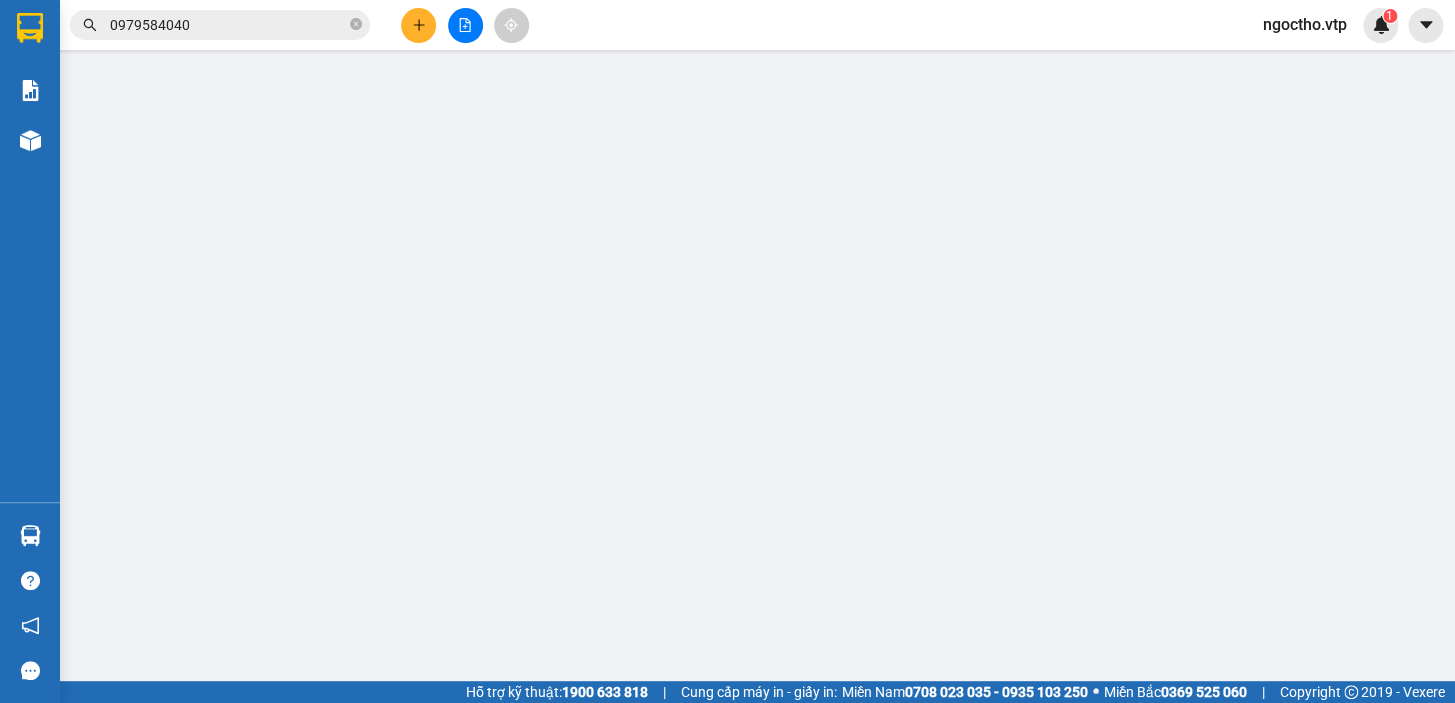 type on "2.000" 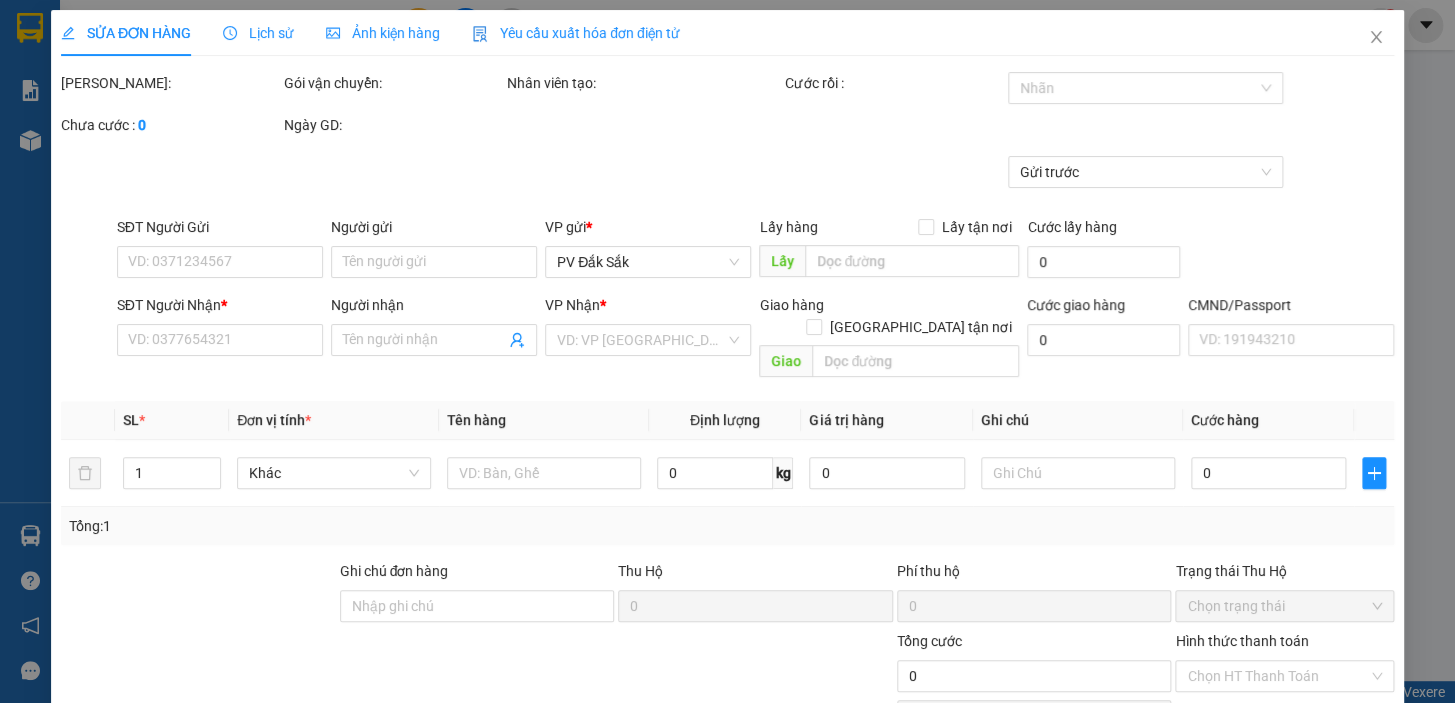 type on "0909721166" 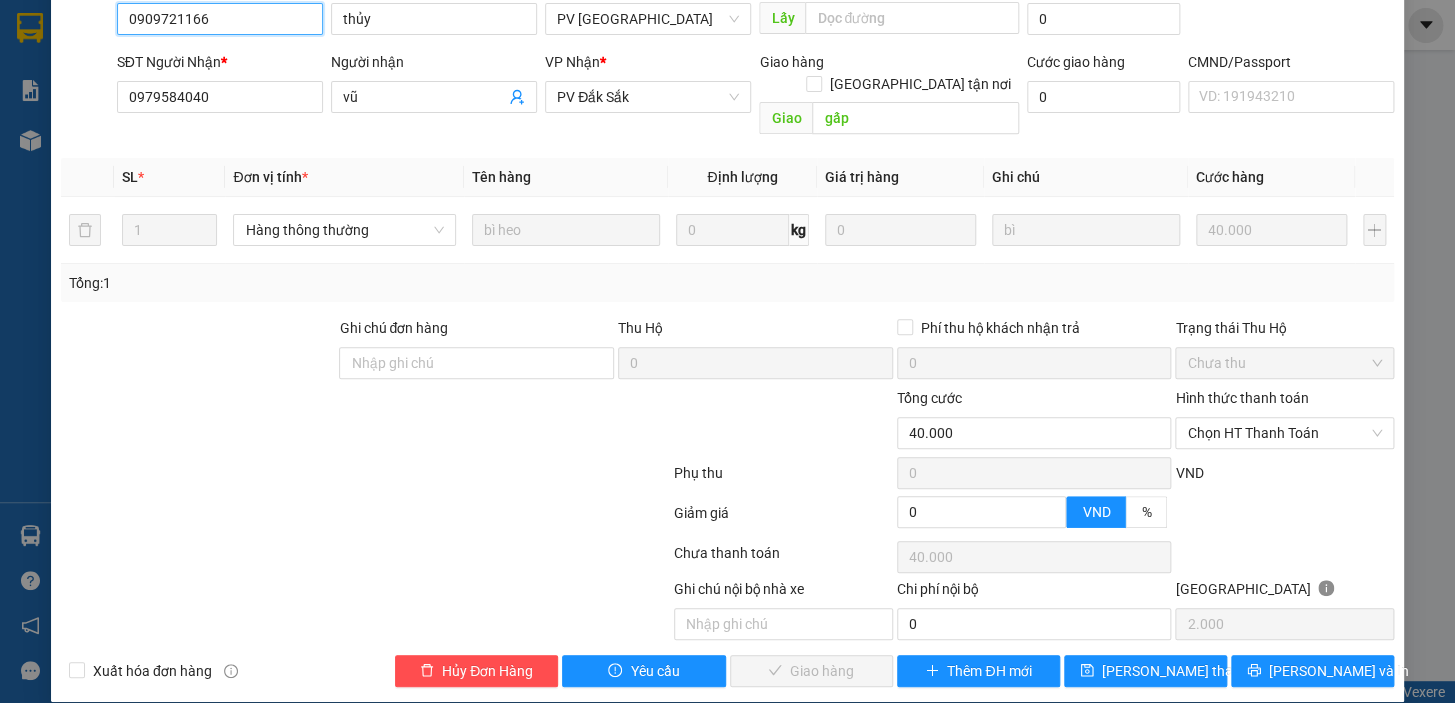 scroll, scrollTop: 0, scrollLeft: 0, axis: both 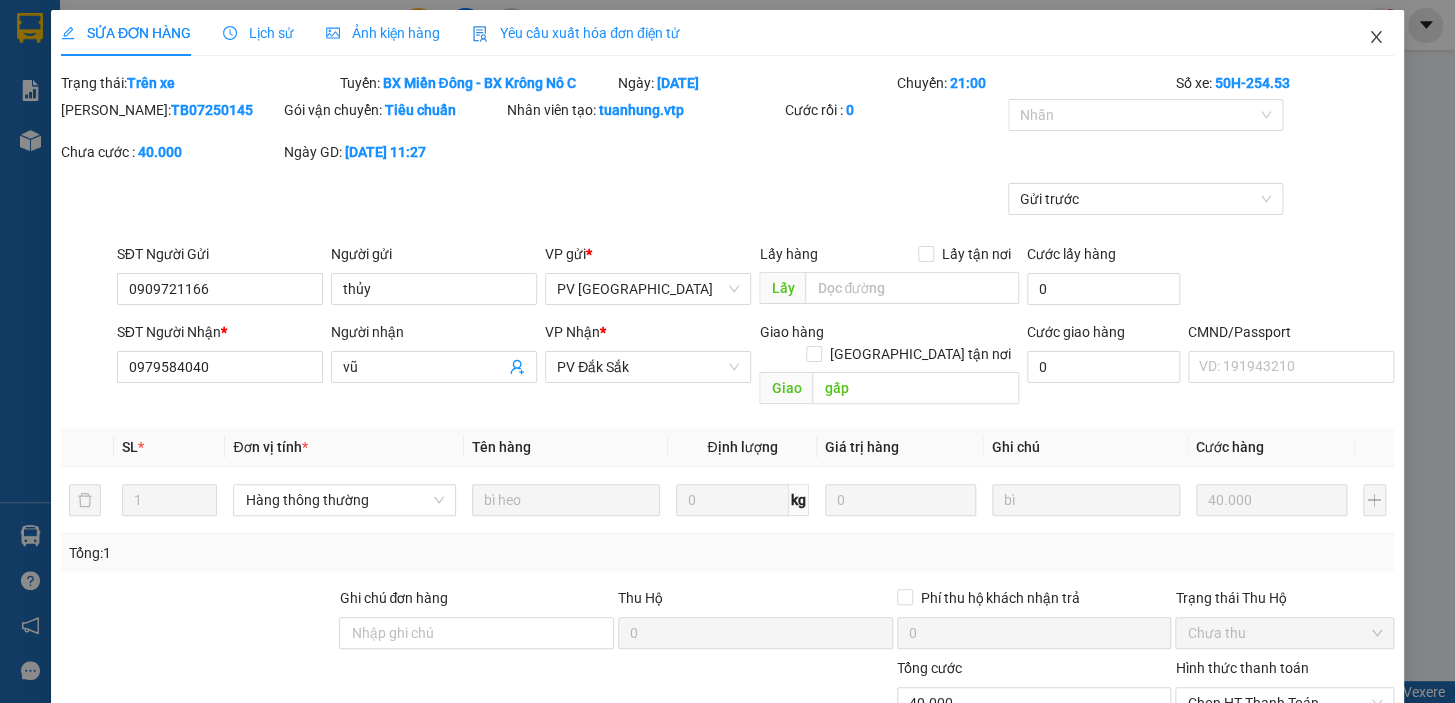 click 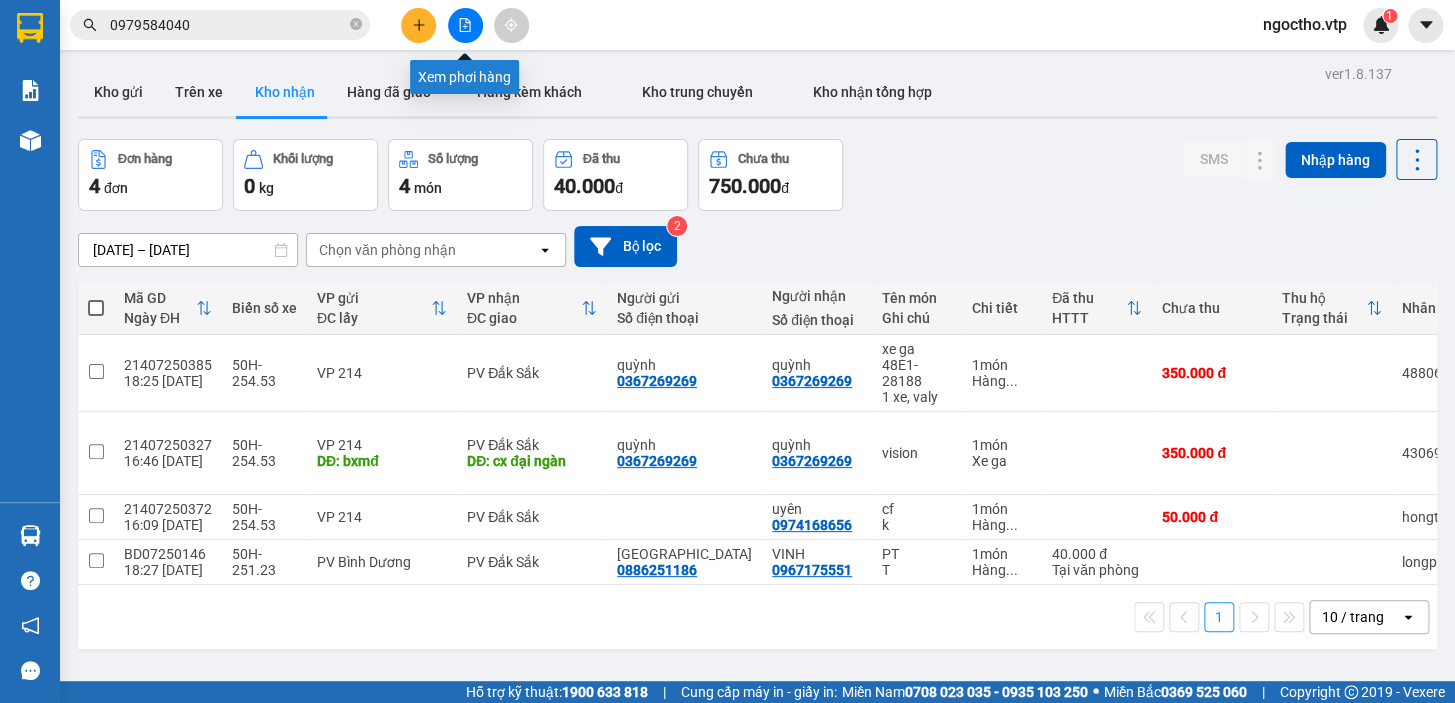click 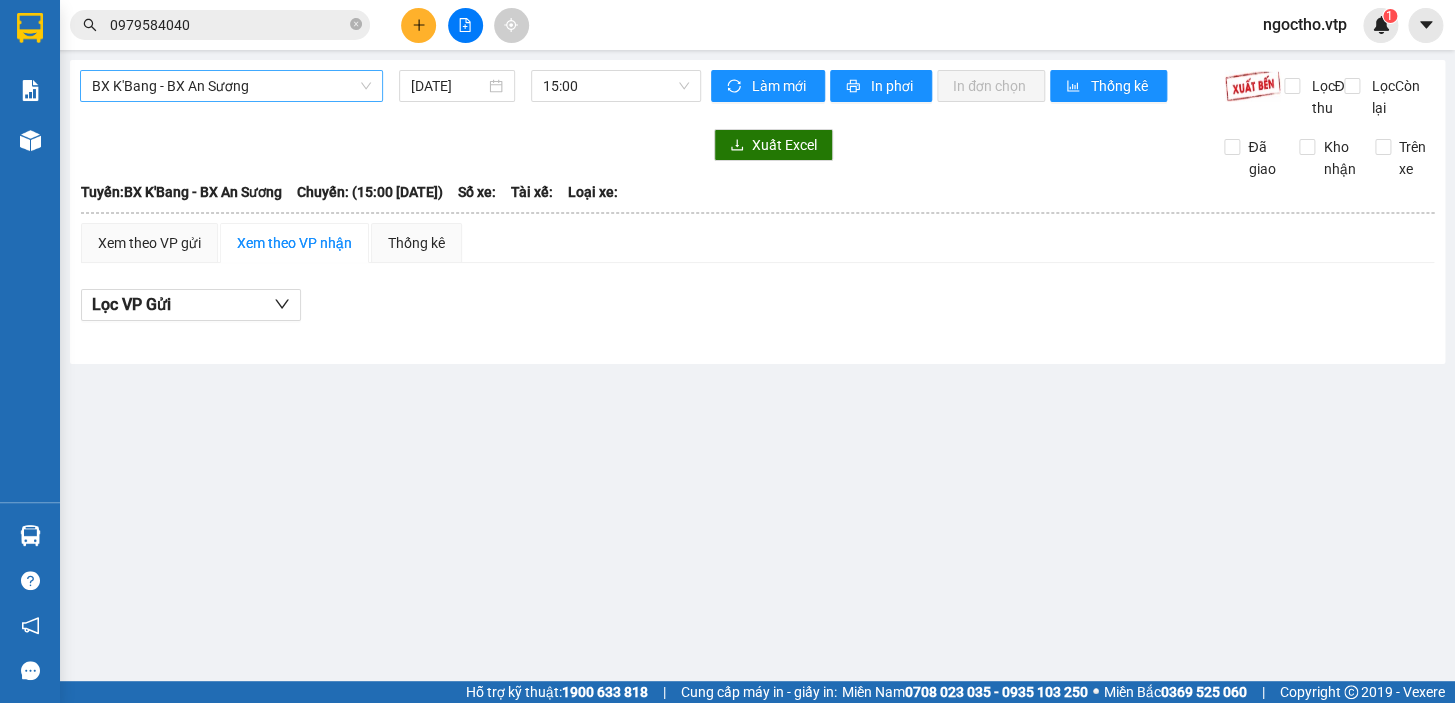 click on "BX K'Bang - BX An Sương" at bounding box center (231, 86) 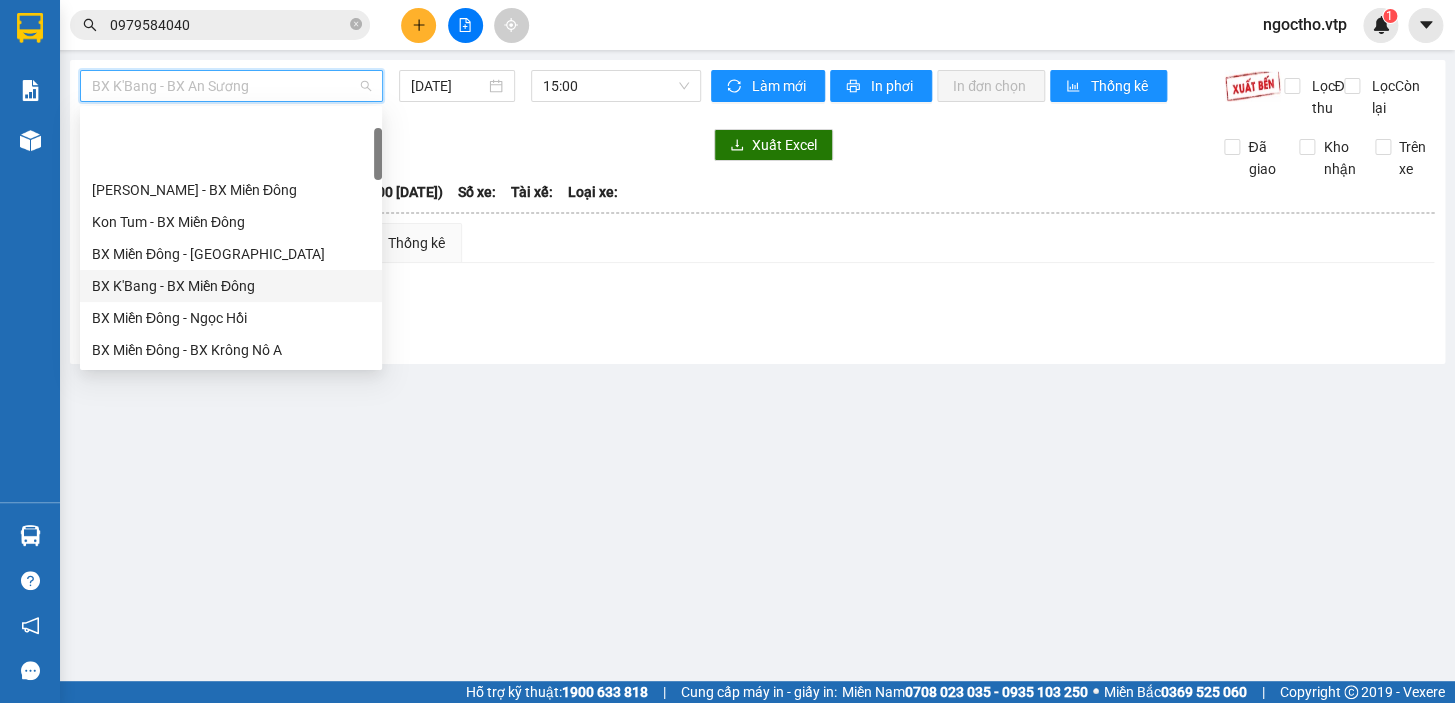 scroll, scrollTop: 181, scrollLeft: 0, axis: vertical 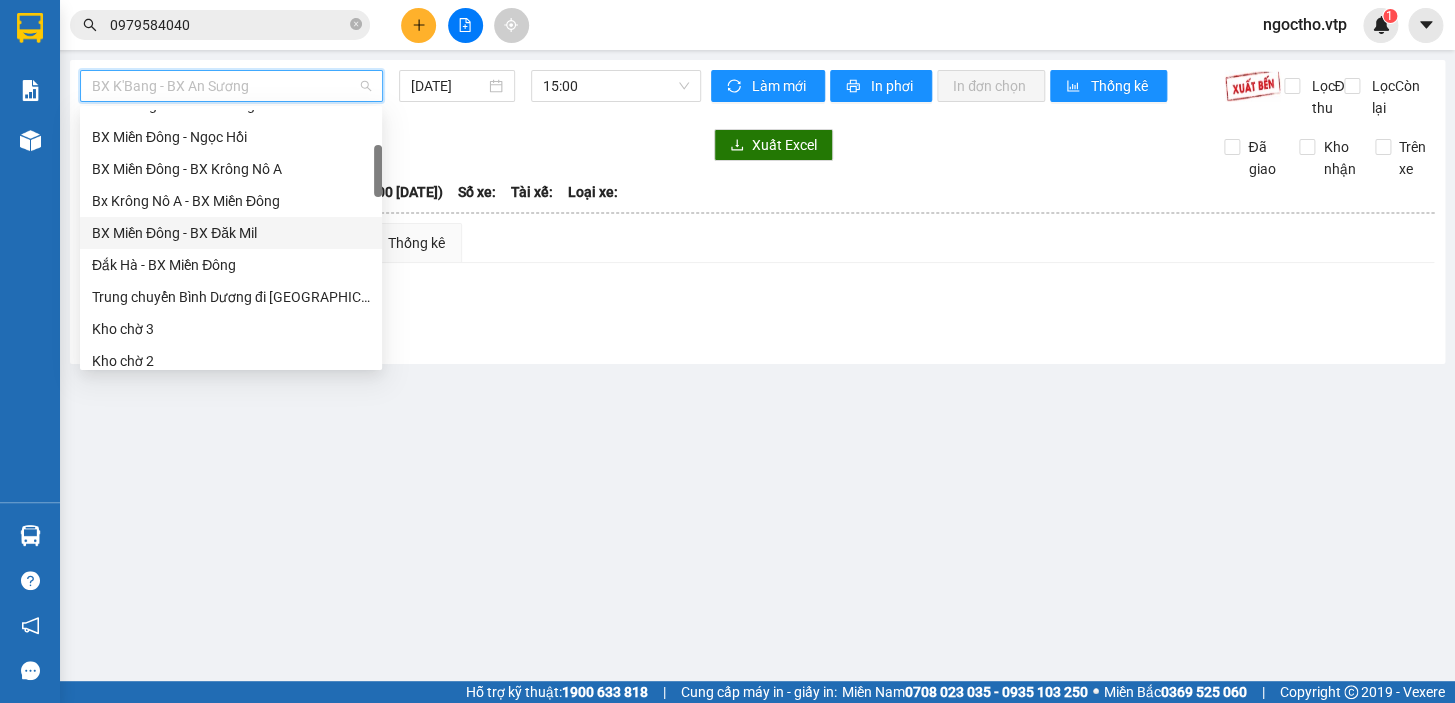 click on "BX Miền Đông - BX Đăk Mil" at bounding box center [231, 233] 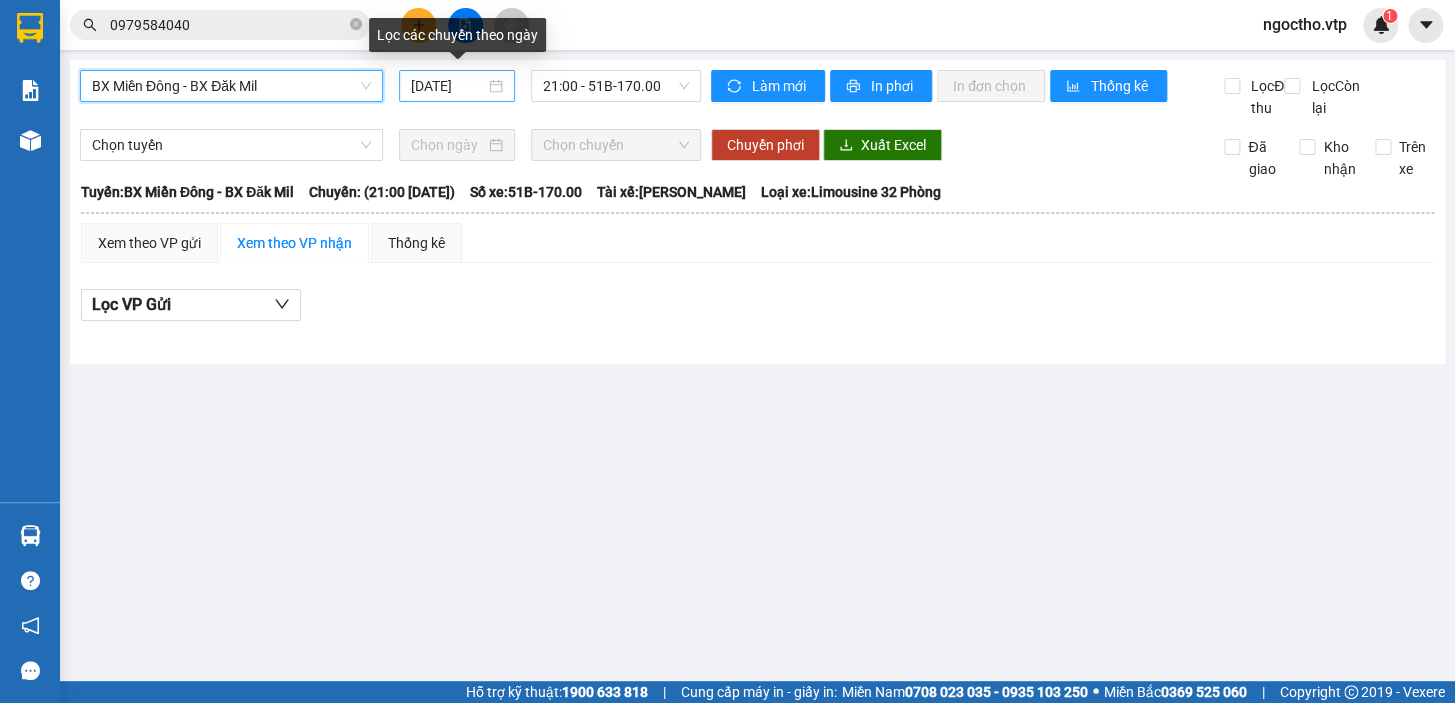 drag, startPoint x: 421, startPoint y: 80, endPoint x: 422, endPoint y: 91, distance: 11.045361 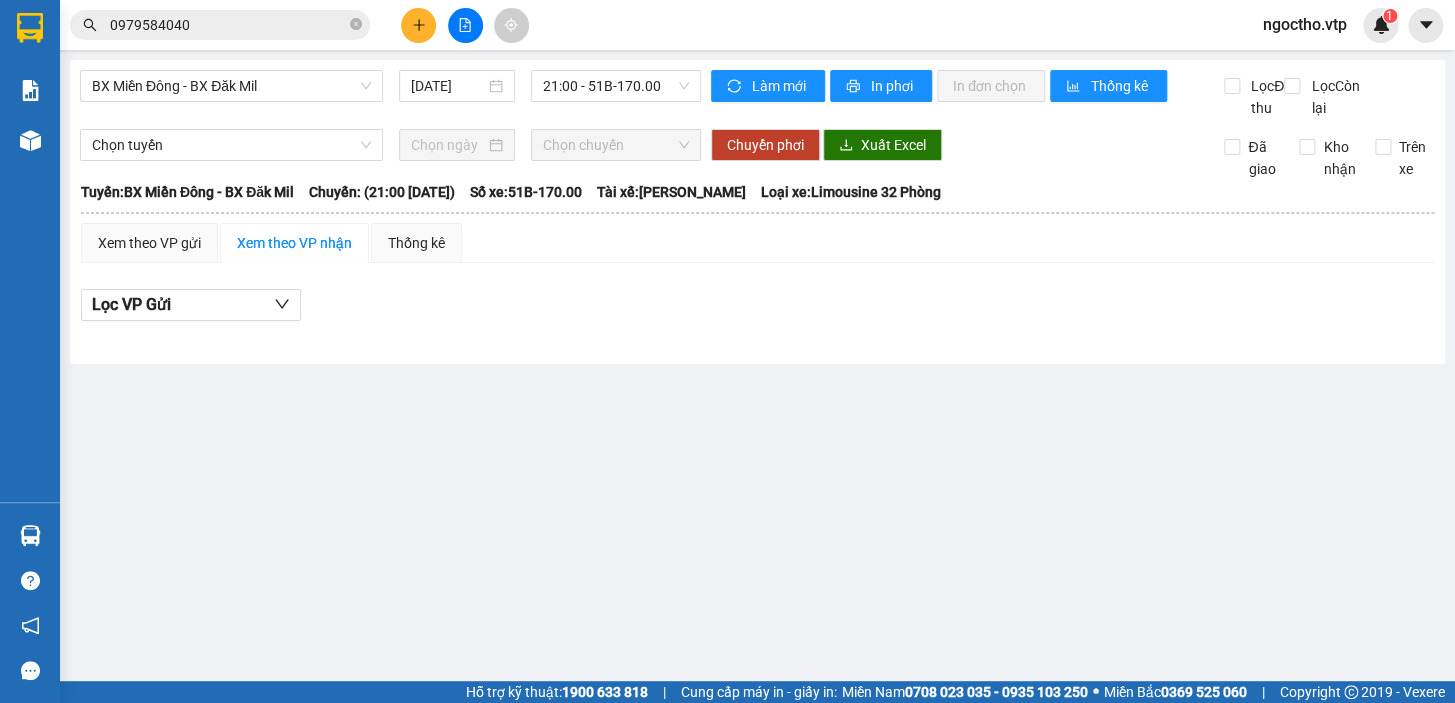 click on "BX Miền Đông - BX Đăk Mil 13/07/2025 21:00     - 51B-170.00" at bounding box center (390, 94) 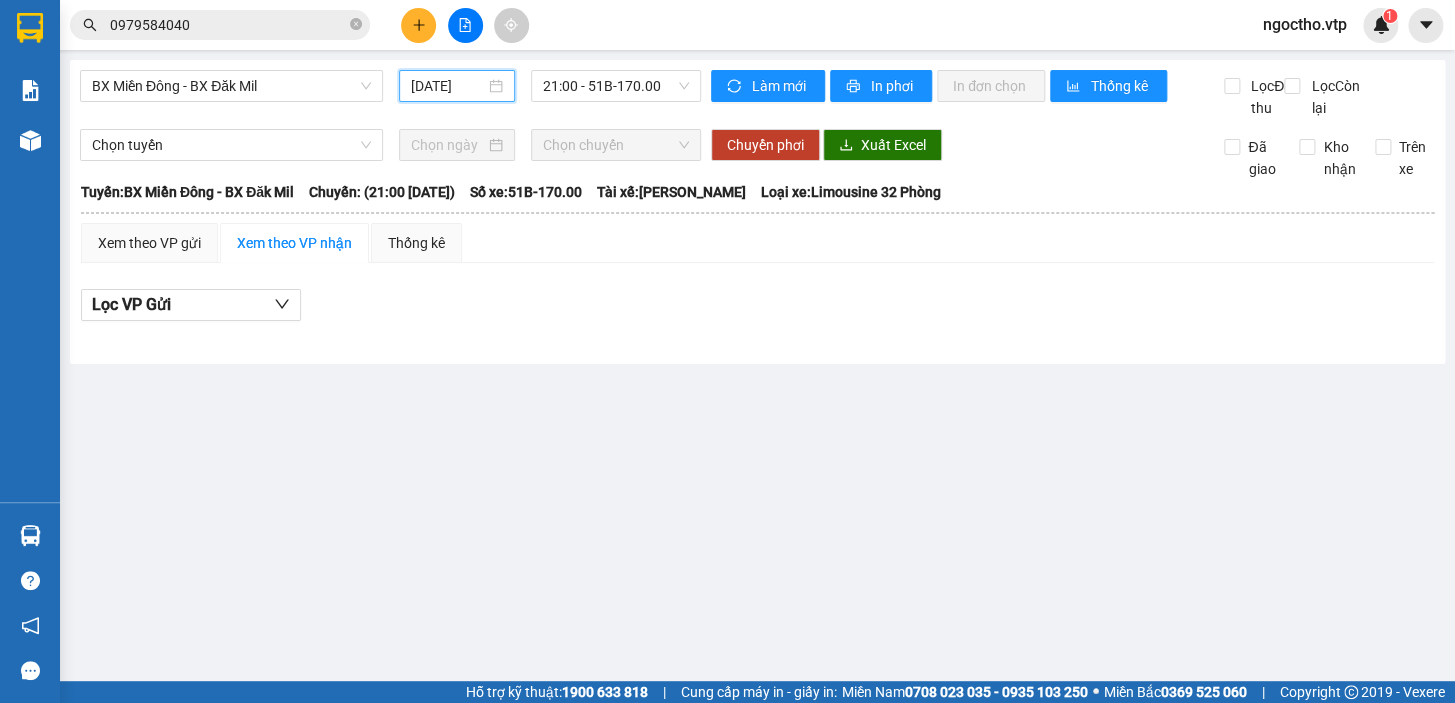 click on "[DATE]" at bounding box center [448, 86] 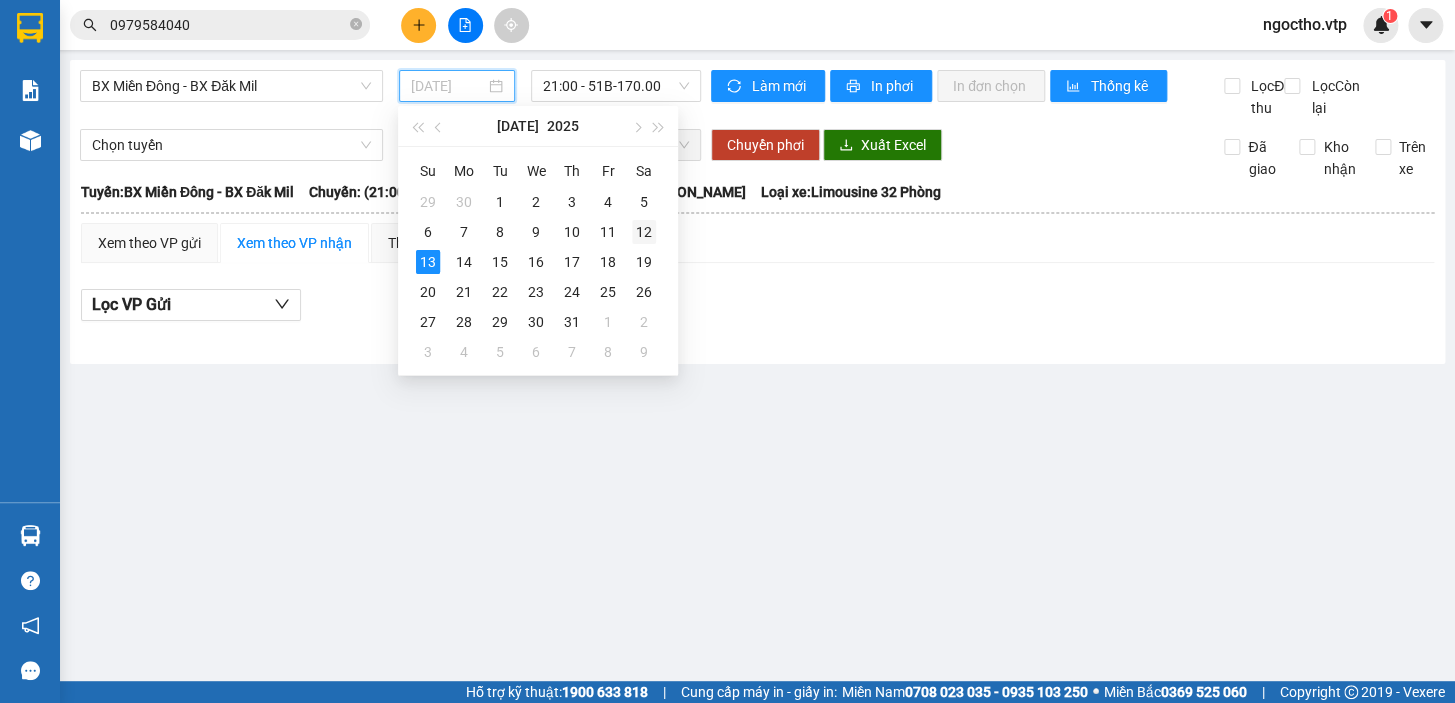 click on "12" at bounding box center [644, 232] 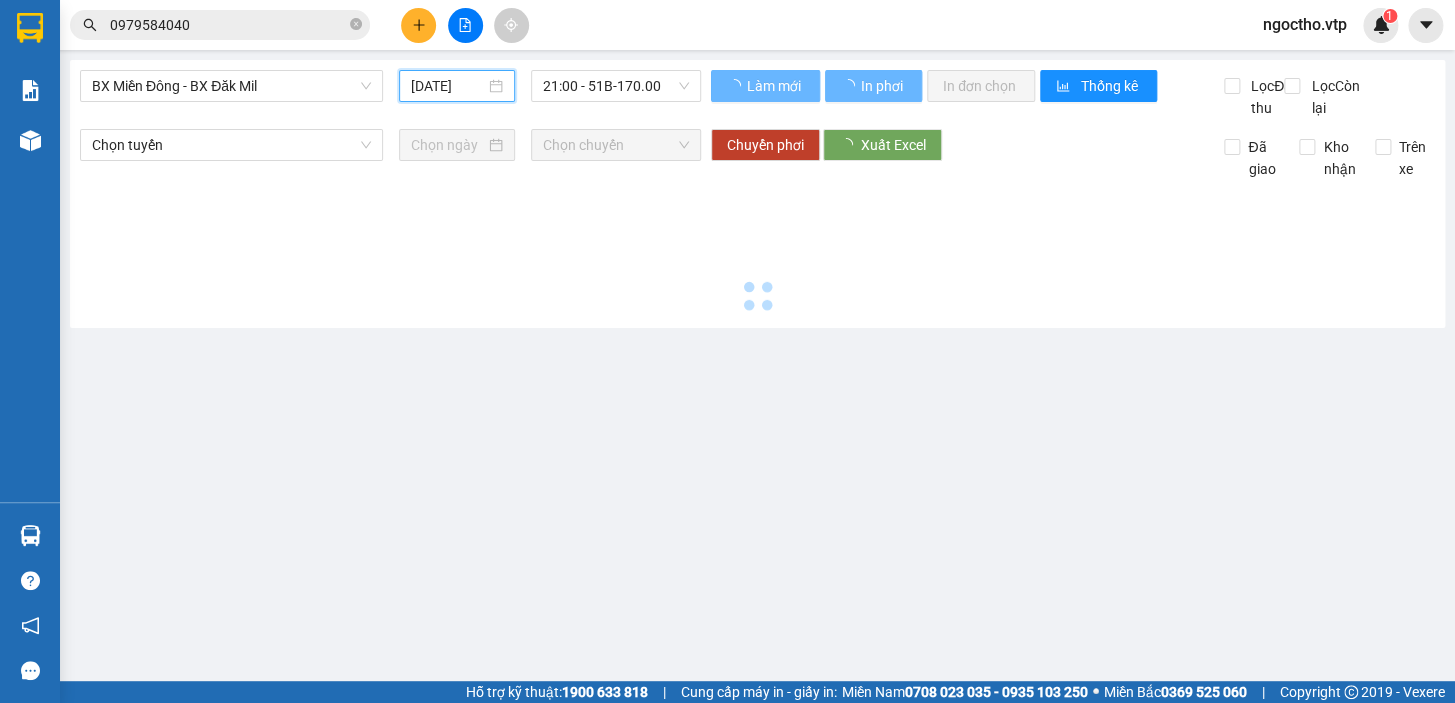 type on "12/07/2025" 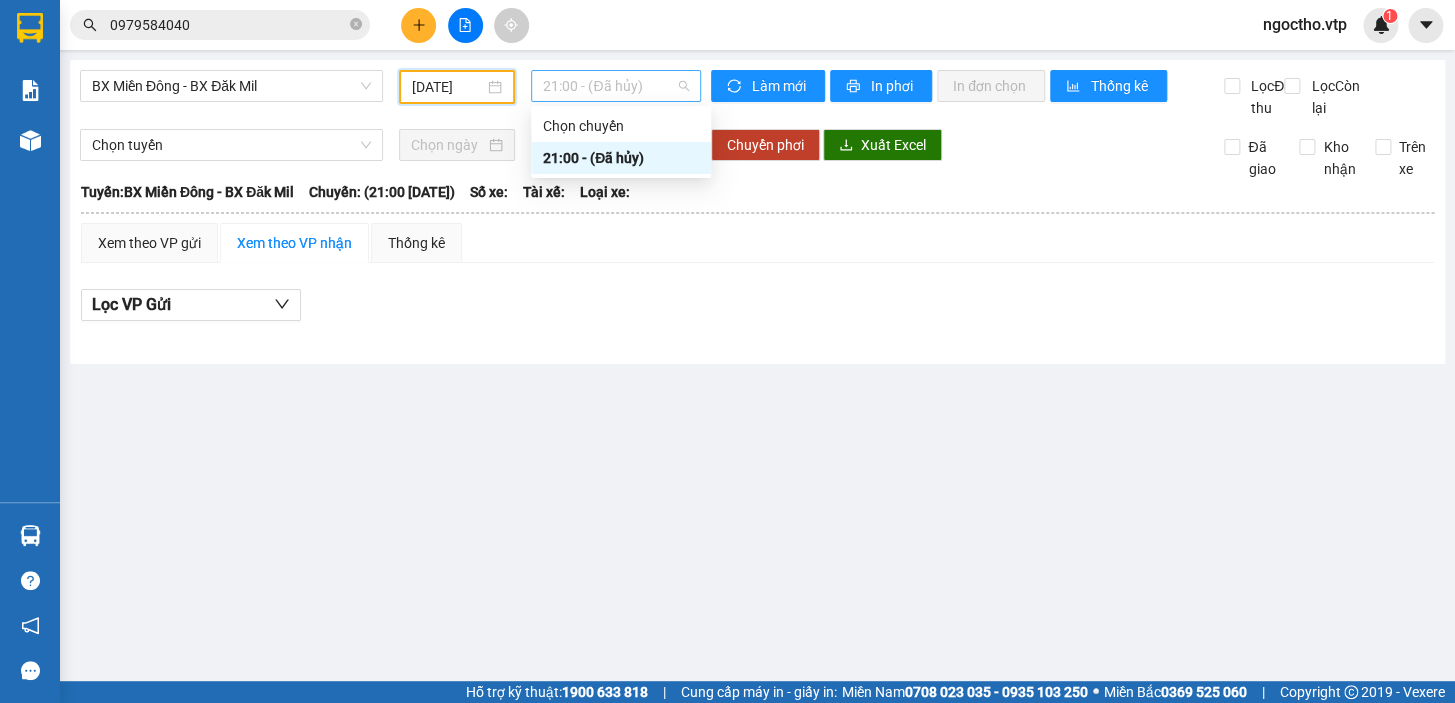 click on "21:00     - (Đã hủy)" at bounding box center (616, 86) 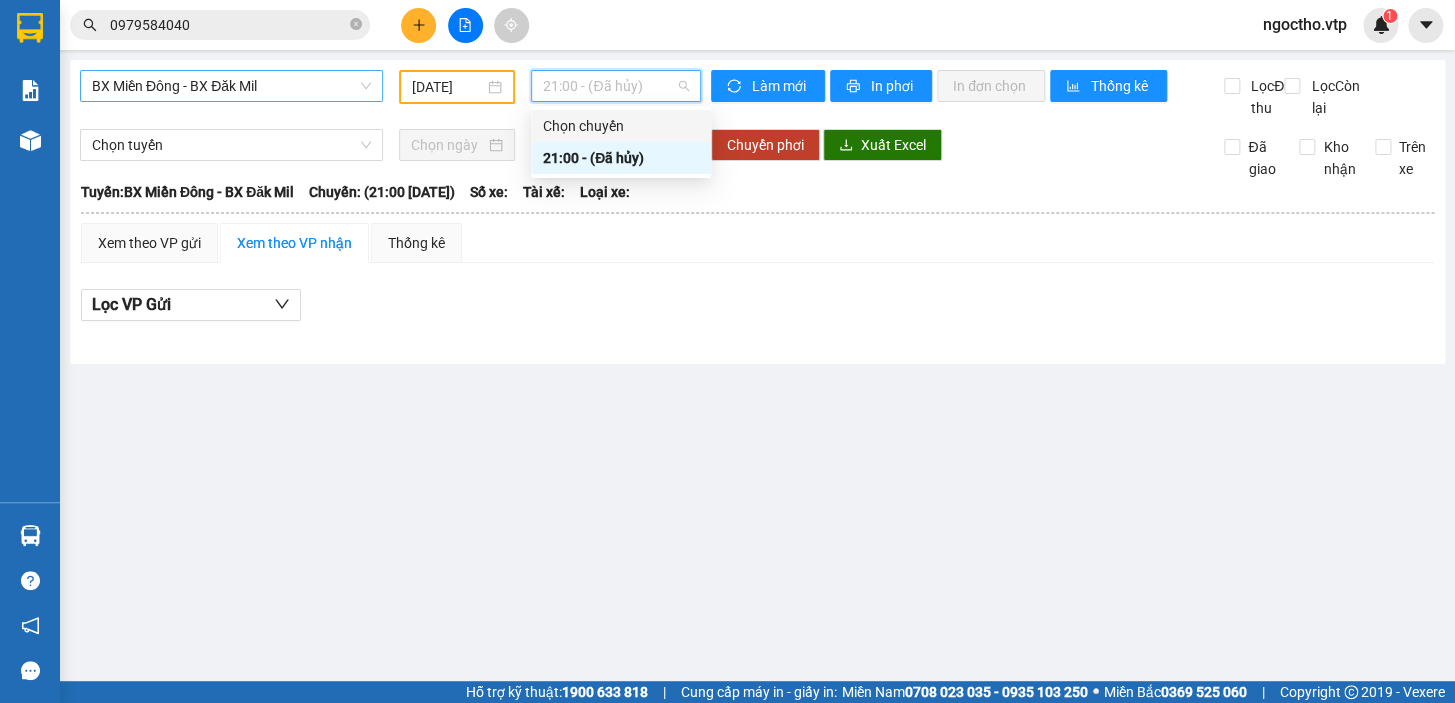 click on "BX Miền Đông - BX Đăk Mil" at bounding box center [231, 86] 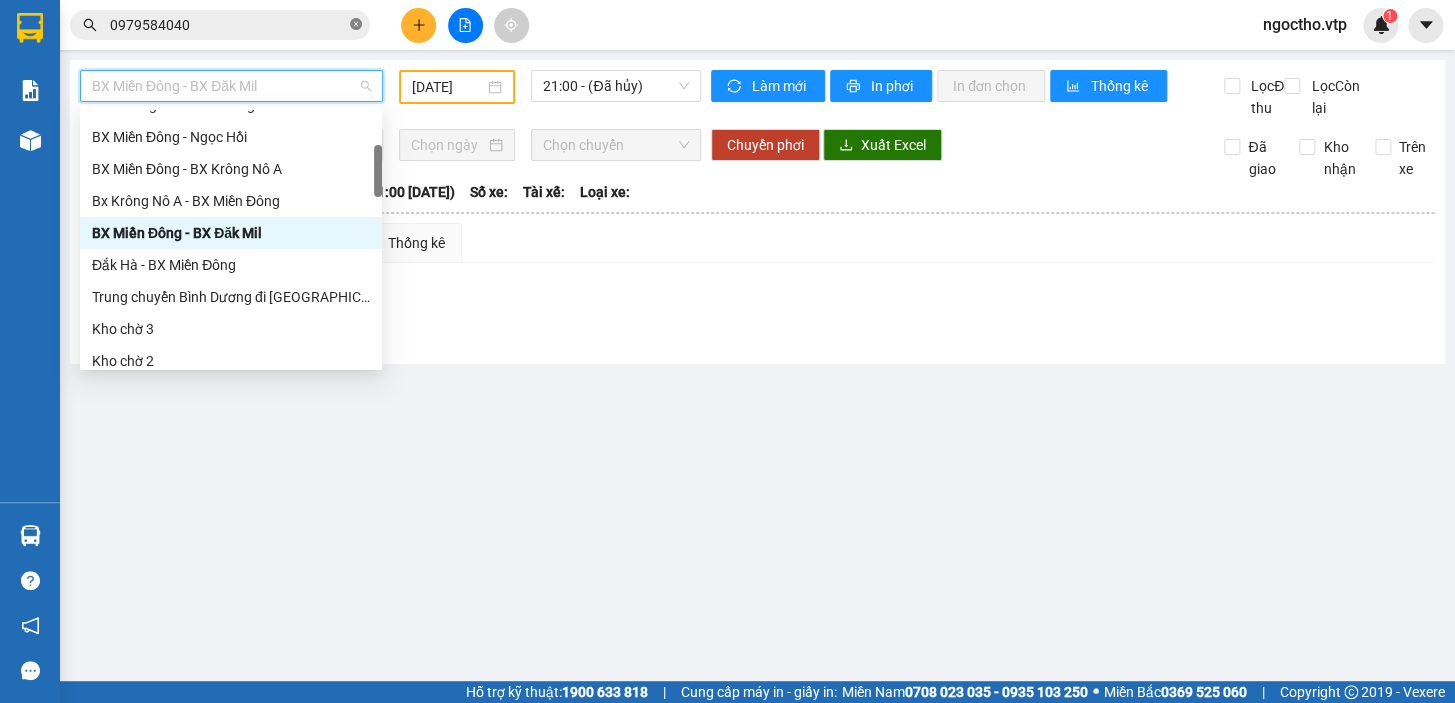 click 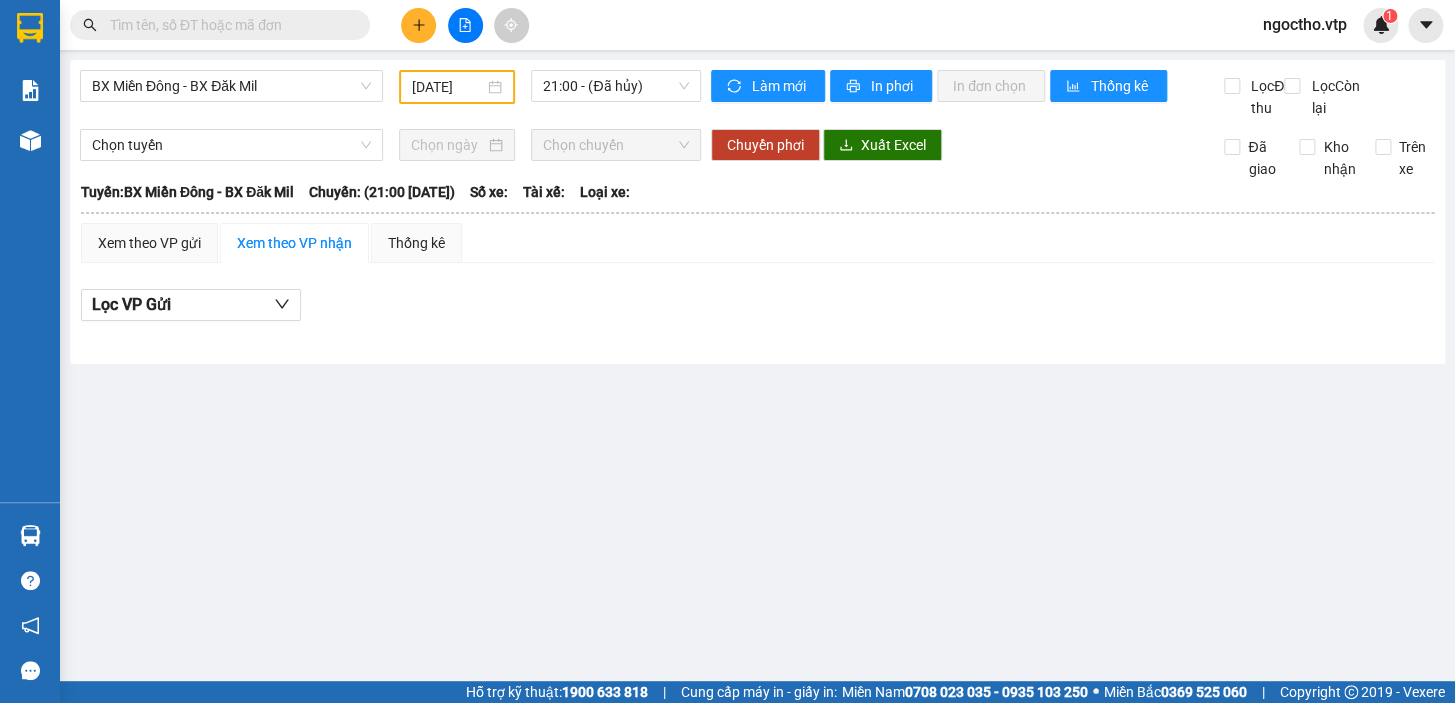 drag, startPoint x: 323, startPoint y: 421, endPoint x: 321, endPoint y: 390, distance: 31.06445 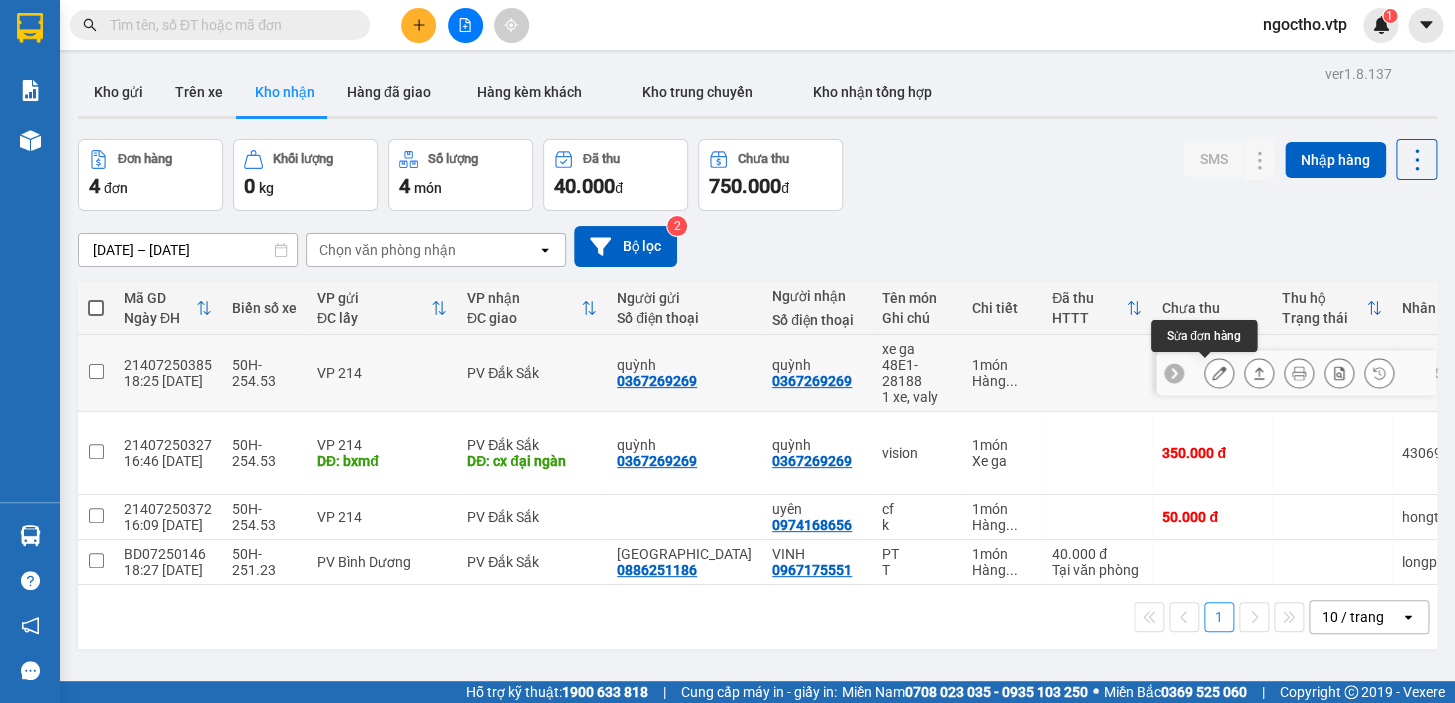 click at bounding box center (1219, 373) 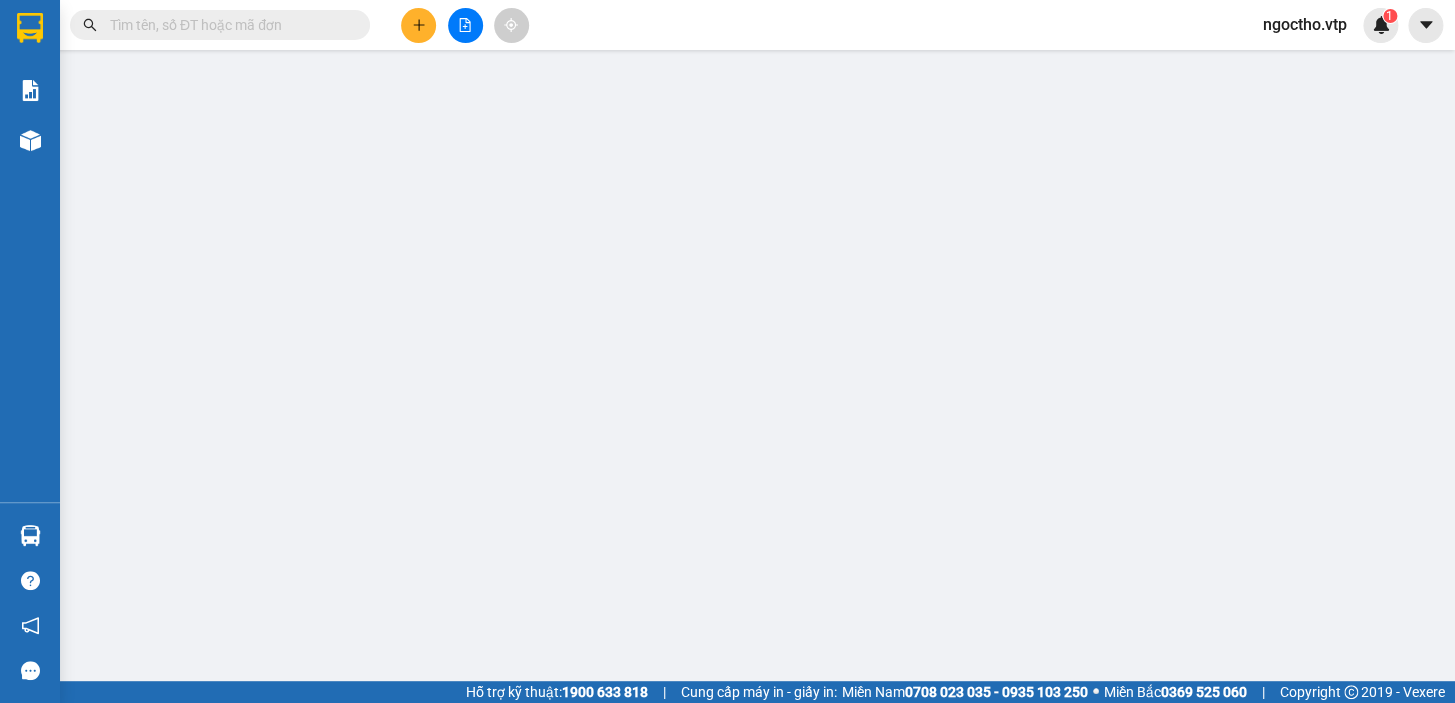 type on "17.500" 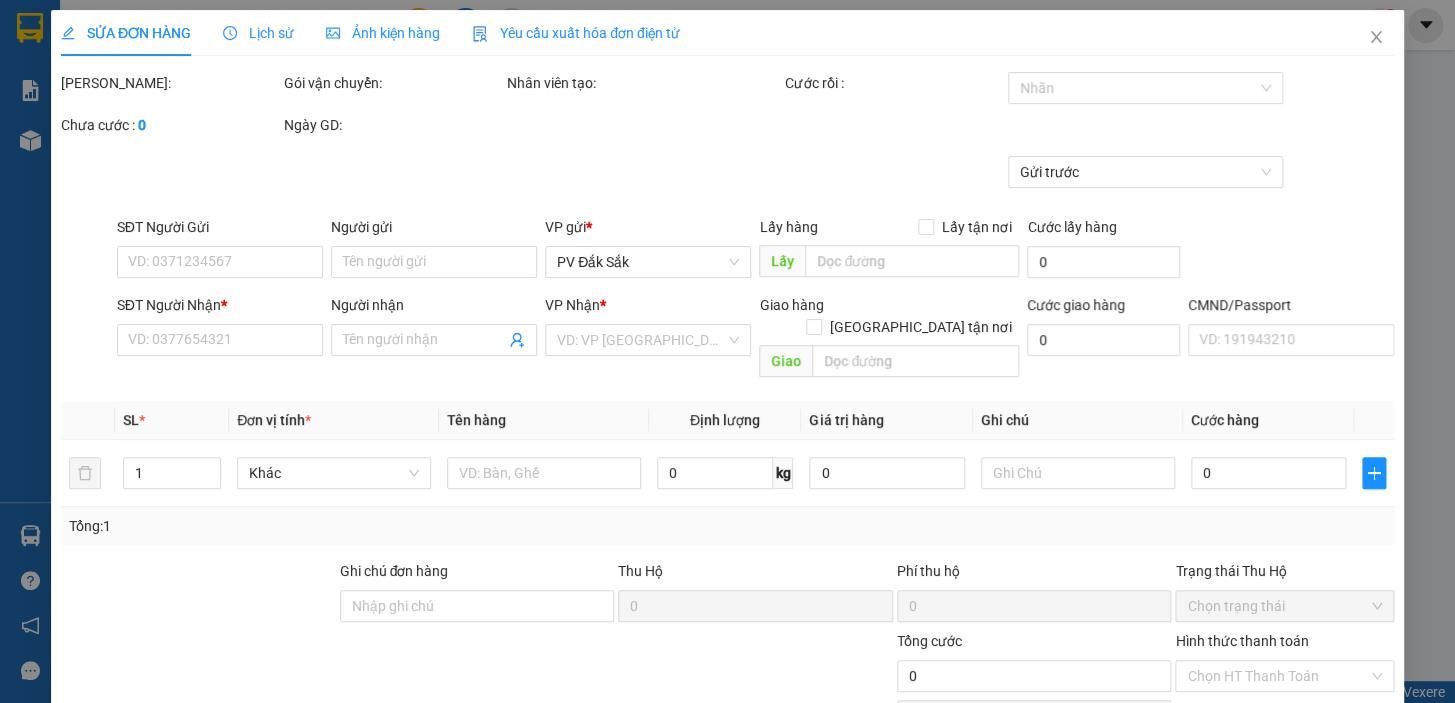 type on "0367269269" 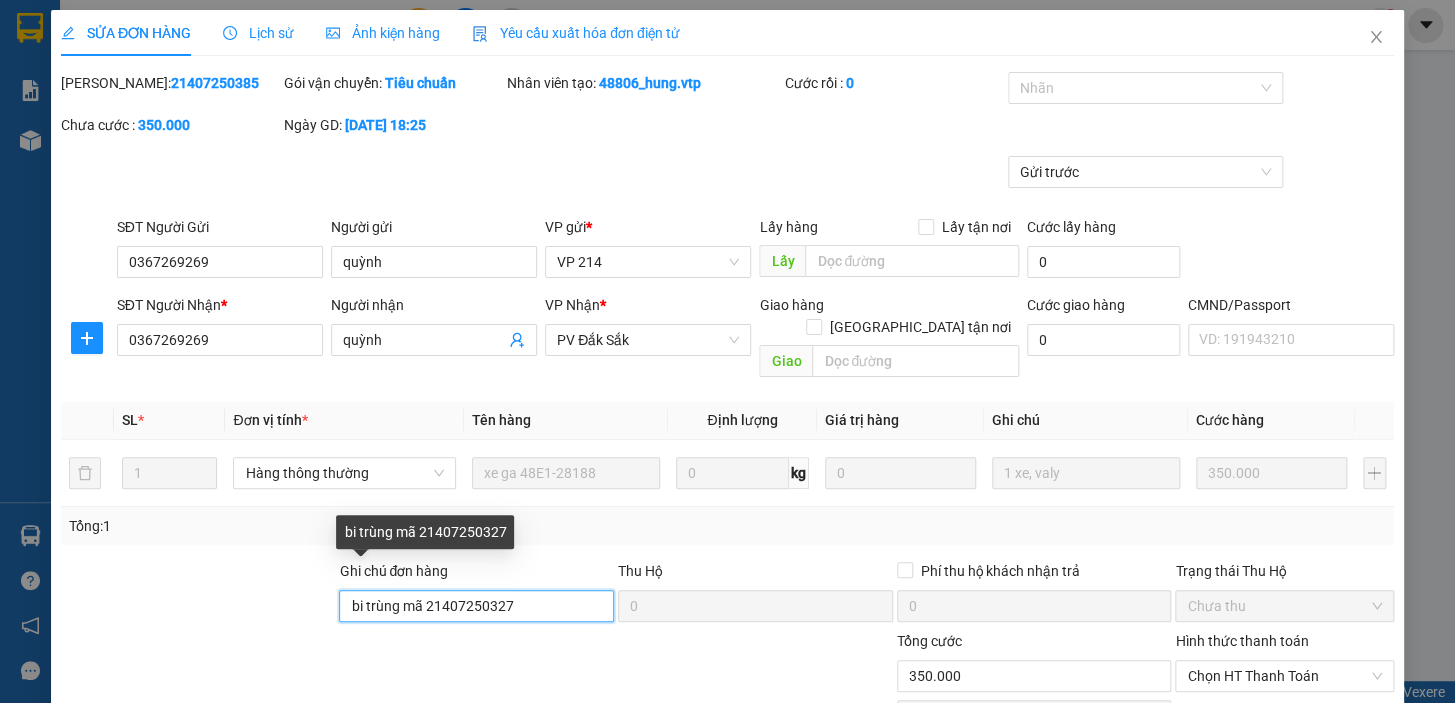 click on "bi trùng mã 21407250327" at bounding box center (476, 606) 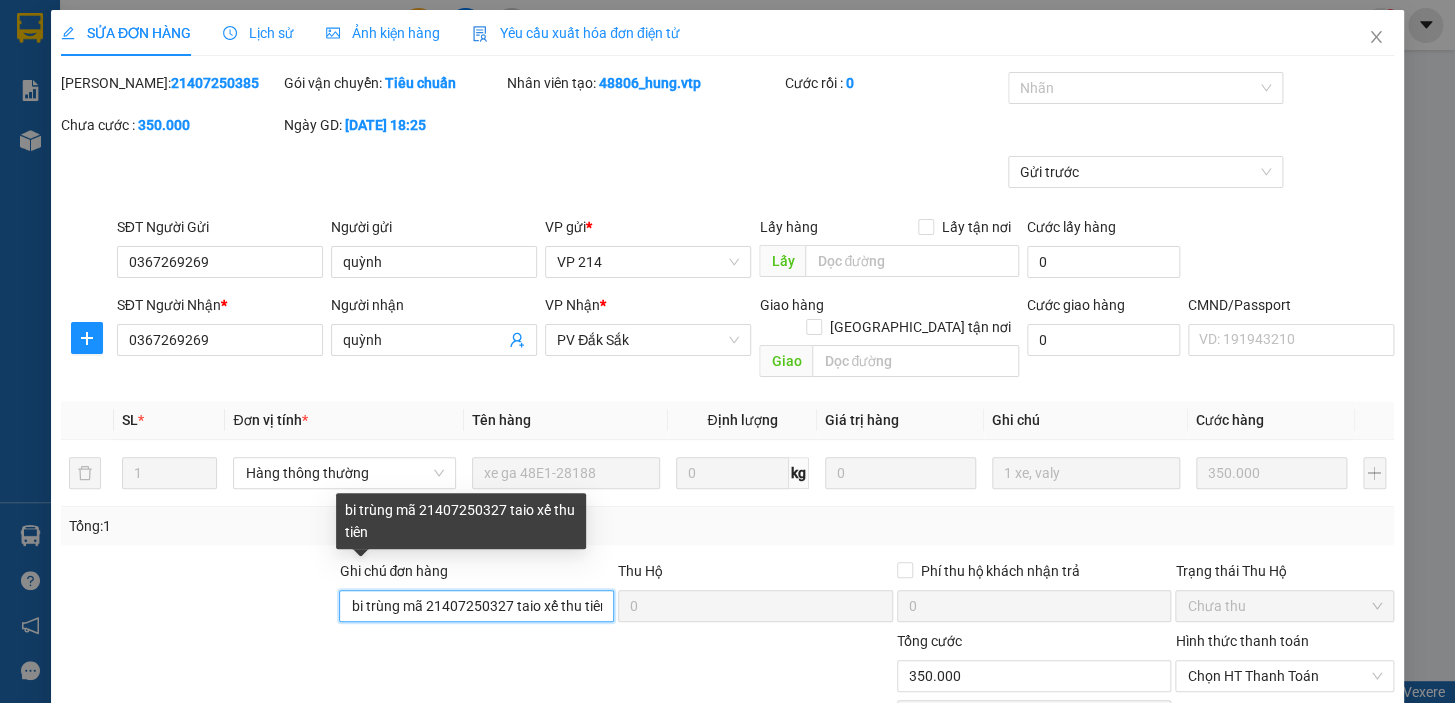 scroll, scrollTop: 0, scrollLeft: 7, axis: horizontal 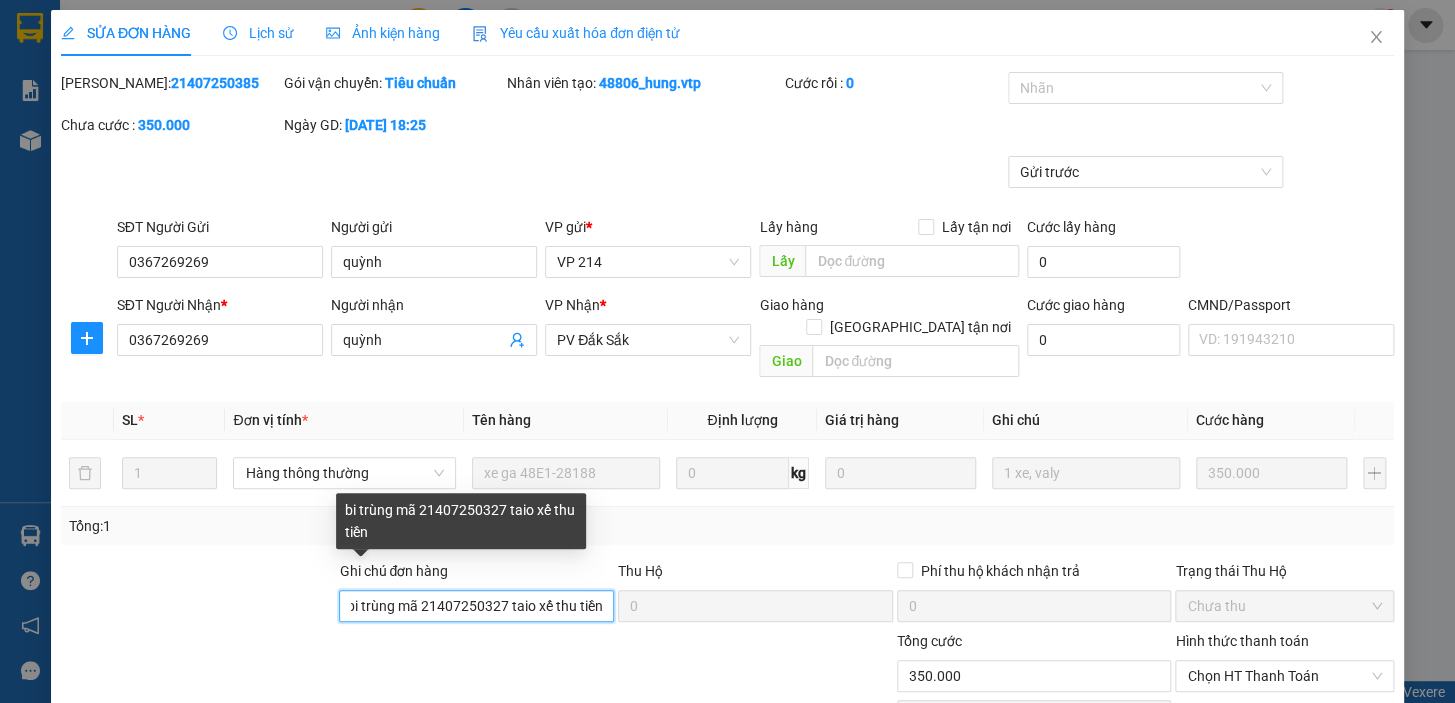 click on "bi trùng mã 21407250327 taio xế thu tiền" at bounding box center (476, 606) 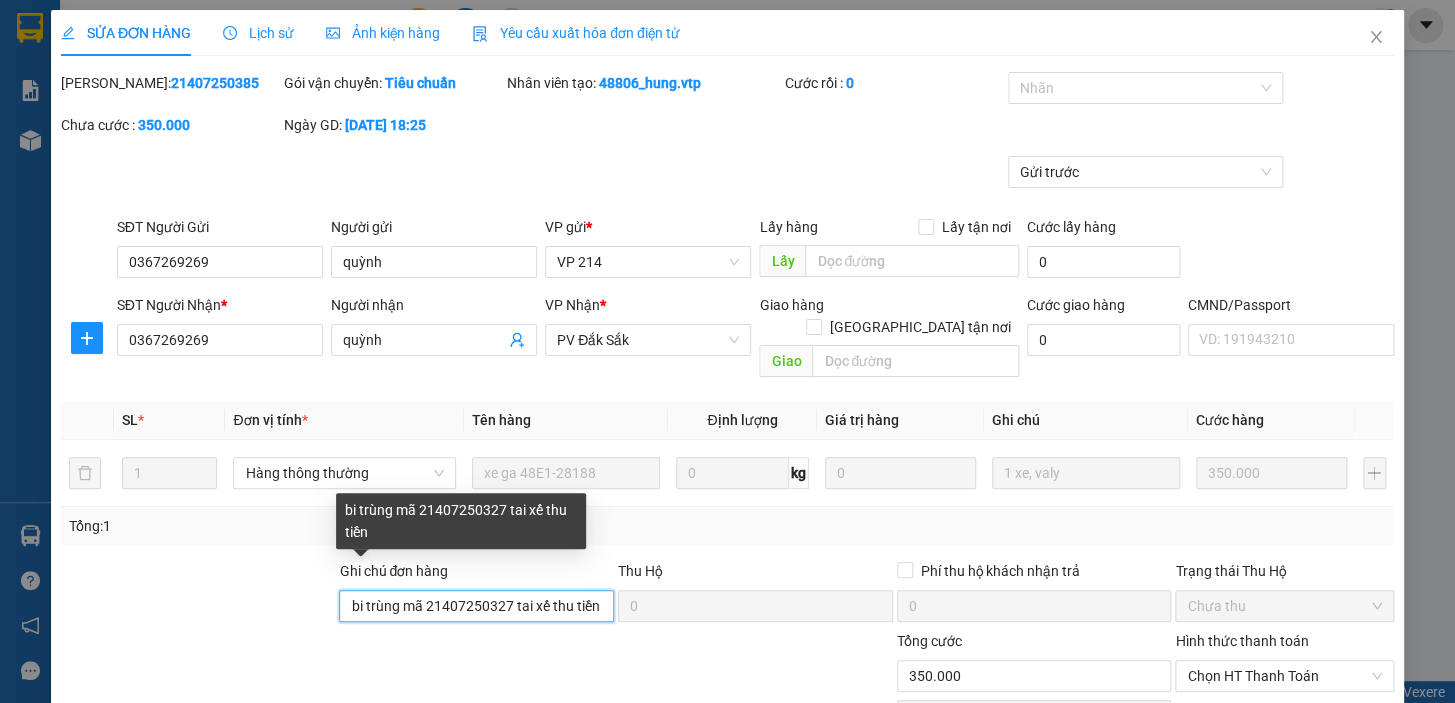 scroll, scrollTop: 0, scrollLeft: 0, axis: both 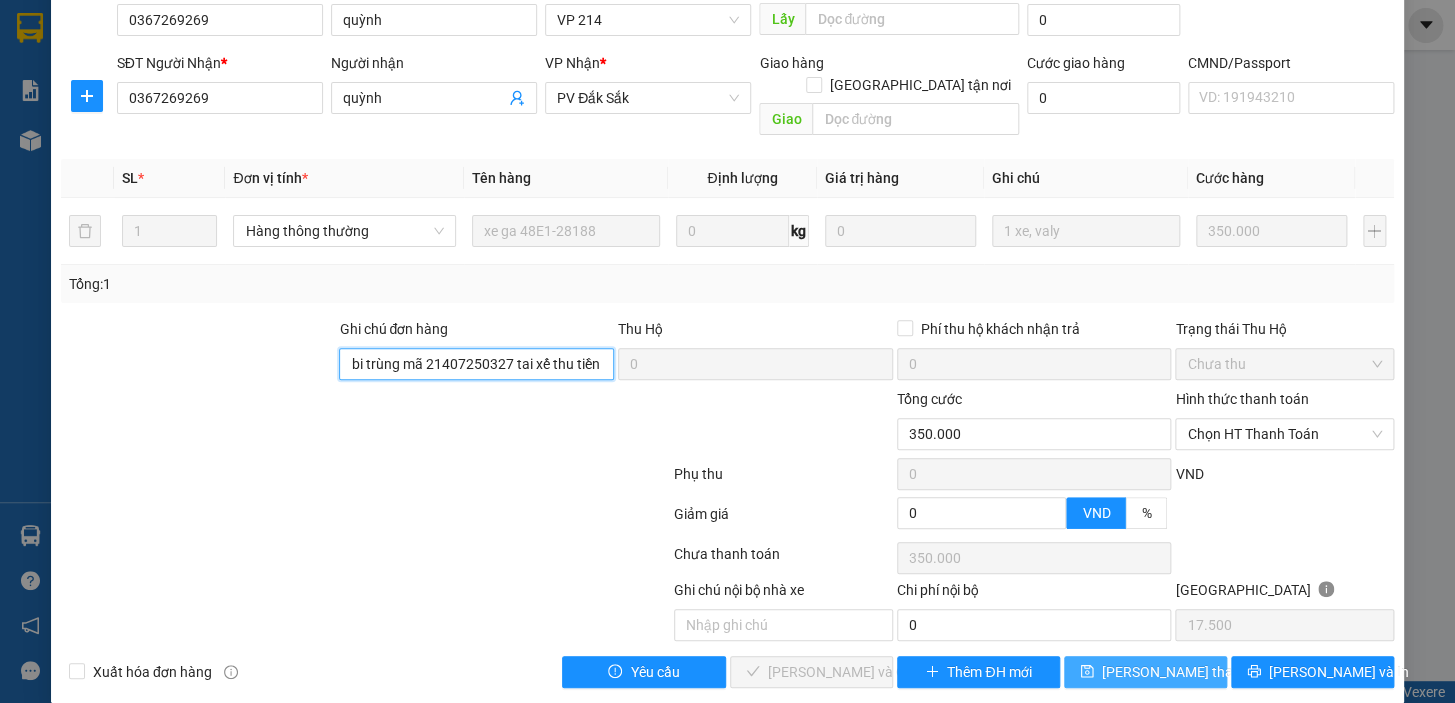 type on "bi trùng mã 21407250327 tai xế thu tiền" 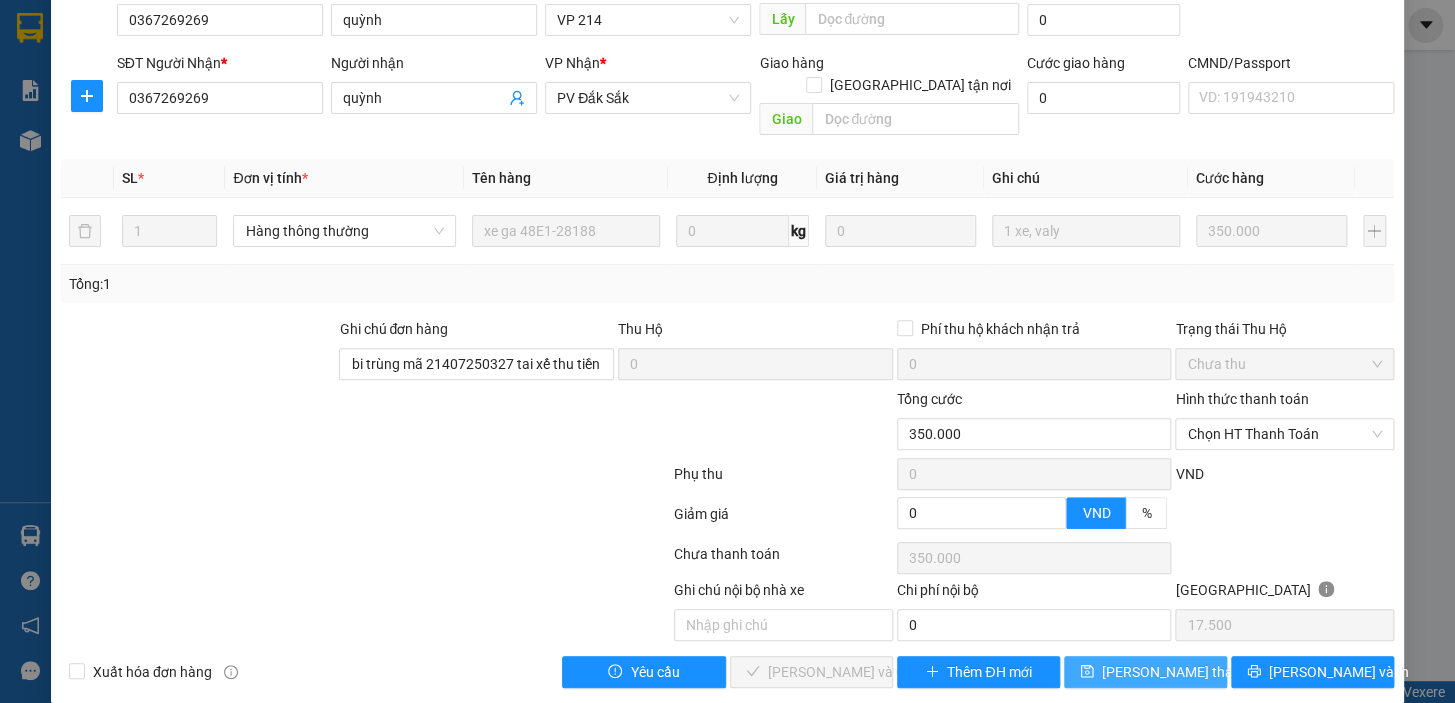 click on "[PERSON_NAME] thay đổi" at bounding box center (1182, 672) 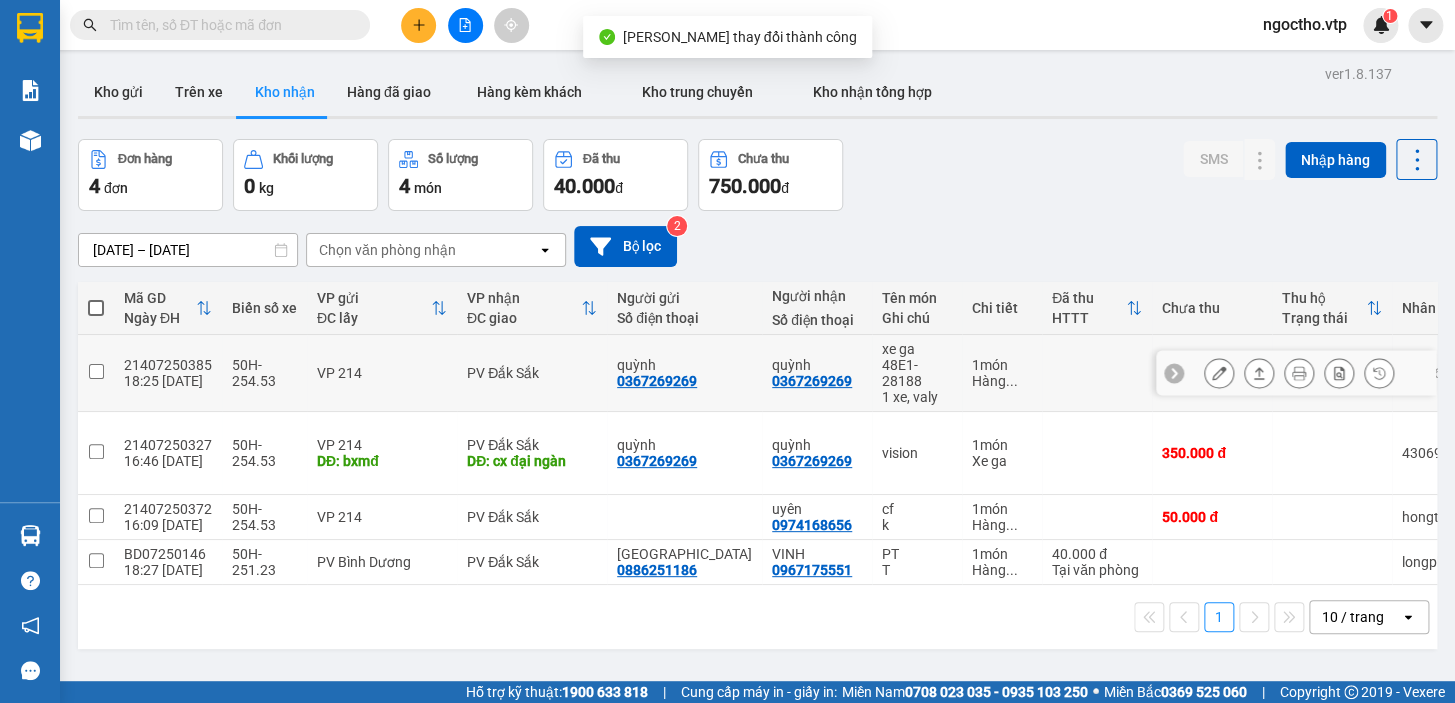 click at bounding box center (1219, 373) 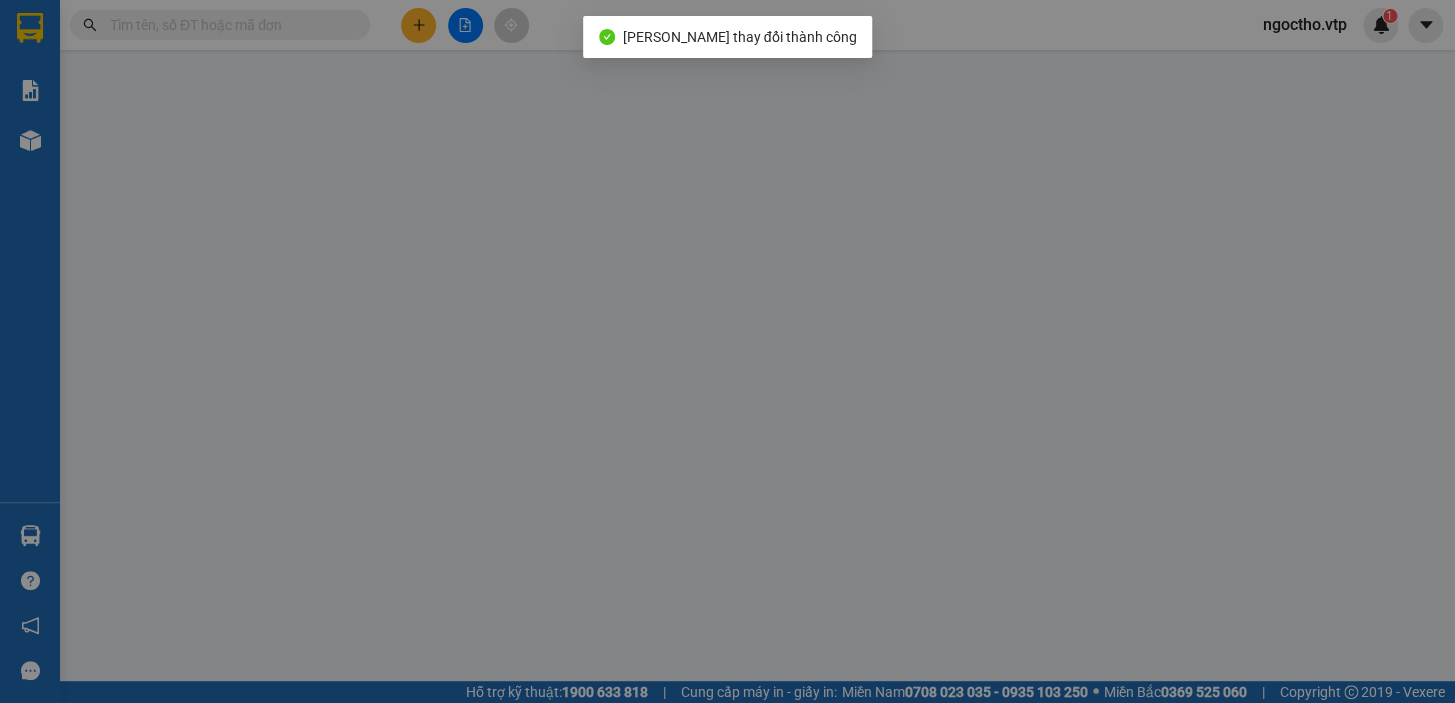 type on "0367269269" 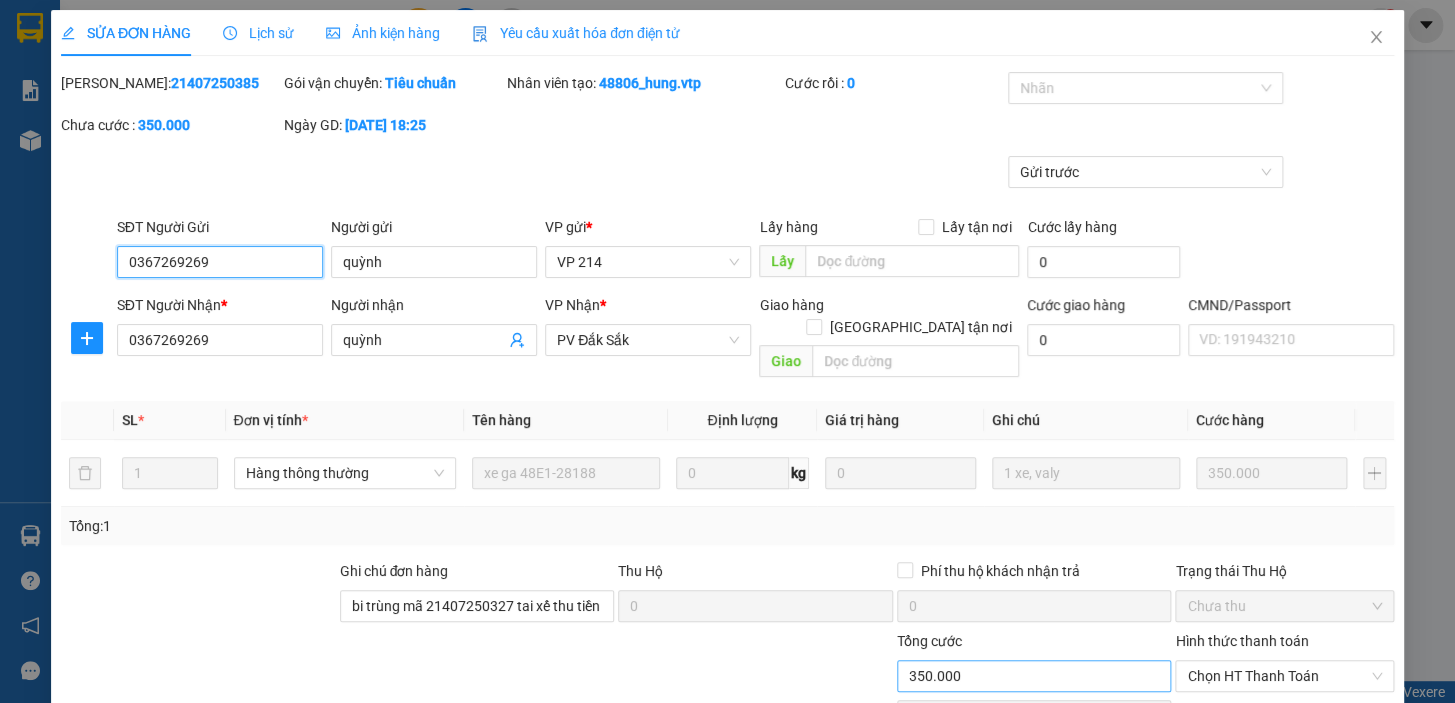 type on "17.500" 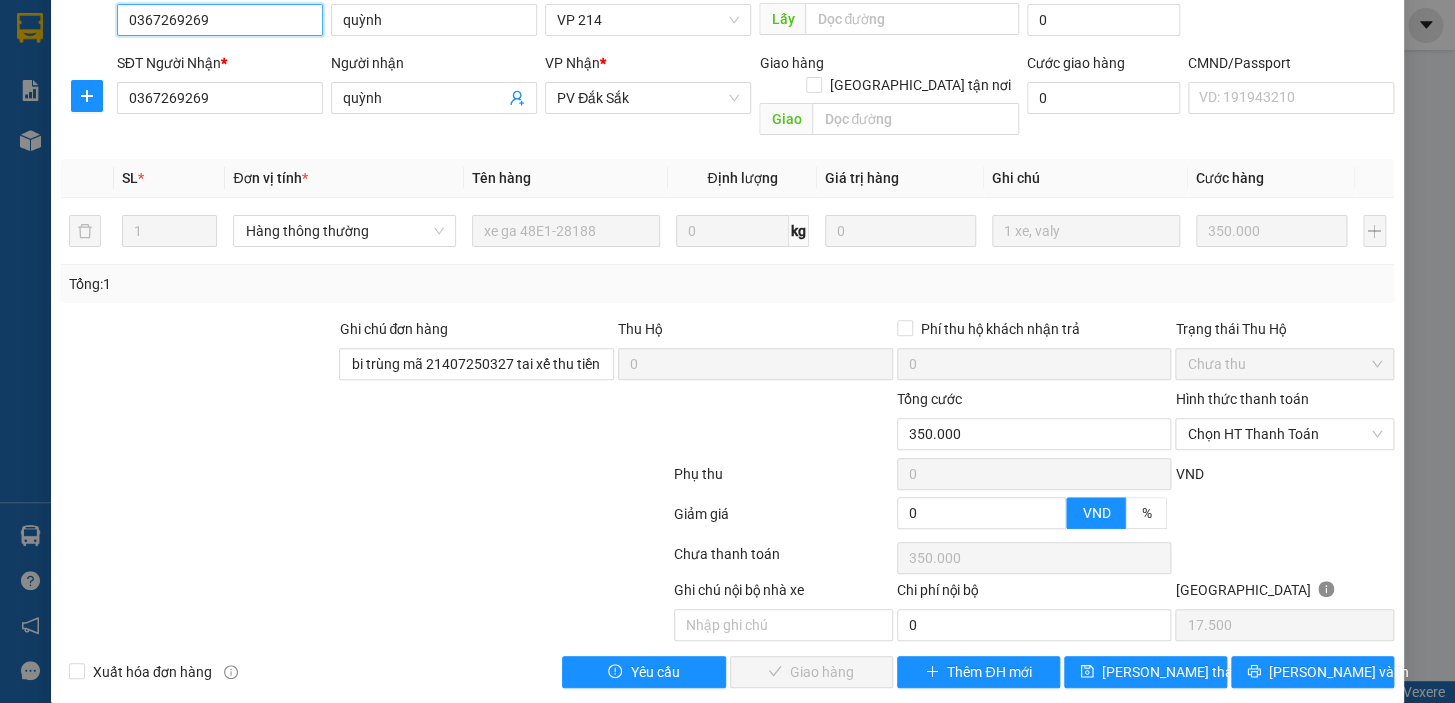 scroll, scrollTop: 0, scrollLeft: 0, axis: both 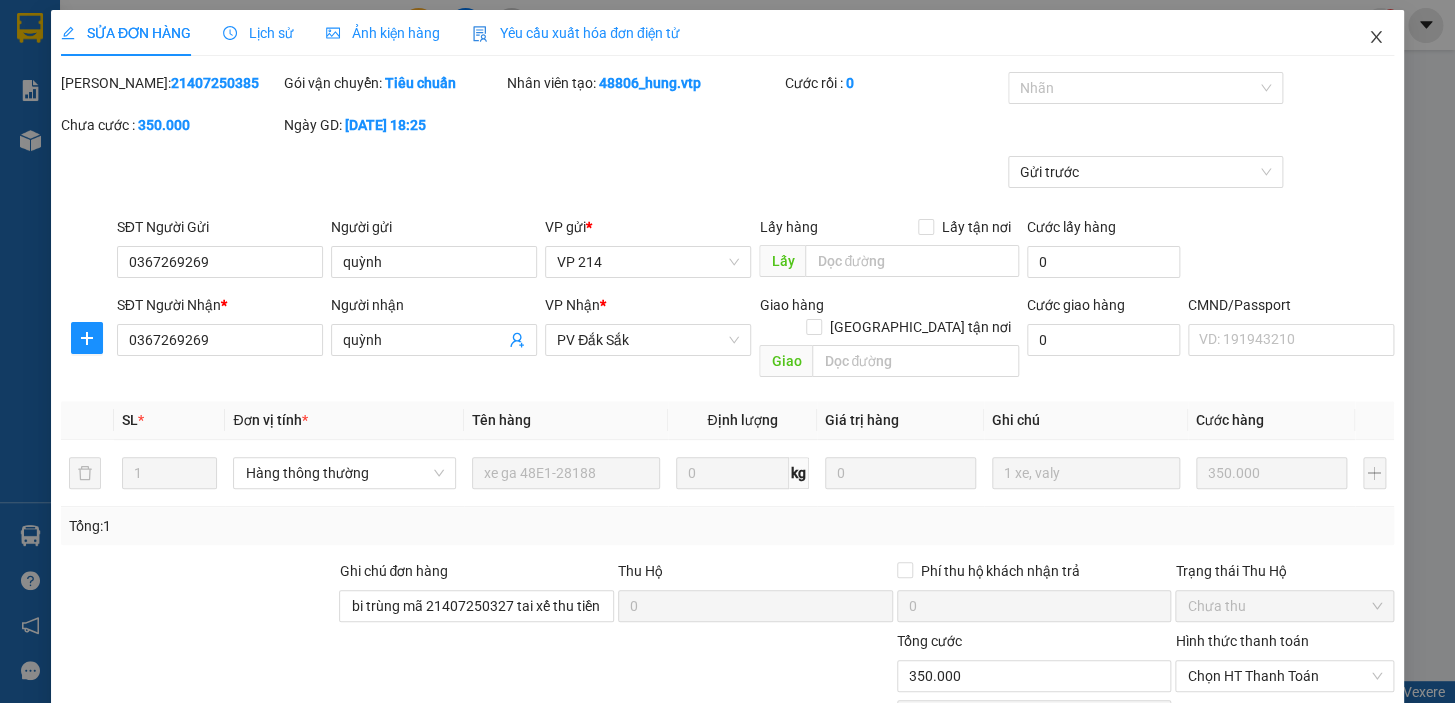 click 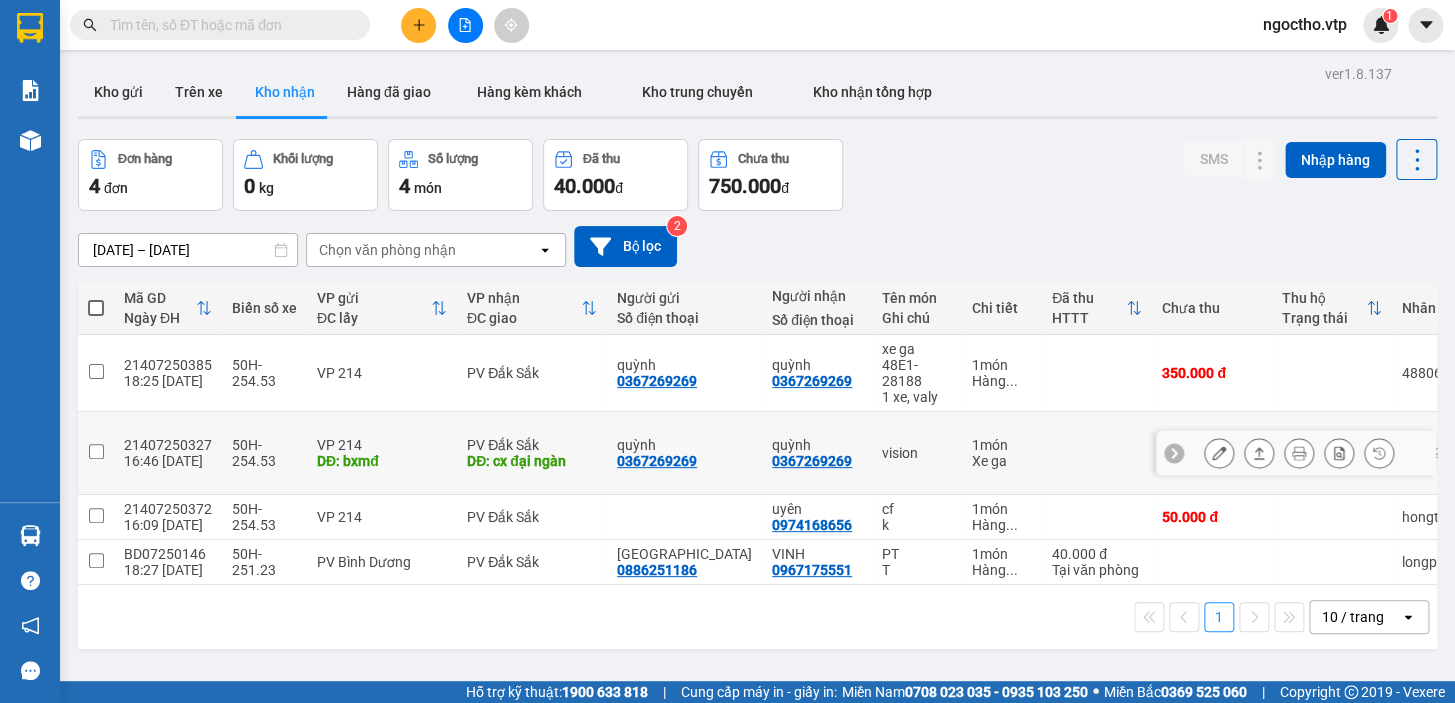 click 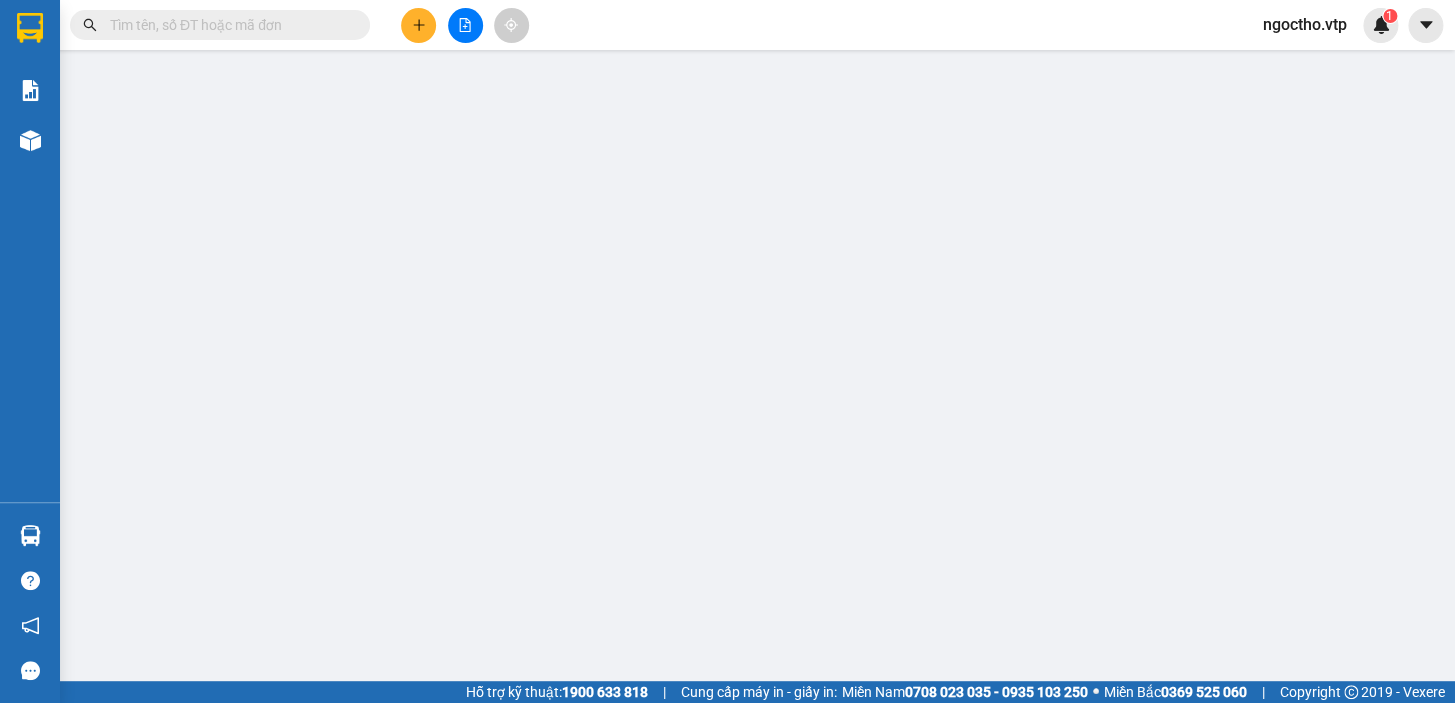 type on "0367269269" 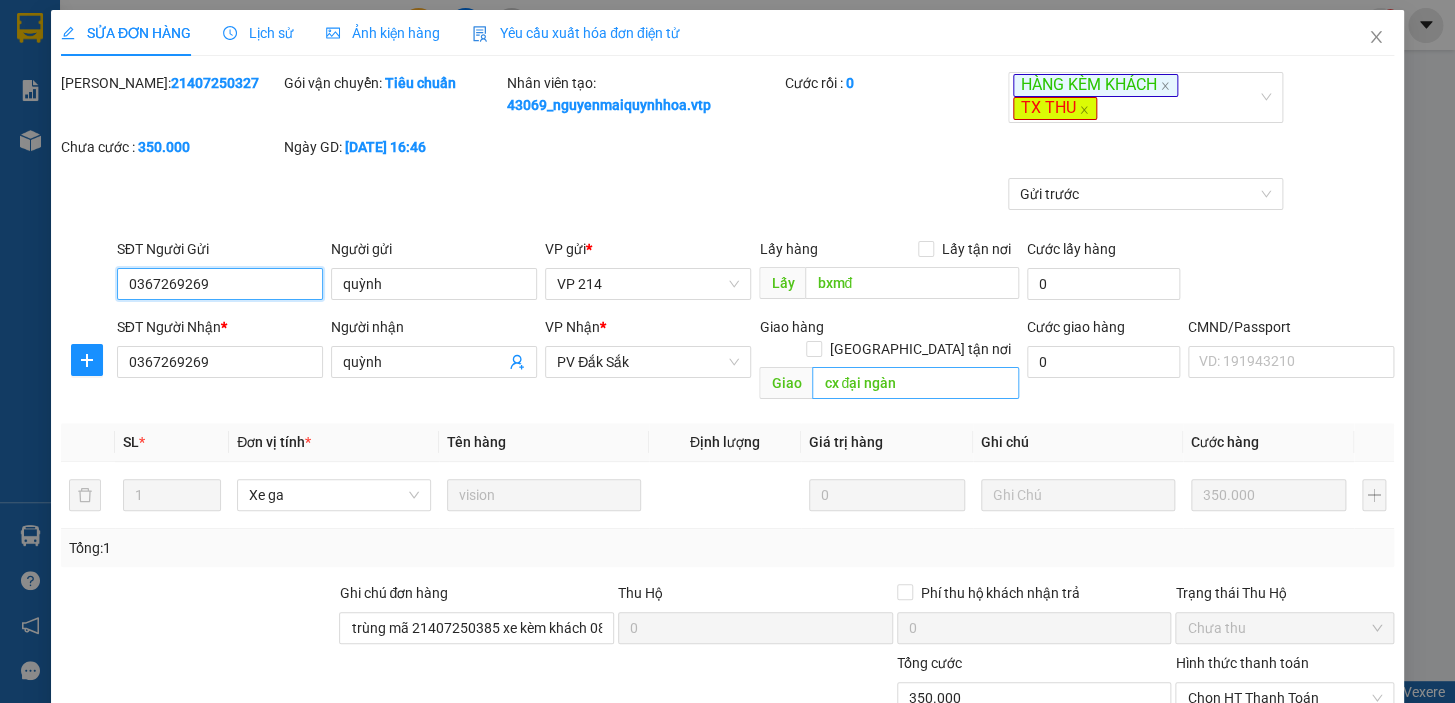 type on "17.500" 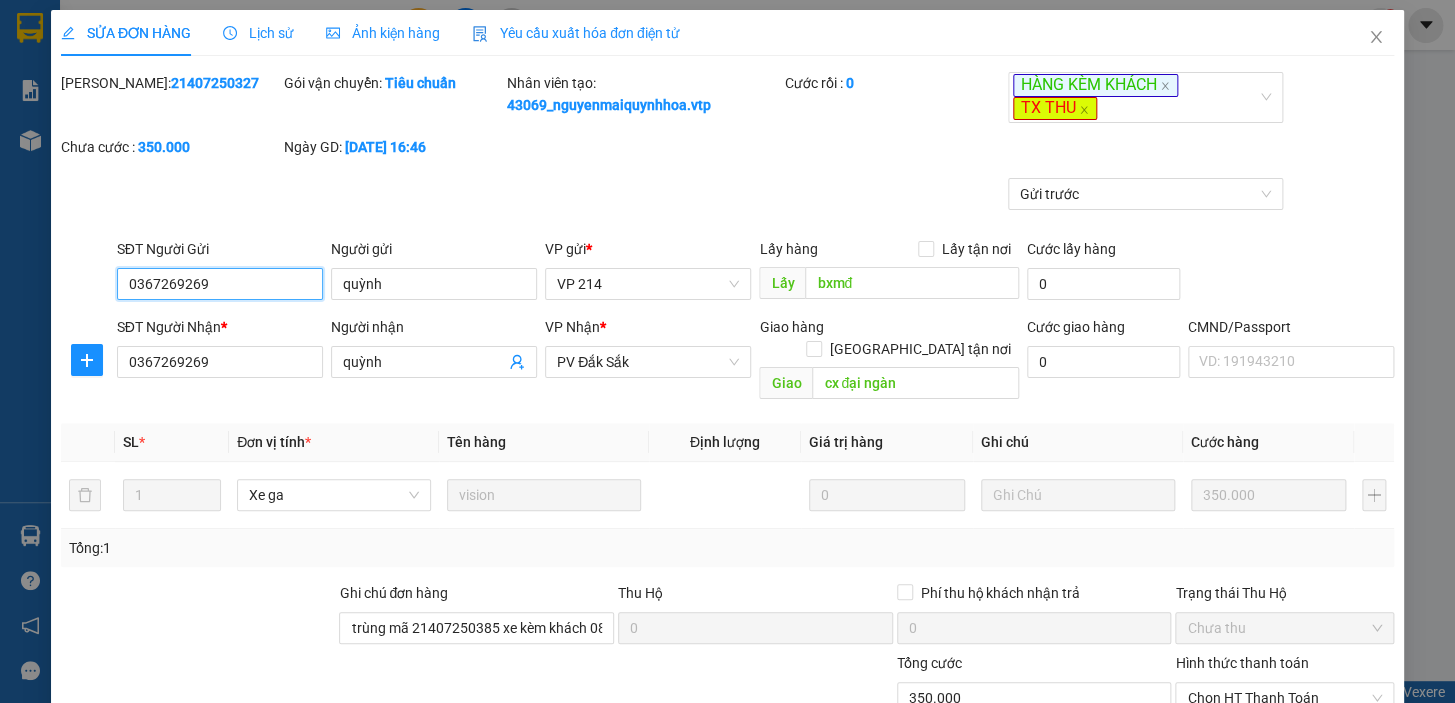 scroll, scrollTop: 265, scrollLeft: 0, axis: vertical 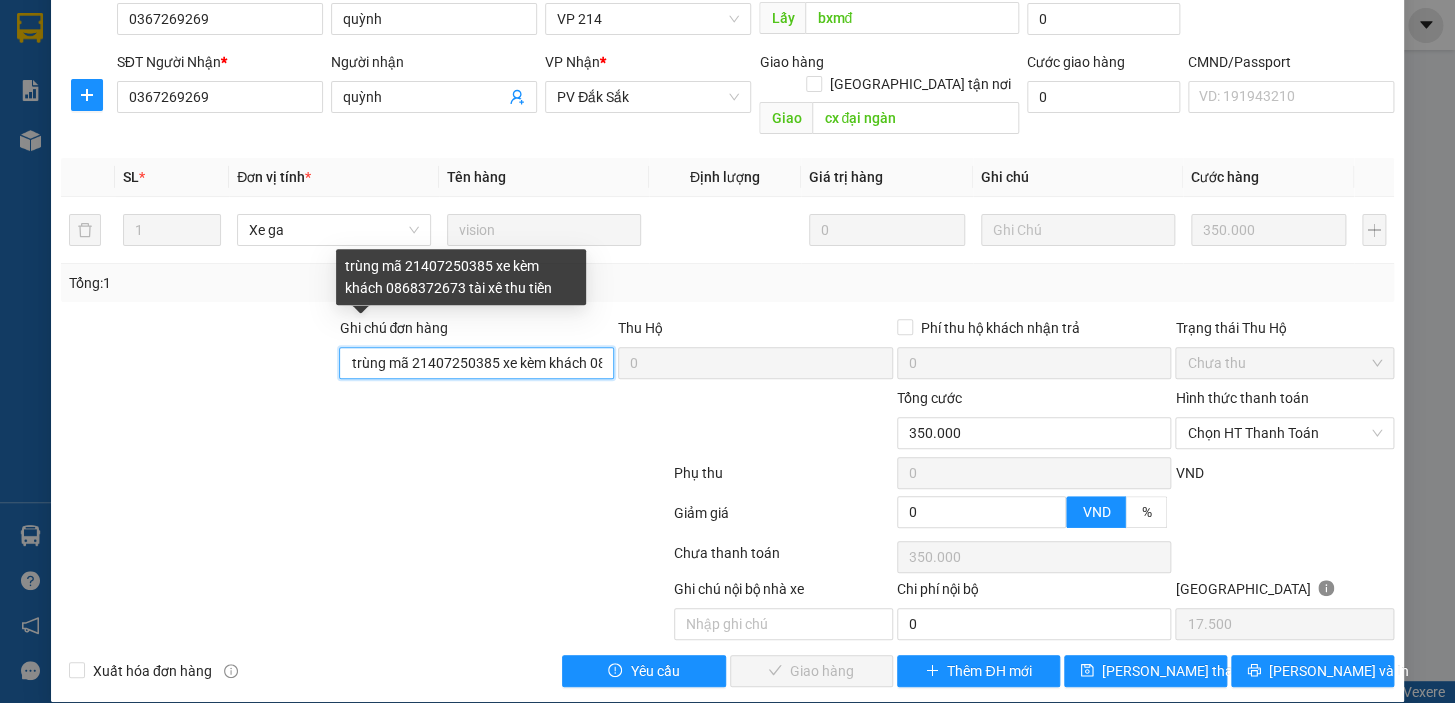 drag, startPoint x: 594, startPoint y: 340, endPoint x: 771, endPoint y: 309, distance: 179.69418 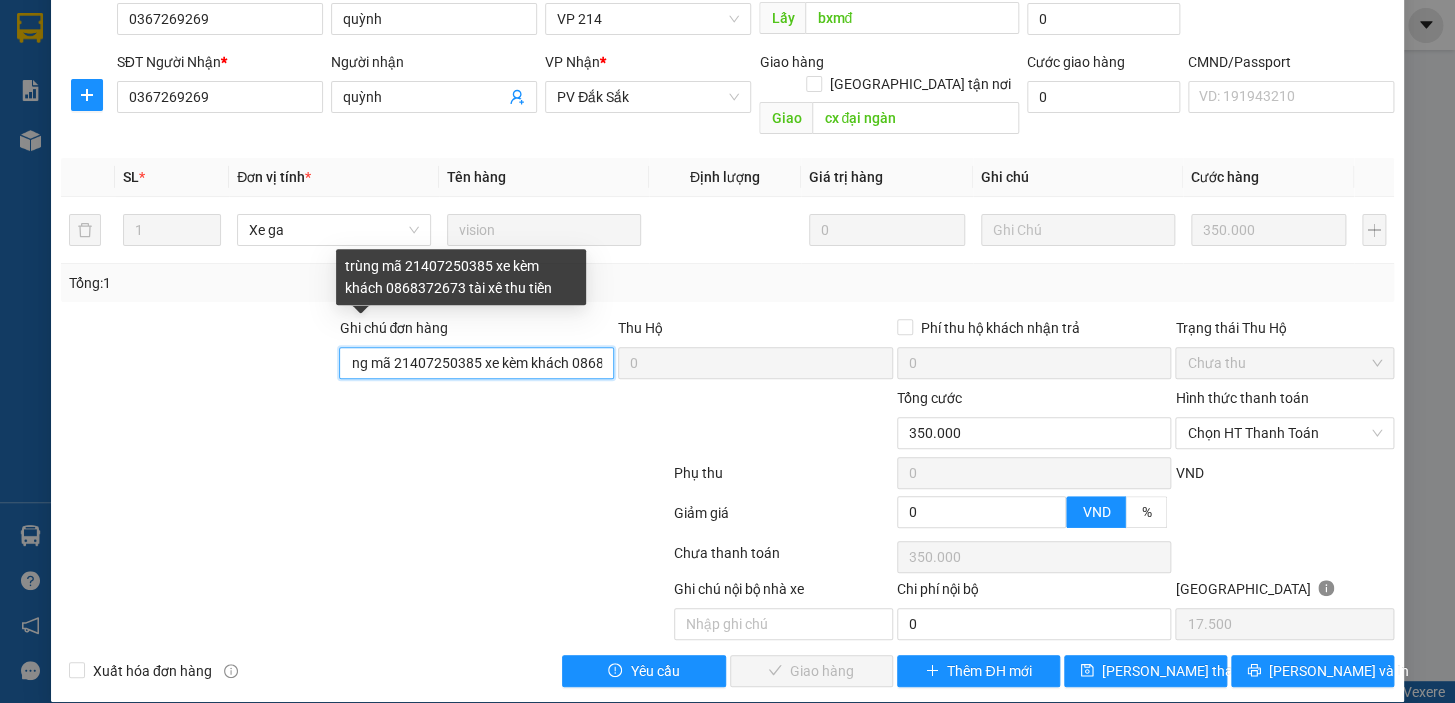 click on "trùng mã 21407250385 xe kèm khách 0868372673 tài xê thu tiền" at bounding box center (476, 363) 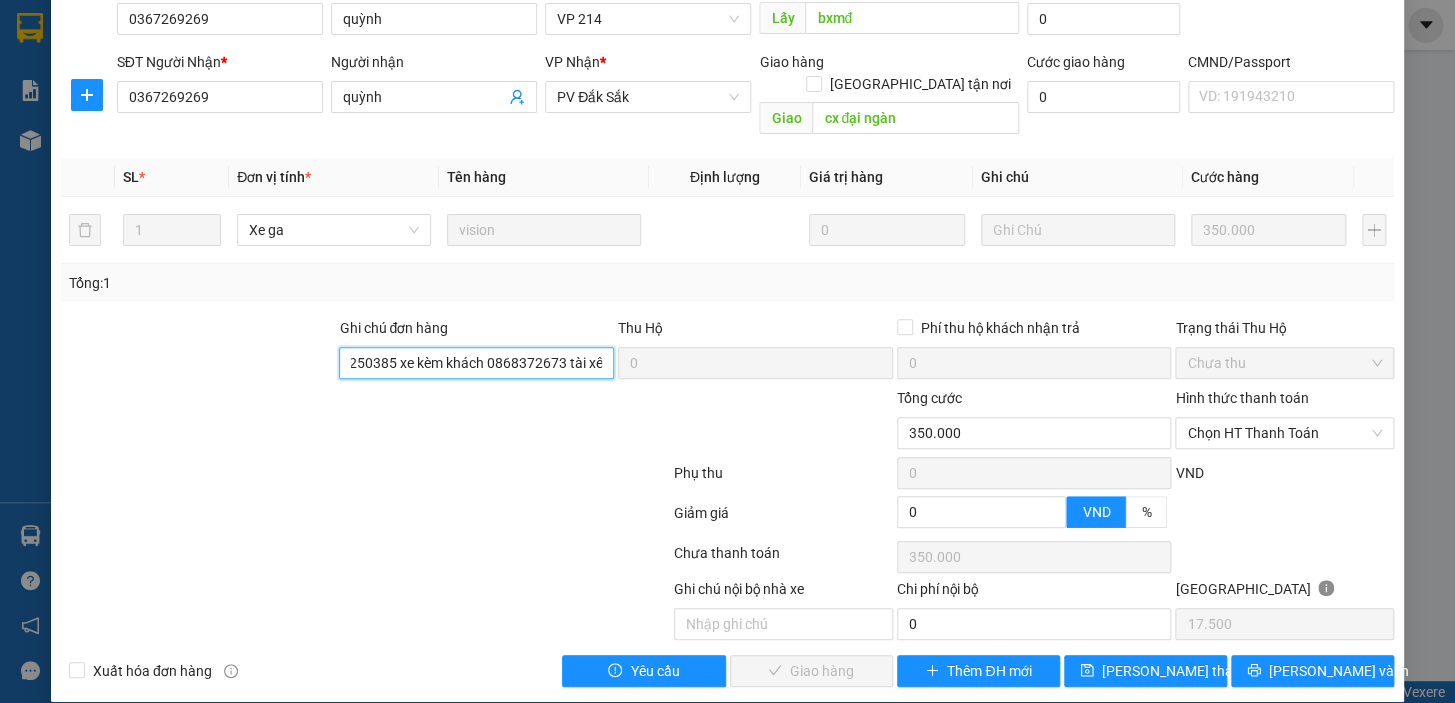 scroll, scrollTop: 0, scrollLeft: 108, axis: horizontal 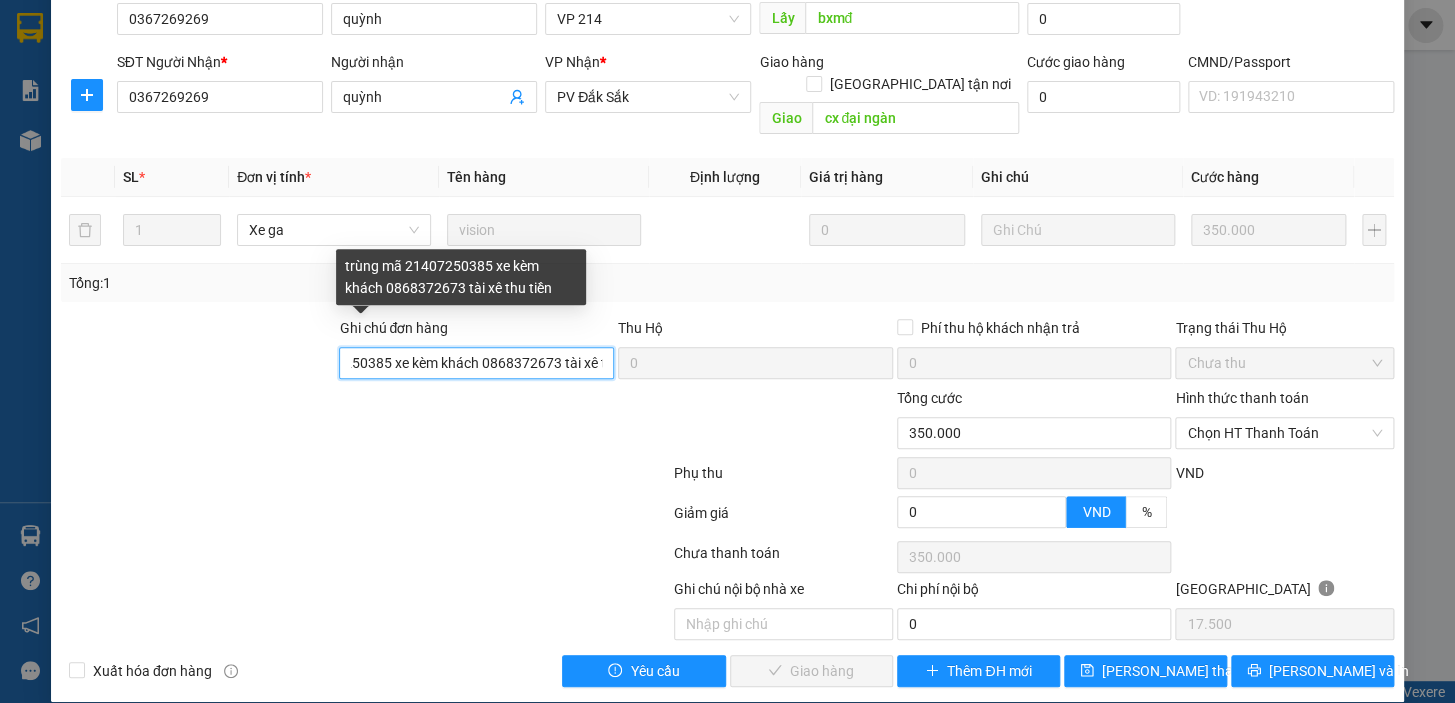 click on "trùng mã 21407250385 xe kèm khách 0868372673 tài xê thu tiền" at bounding box center [476, 363] 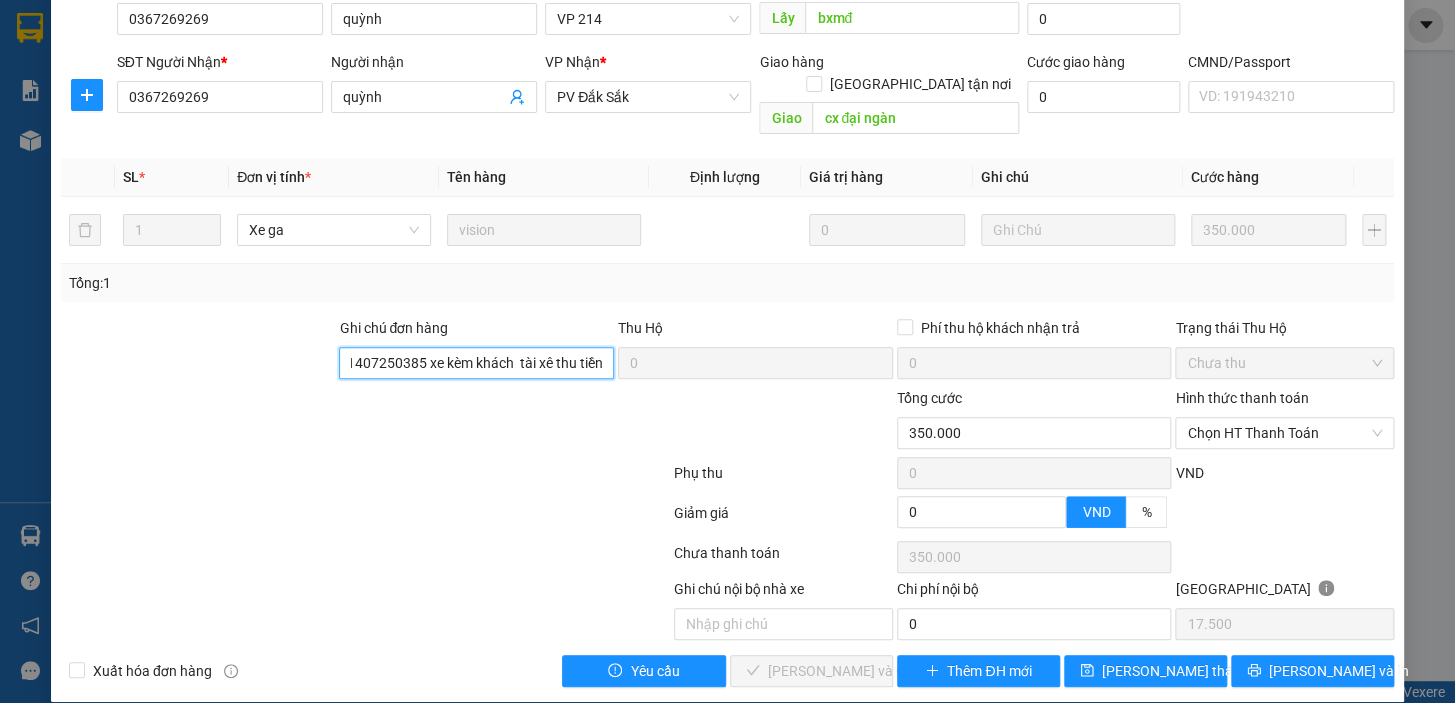 scroll, scrollTop: 0, scrollLeft: 75, axis: horizontal 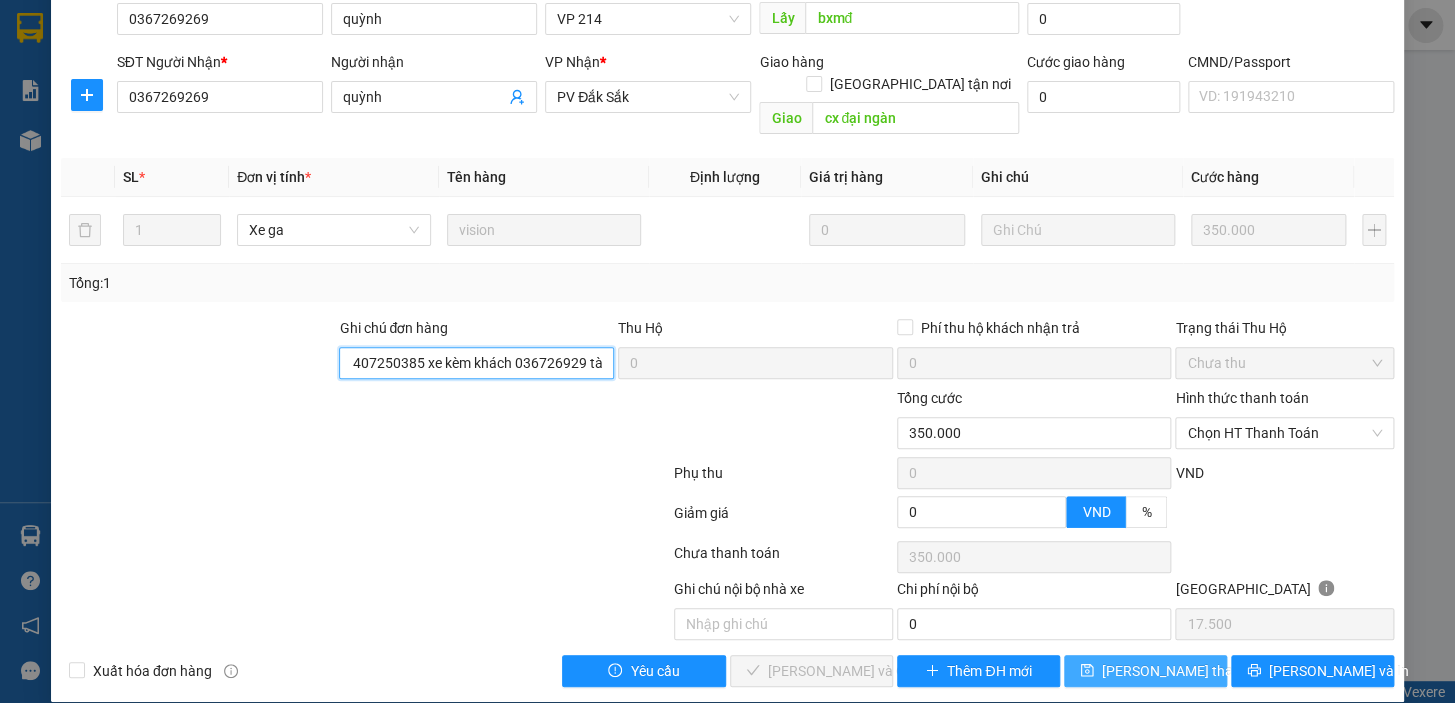 type on "trùng mã 21407250385 xe kèm khách 036726929 tài xê thu tiền" 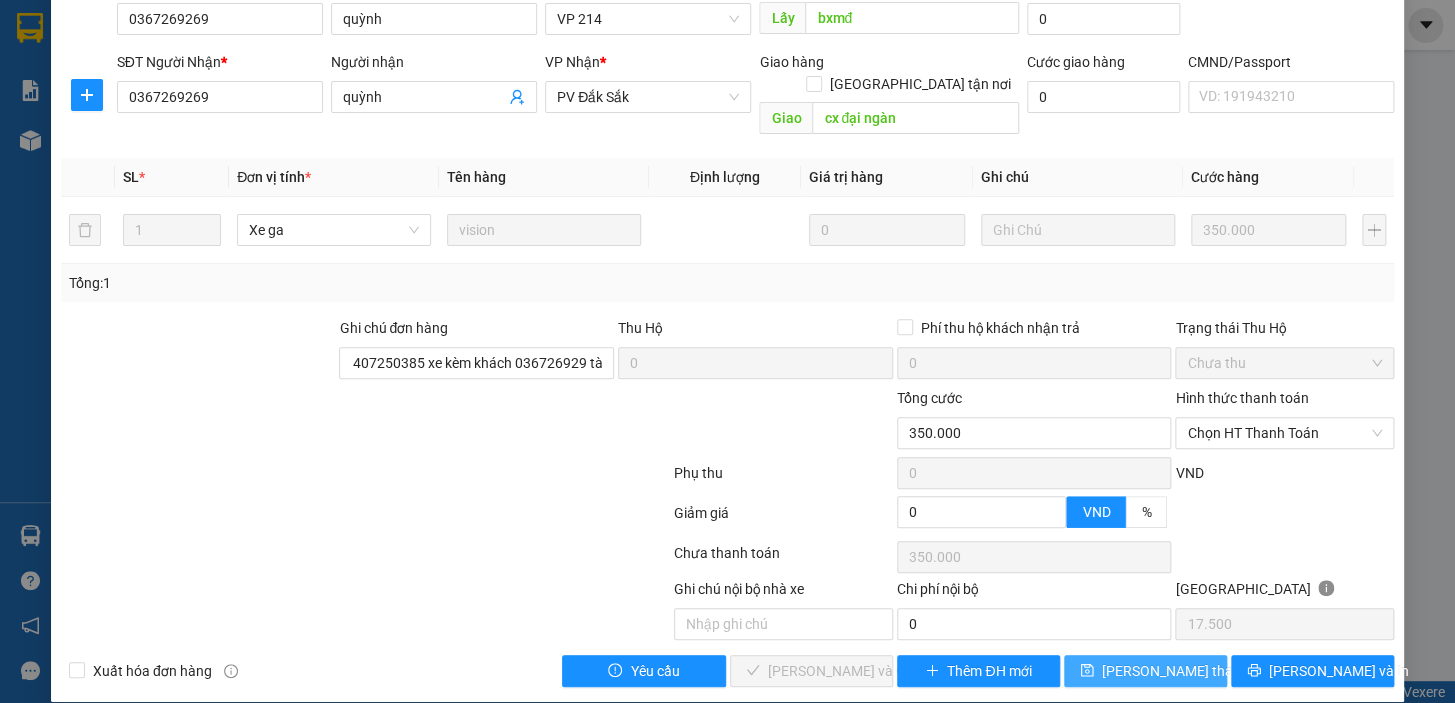 click on "[PERSON_NAME] thay đổi" at bounding box center [1182, 671] 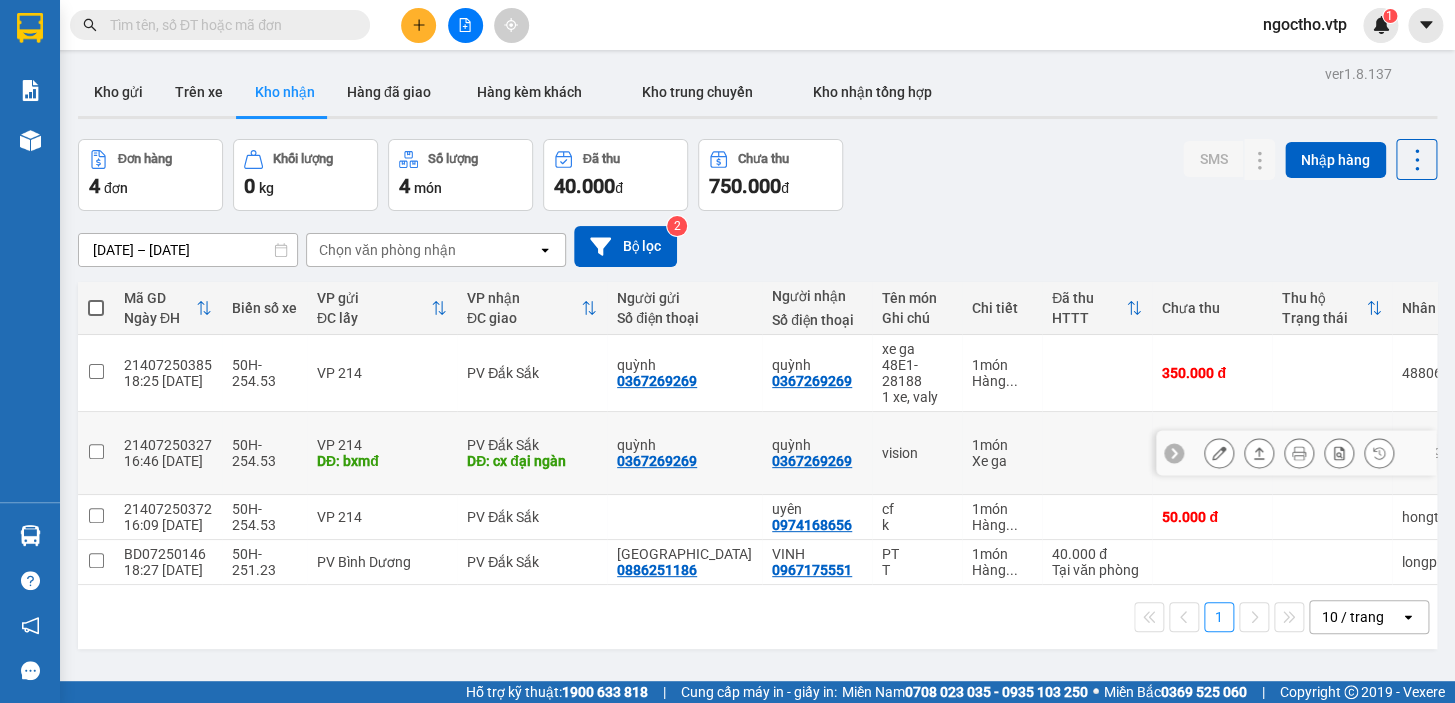 scroll, scrollTop: 91, scrollLeft: 0, axis: vertical 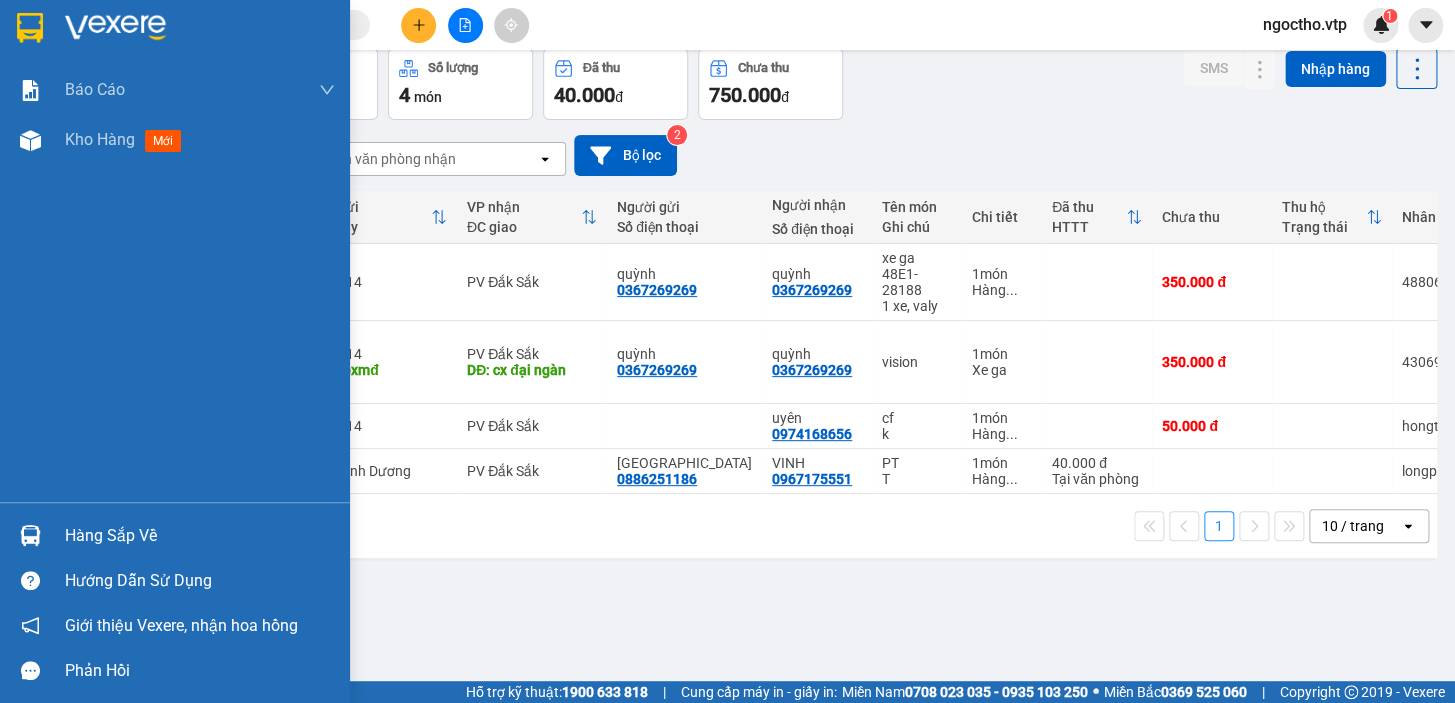 click on "Hàng sắp về" at bounding box center [175, 535] 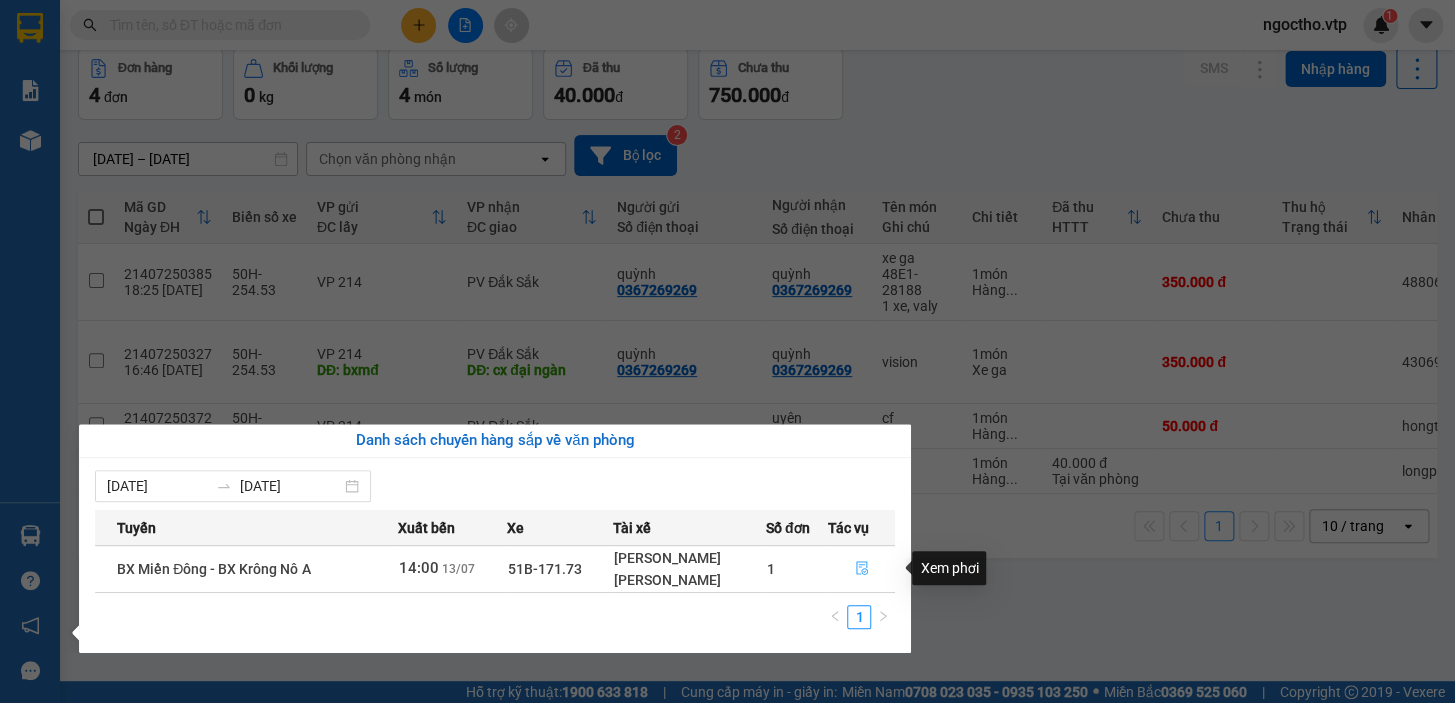 click 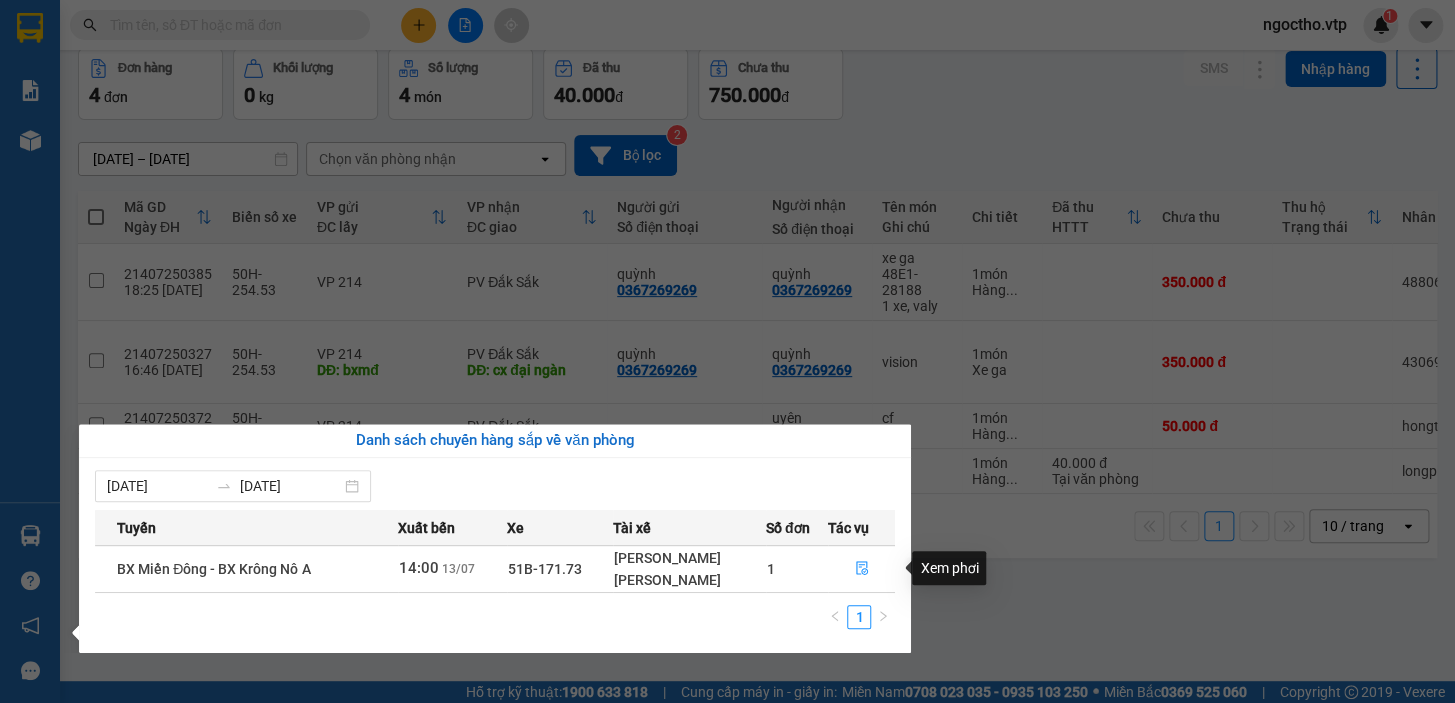 scroll, scrollTop: 0, scrollLeft: 0, axis: both 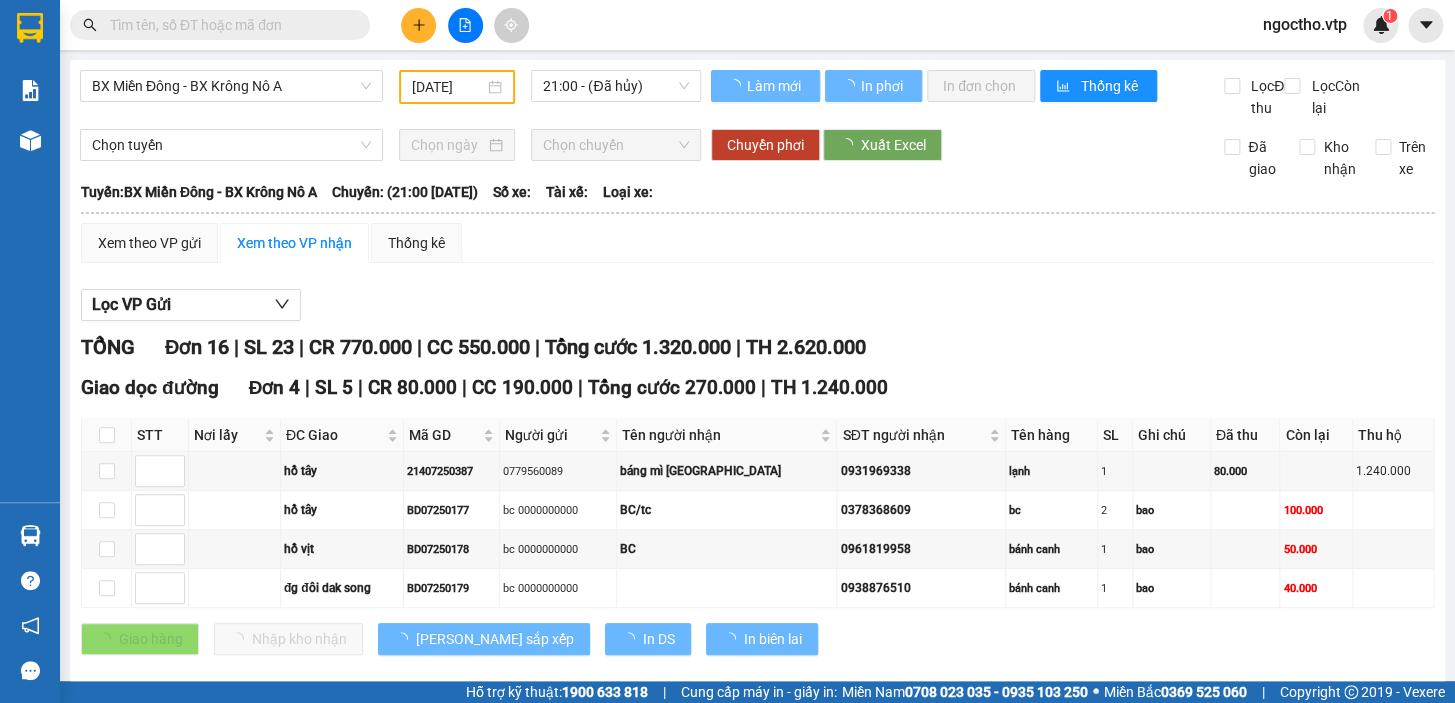 type on "[DATE]" 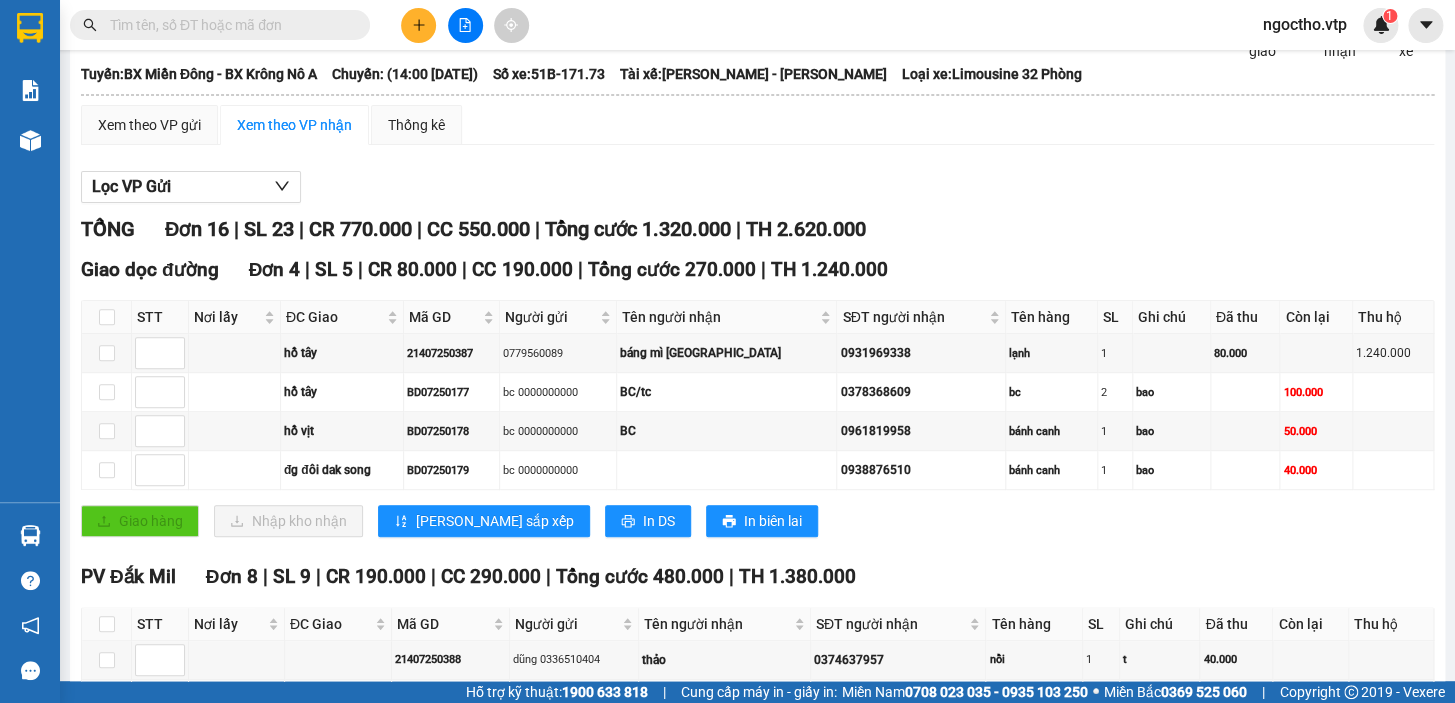 scroll, scrollTop: 27, scrollLeft: 0, axis: vertical 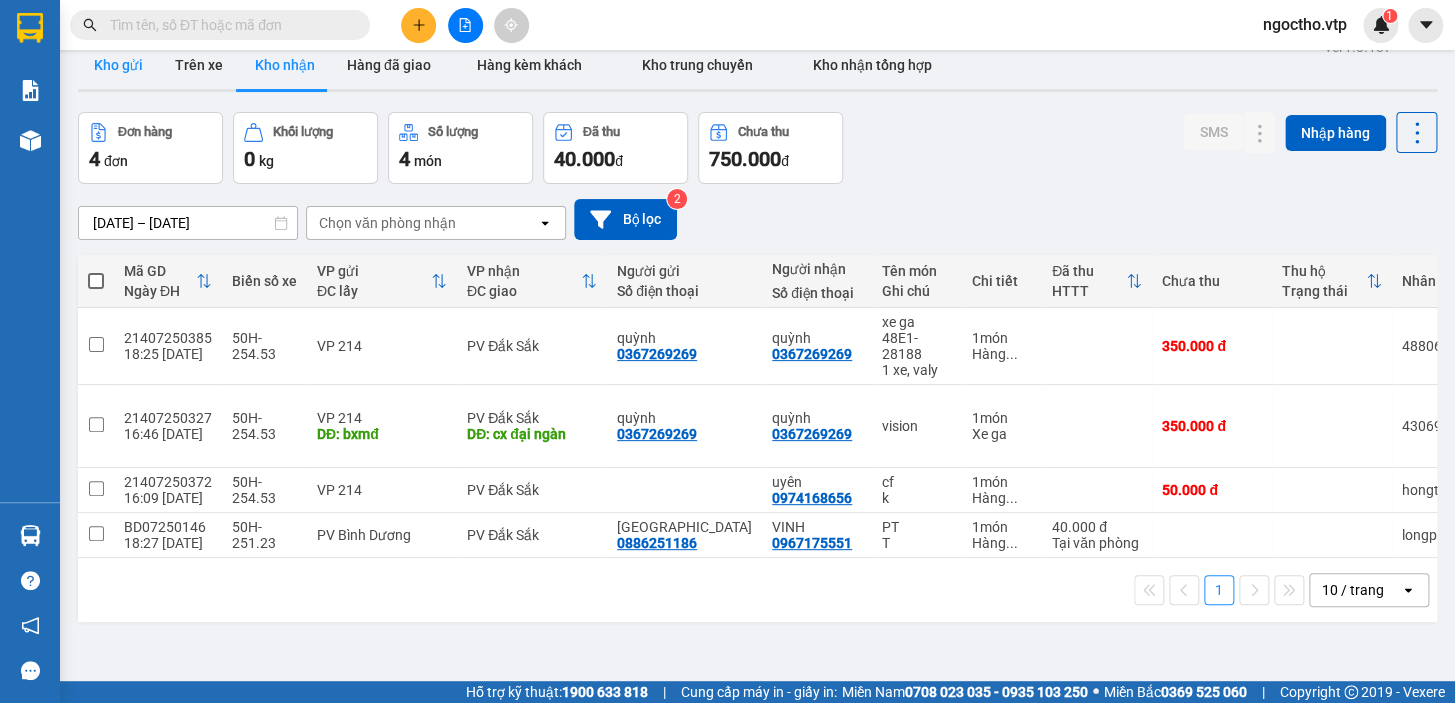 click on "Kho gửi" at bounding box center [118, 65] 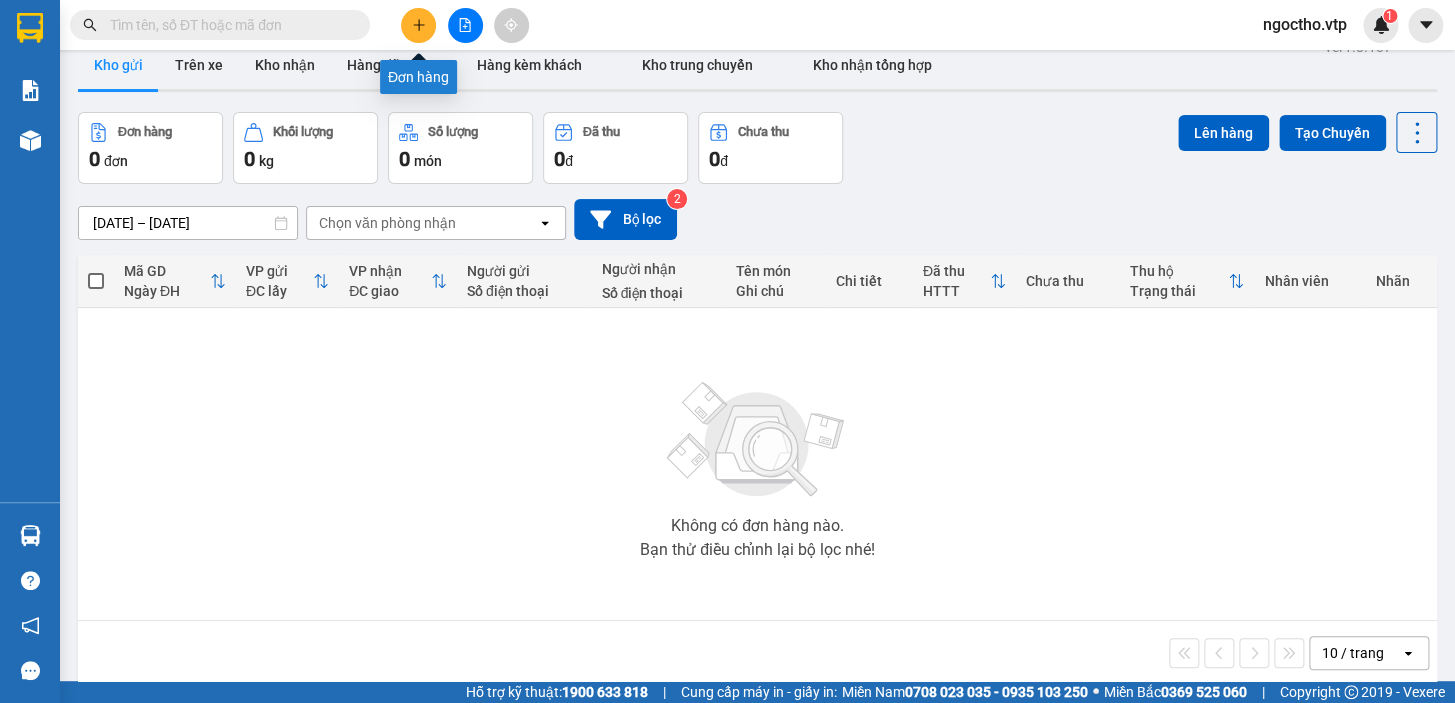 click 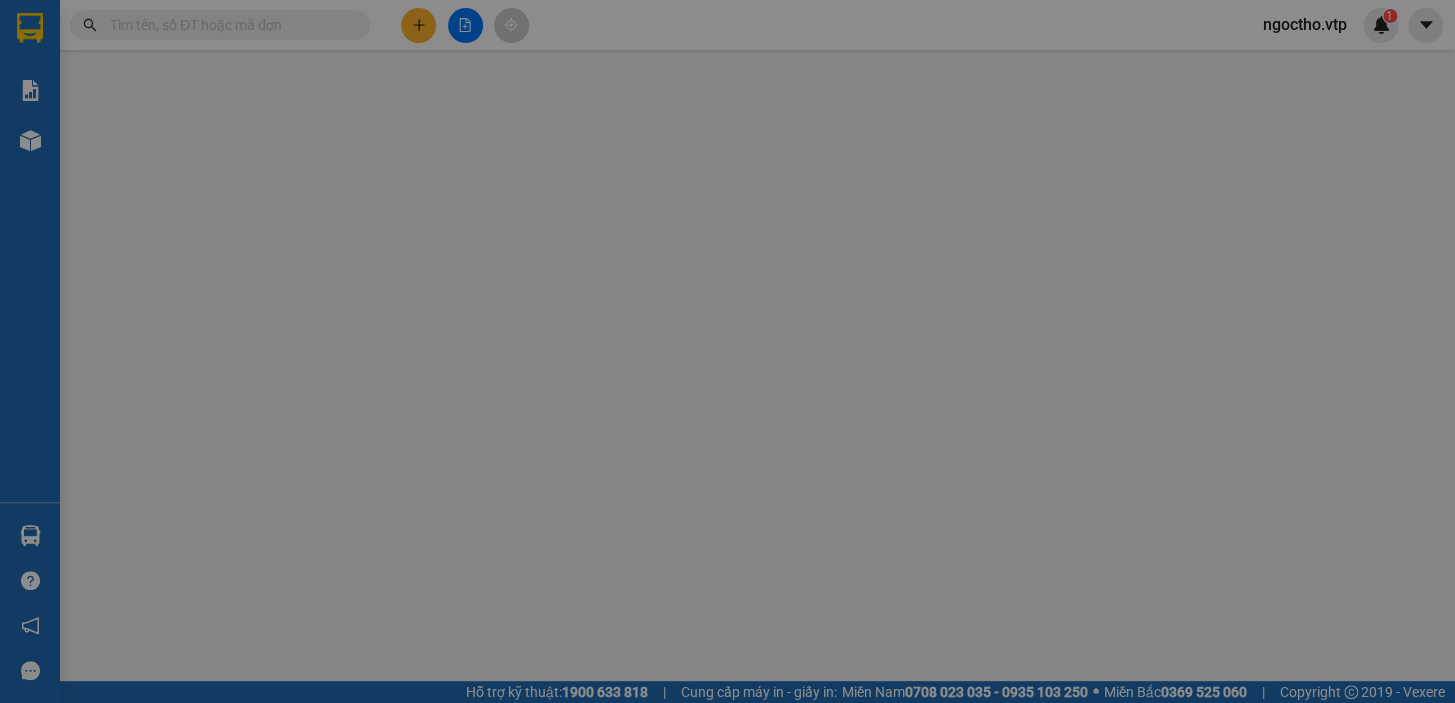 scroll, scrollTop: 0, scrollLeft: 0, axis: both 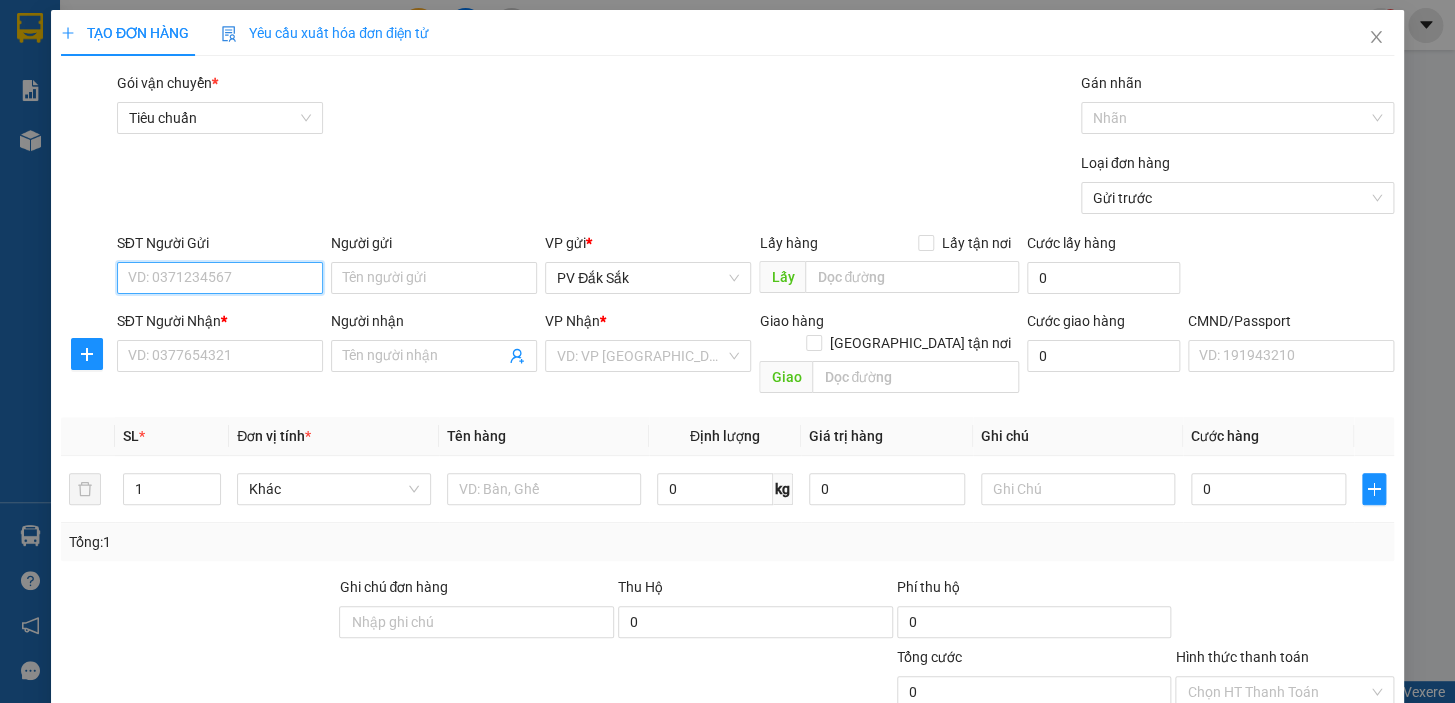 click on "SĐT Người Gửi" at bounding box center (220, 278) 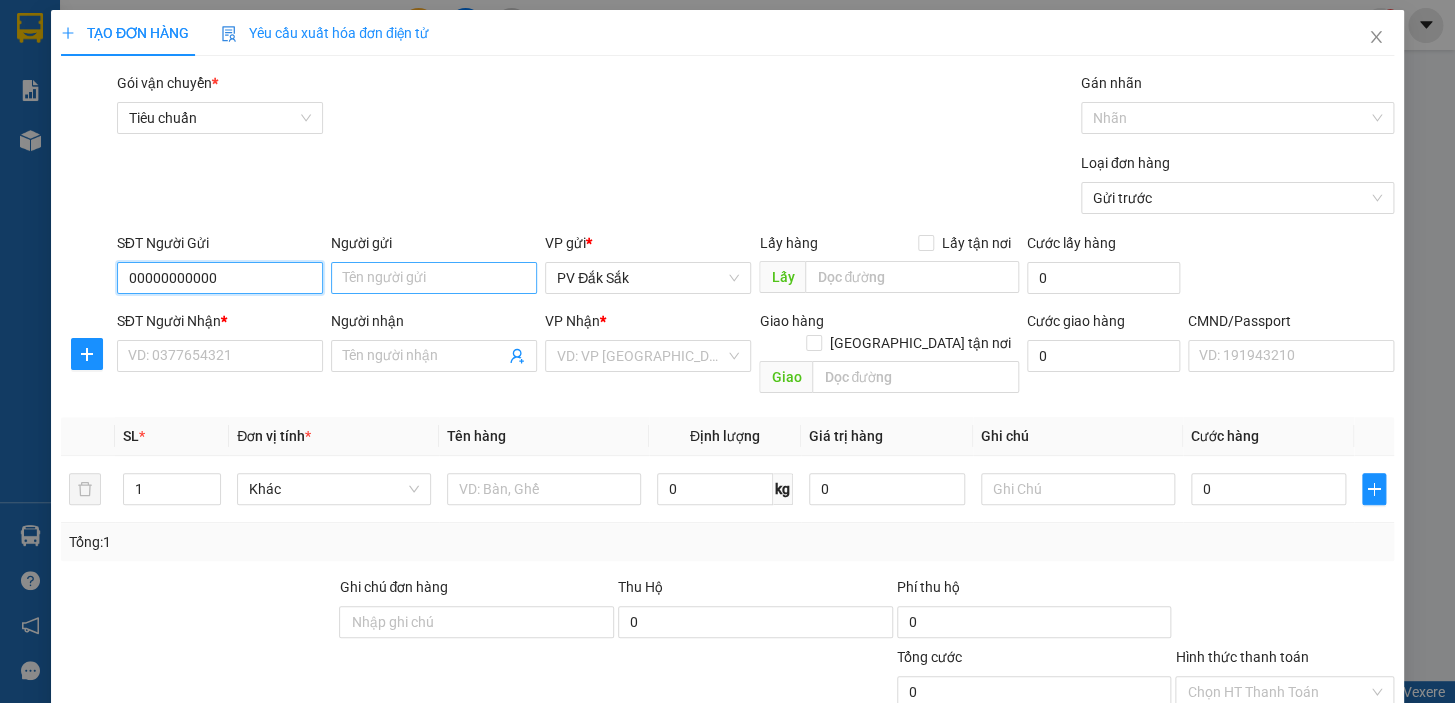 type on "00000000000" 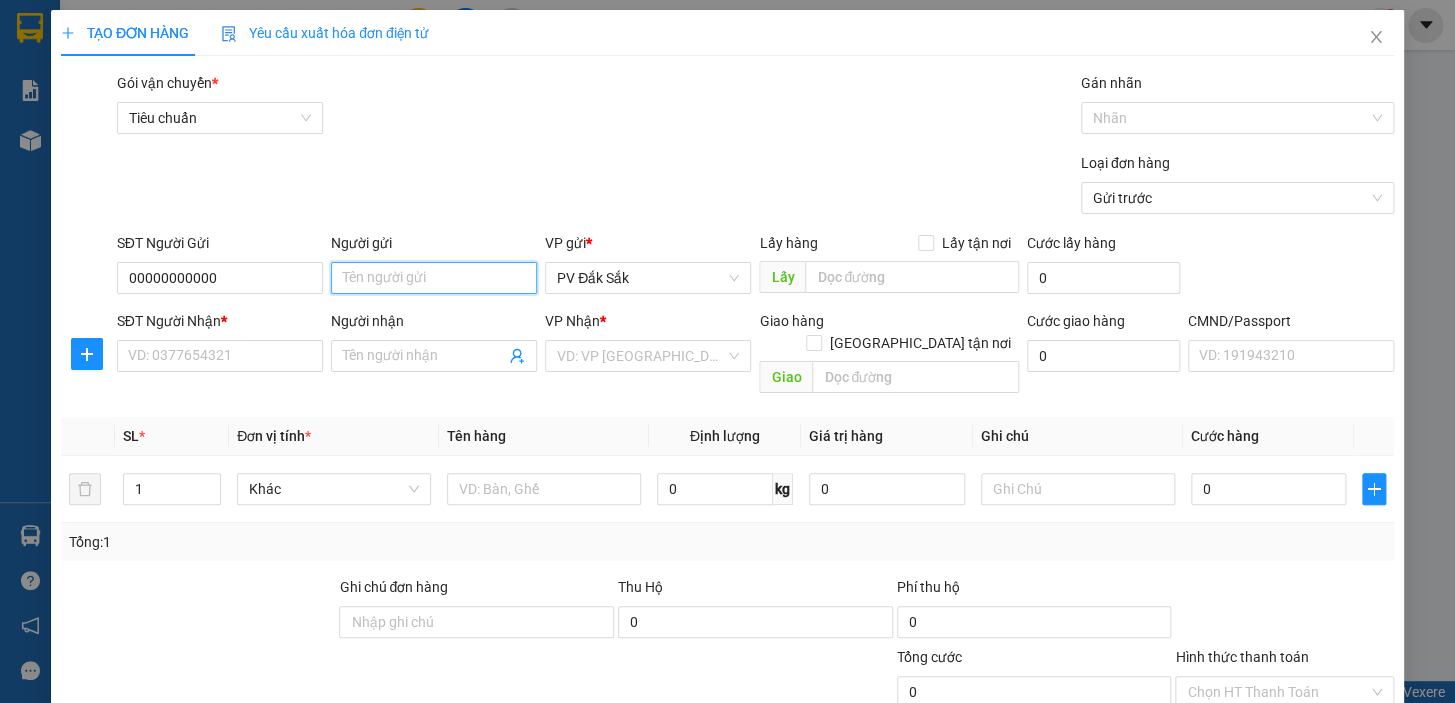 click on "Người gửi" at bounding box center (434, 278) 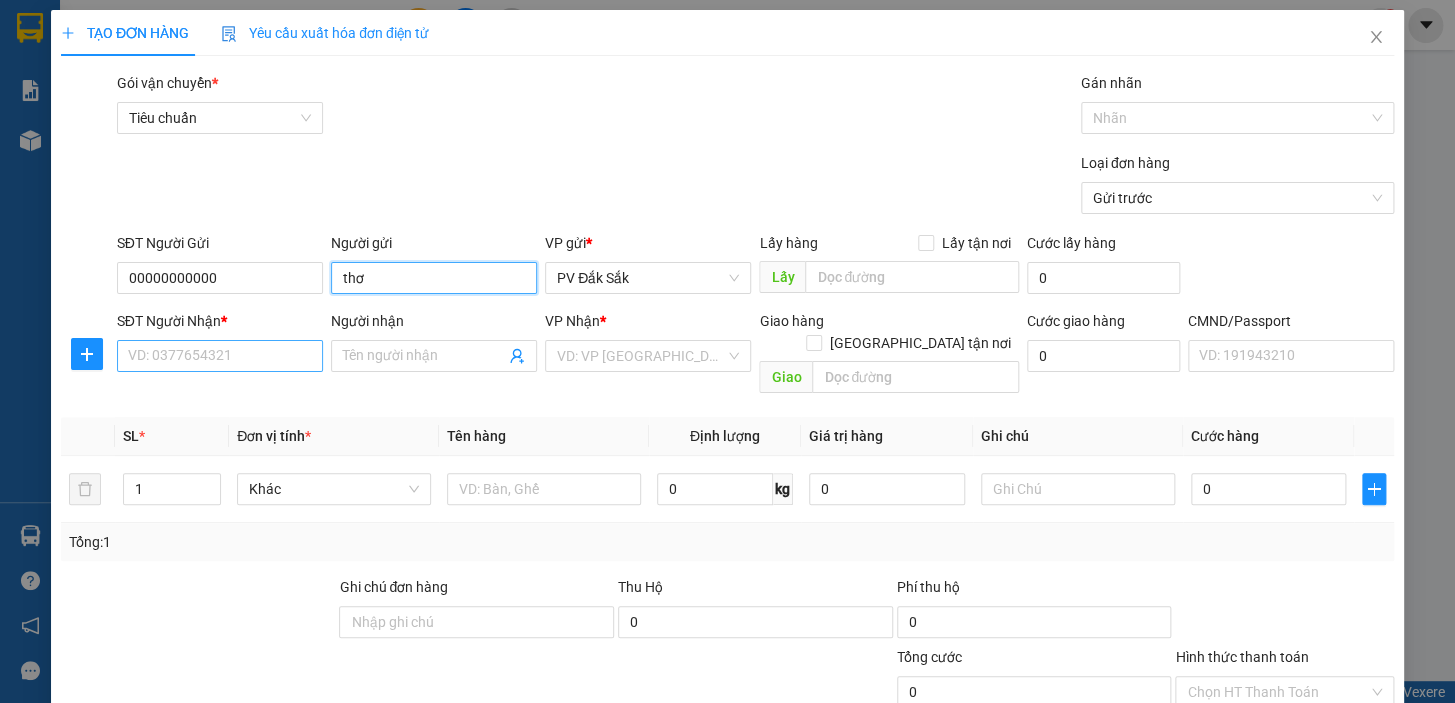 type on "thơ" 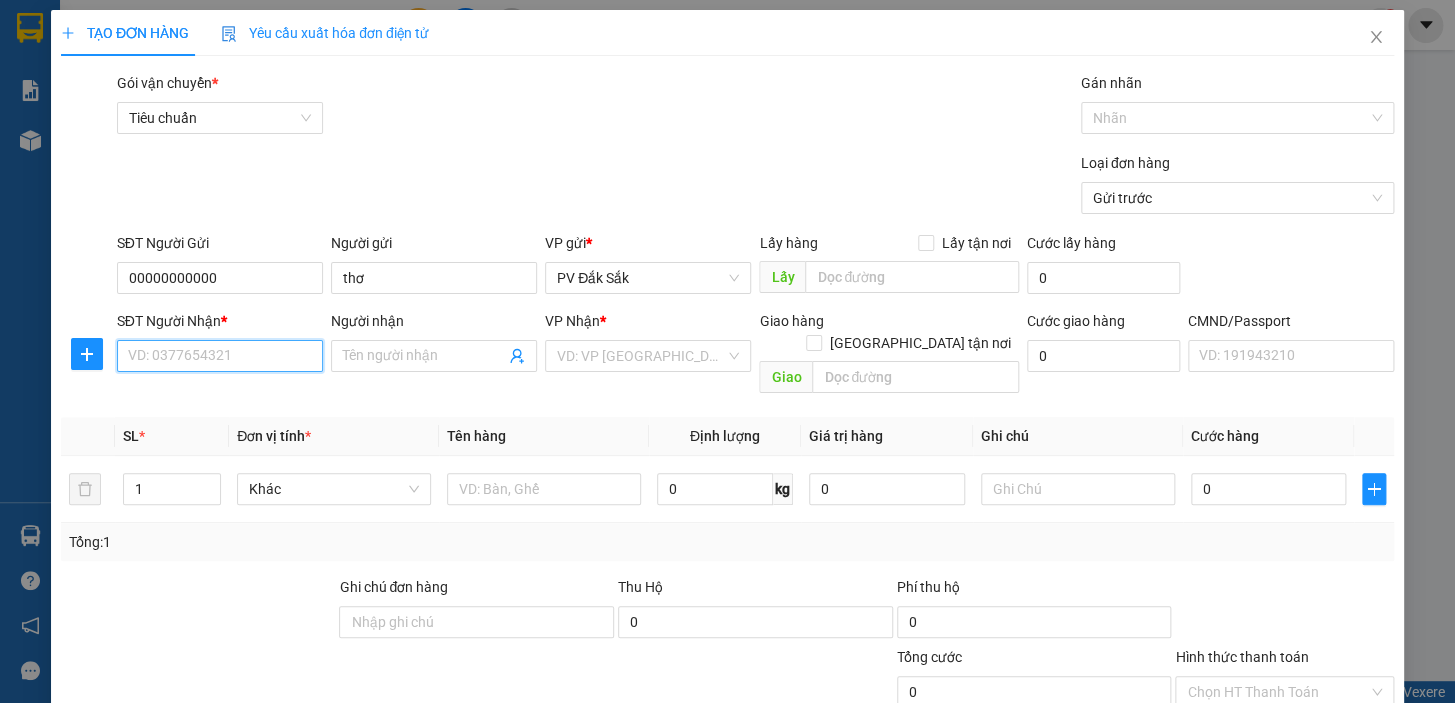 click on "SĐT Người Nhận  *" at bounding box center (220, 356) 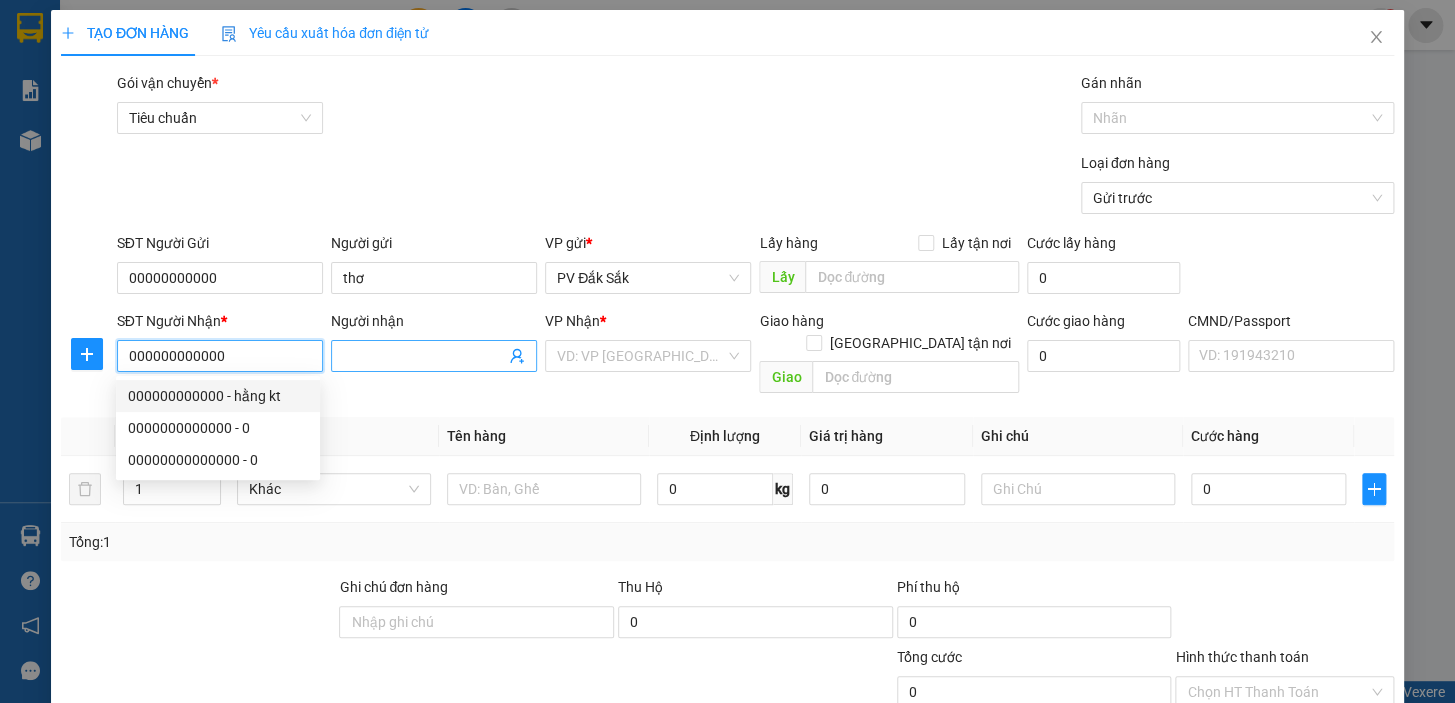 type on "000000000000" 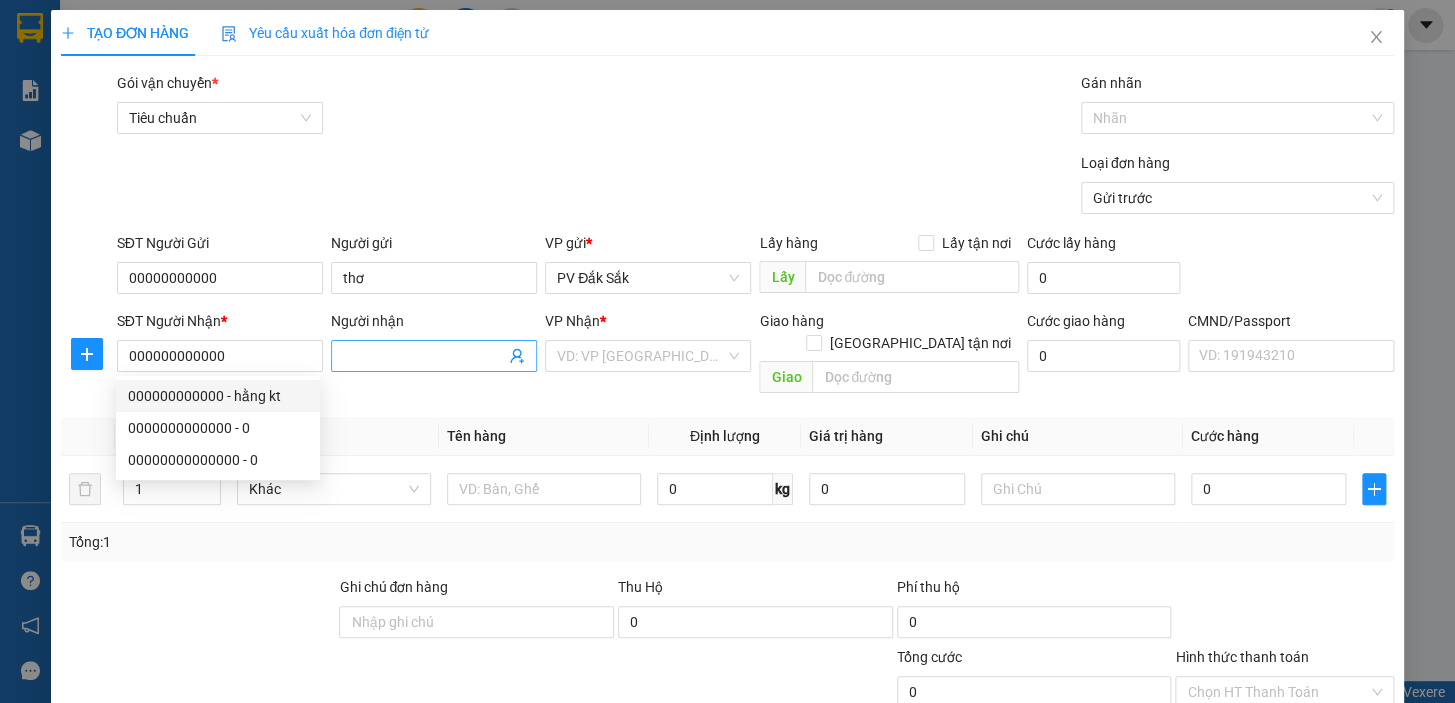click at bounding box center (434, 356) 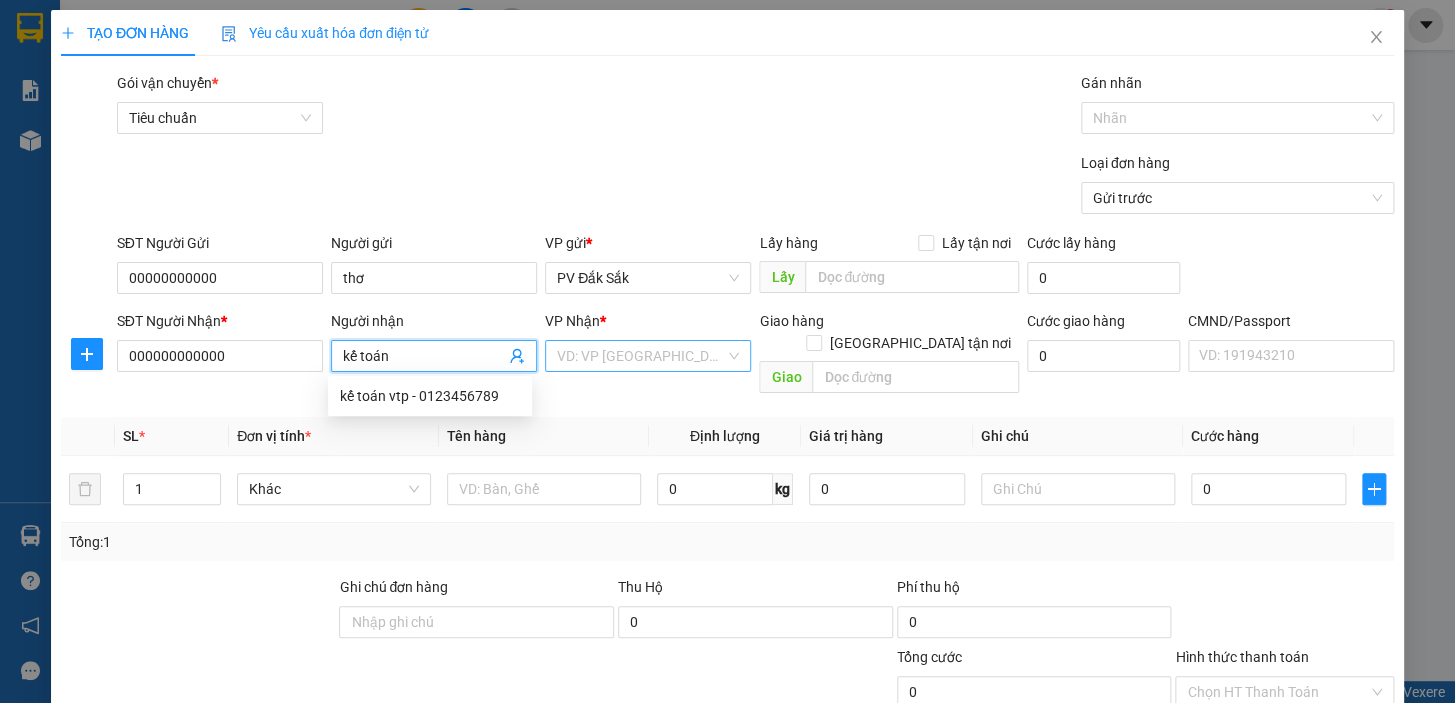 type on "kế toán" 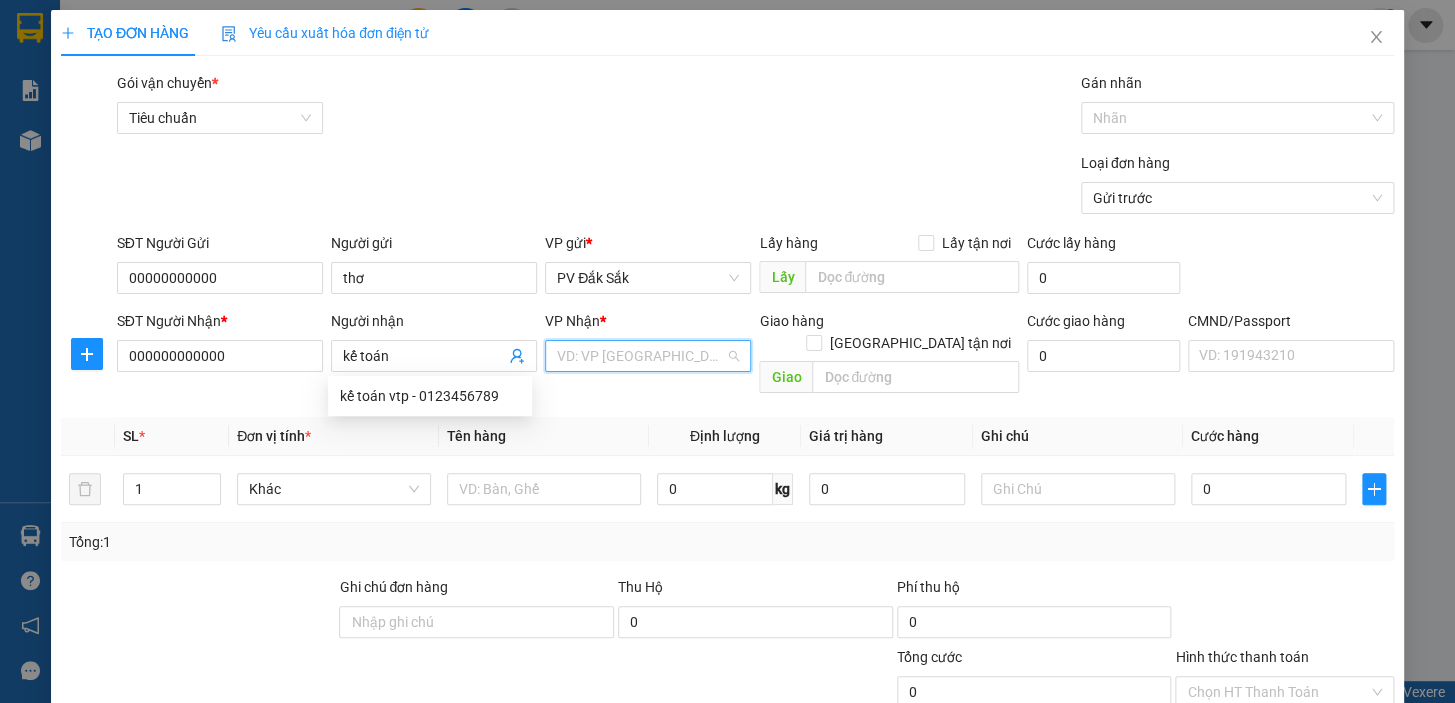 click at bounding box center [641, 356] 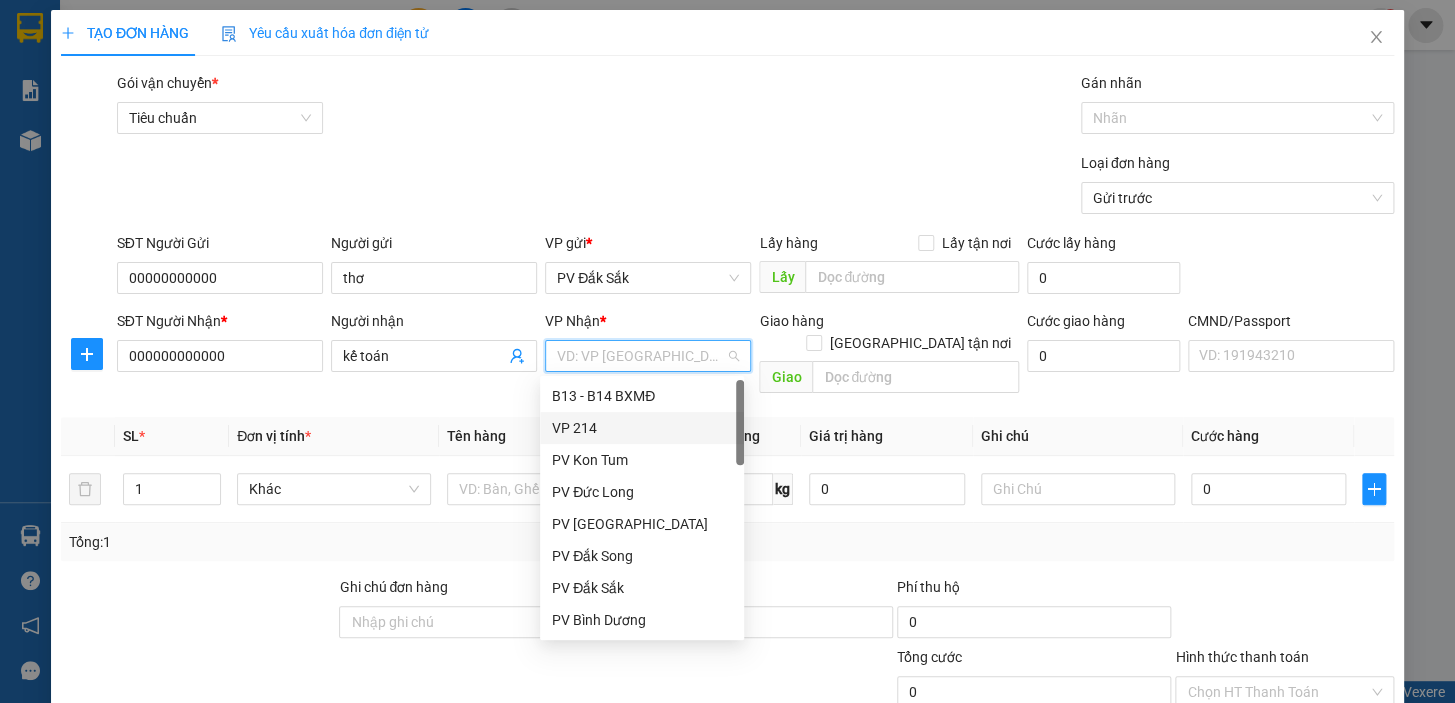 click on "VP 214" at bounding box center [642, 428] 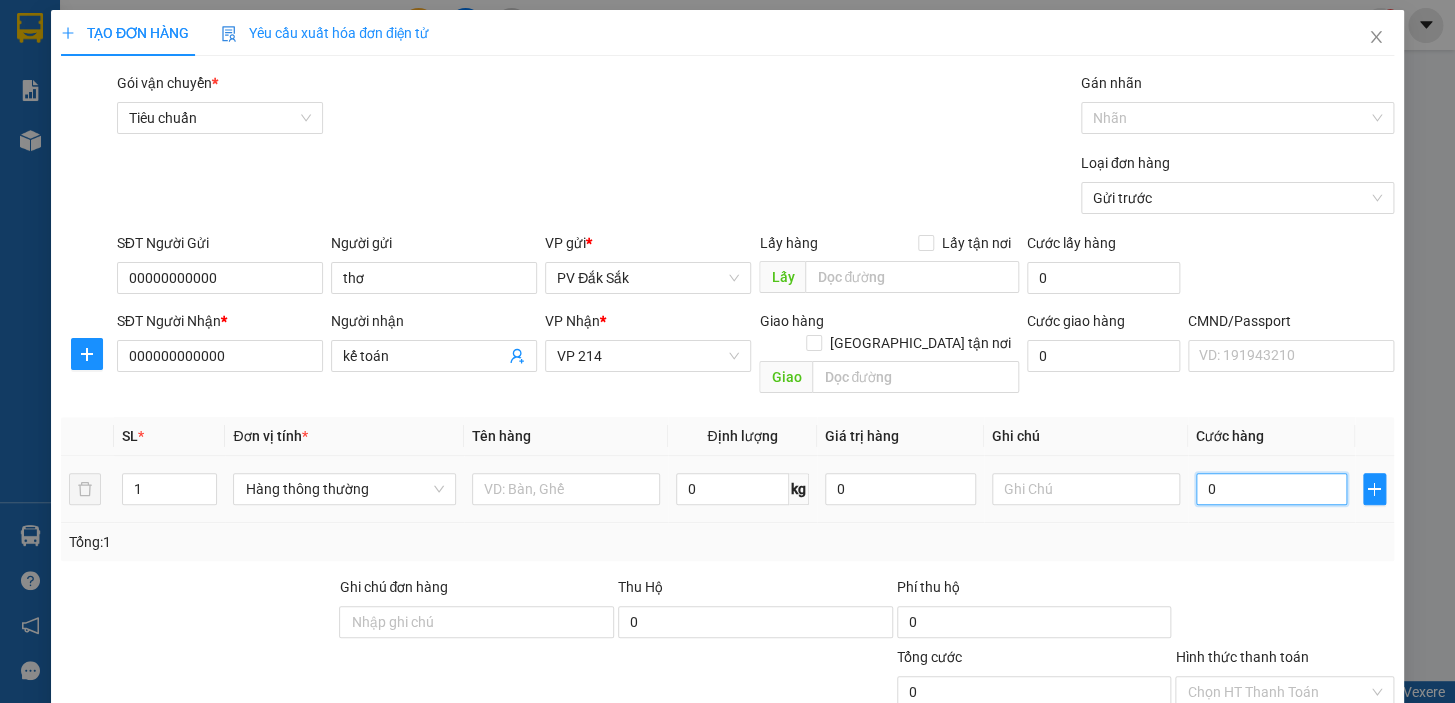 click on "0" at bounding box center (1271, 489) 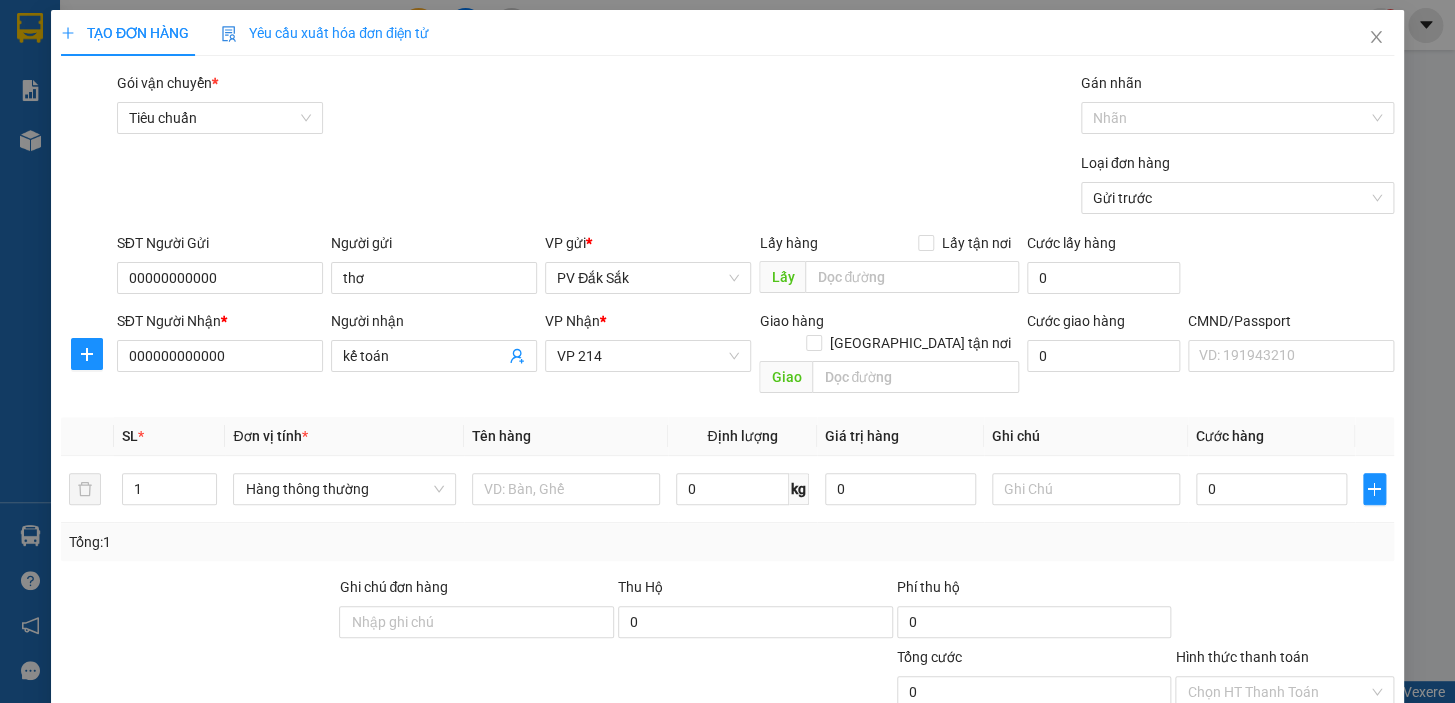 click on "Hình thức thanh toán" at bounding box center (1241, 657) 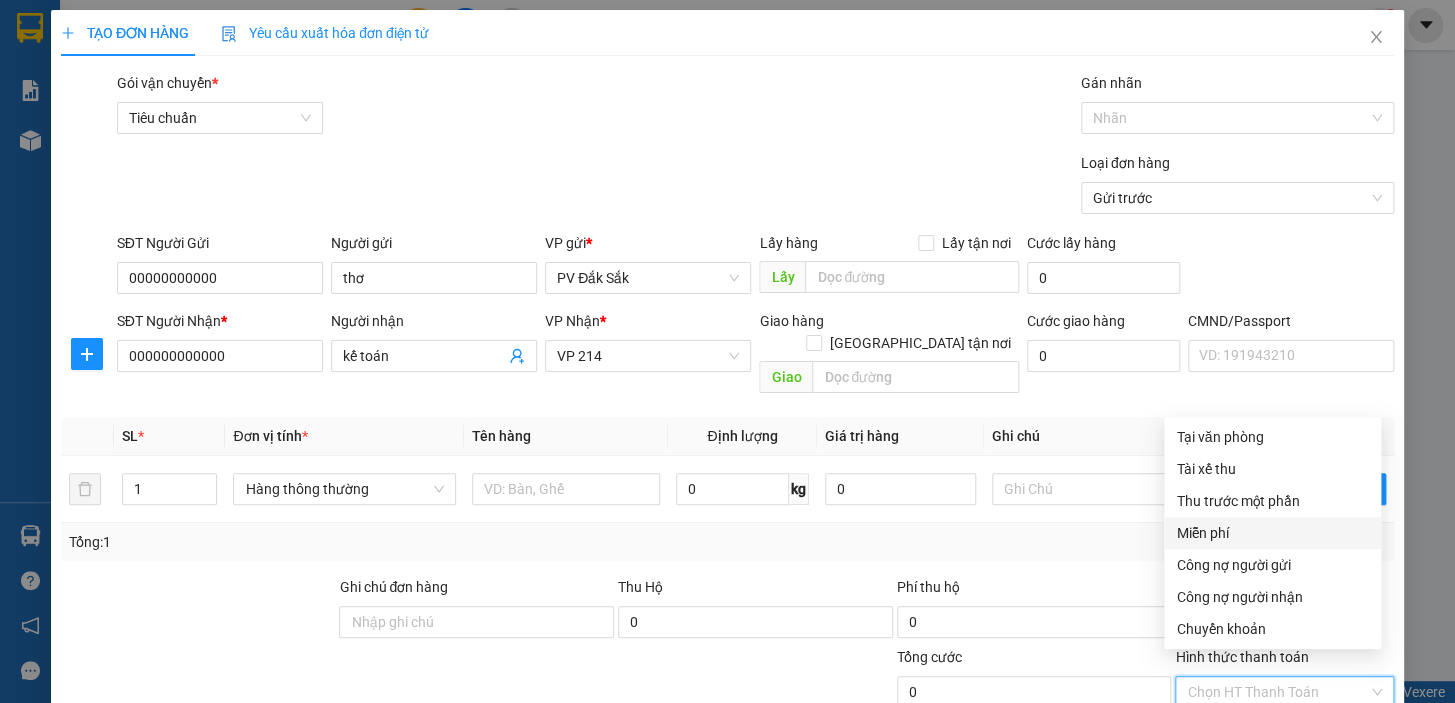 click on "Miễn phí" at bounding box center [1272, 533] 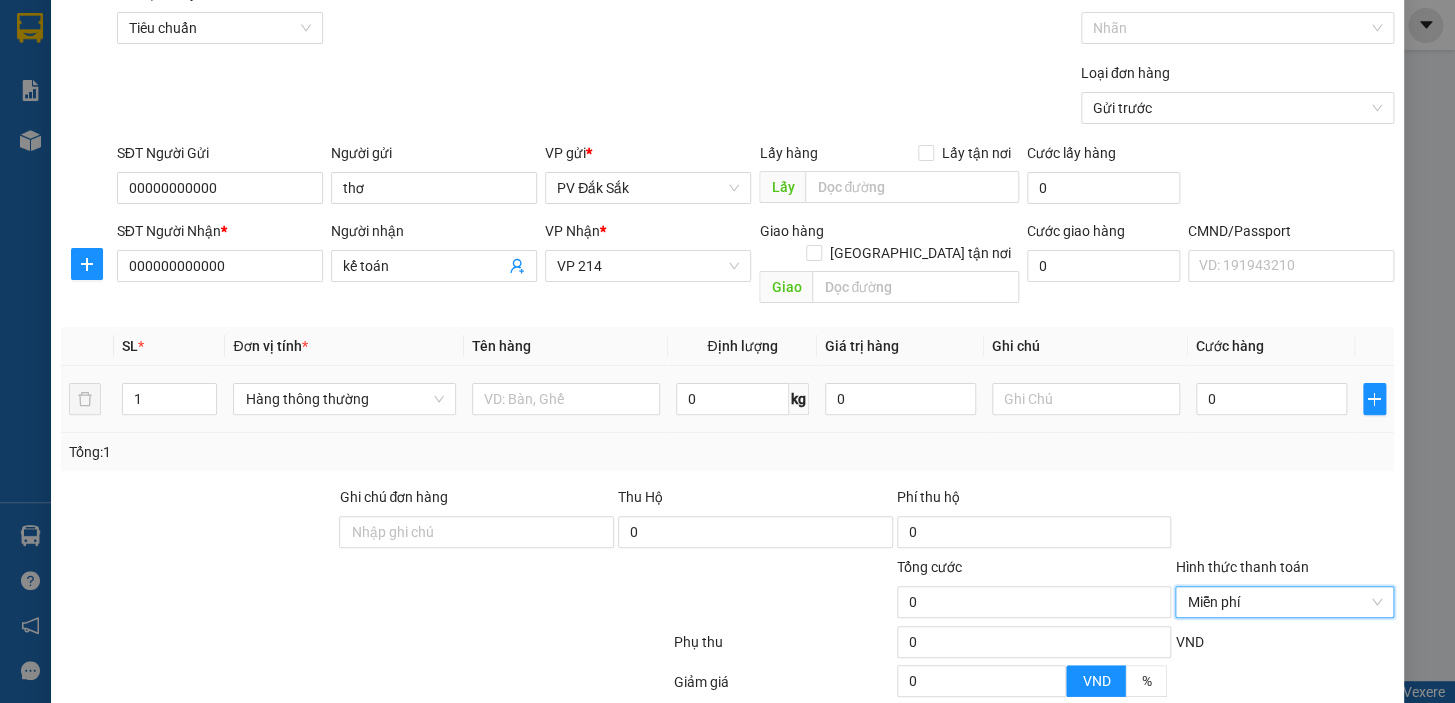 scroll, scrollTop: 258, scrollLeft: 0, axis: vertical 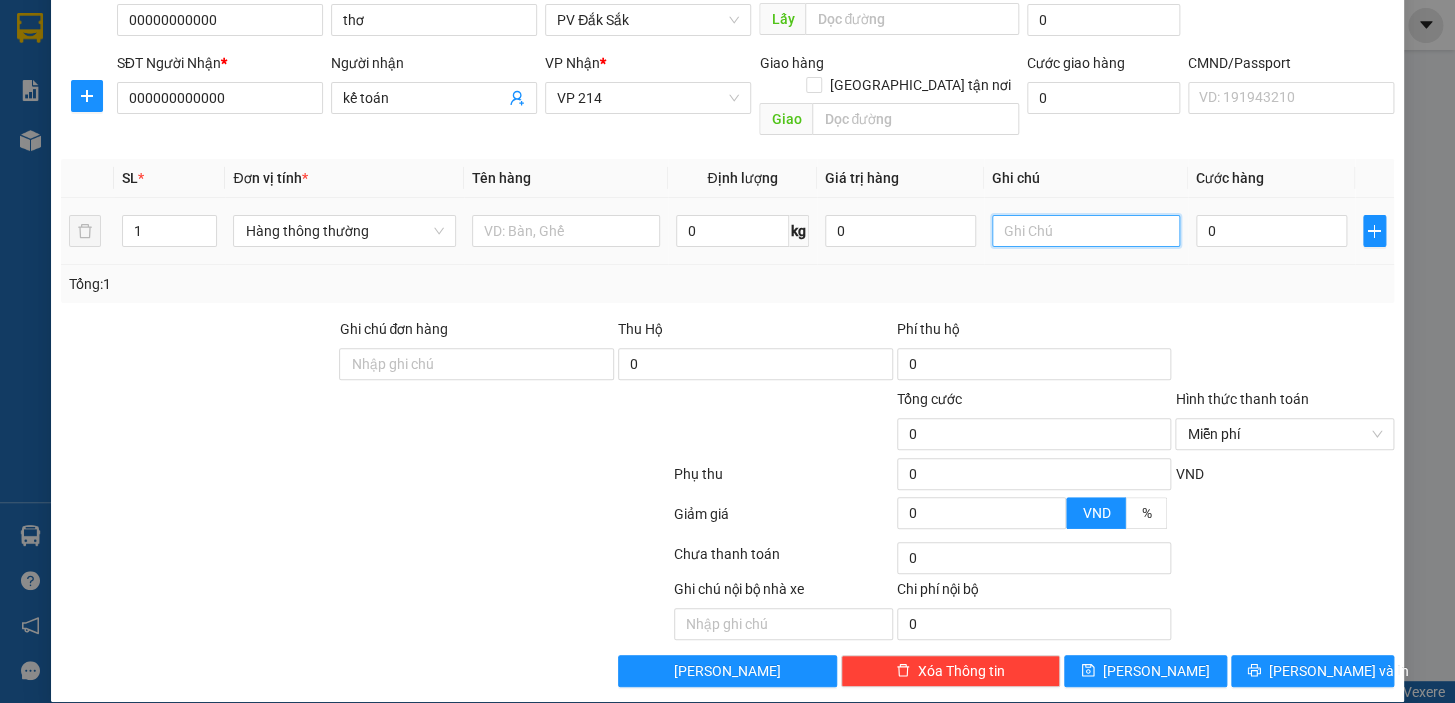 click at bounding box center (1086, 231) 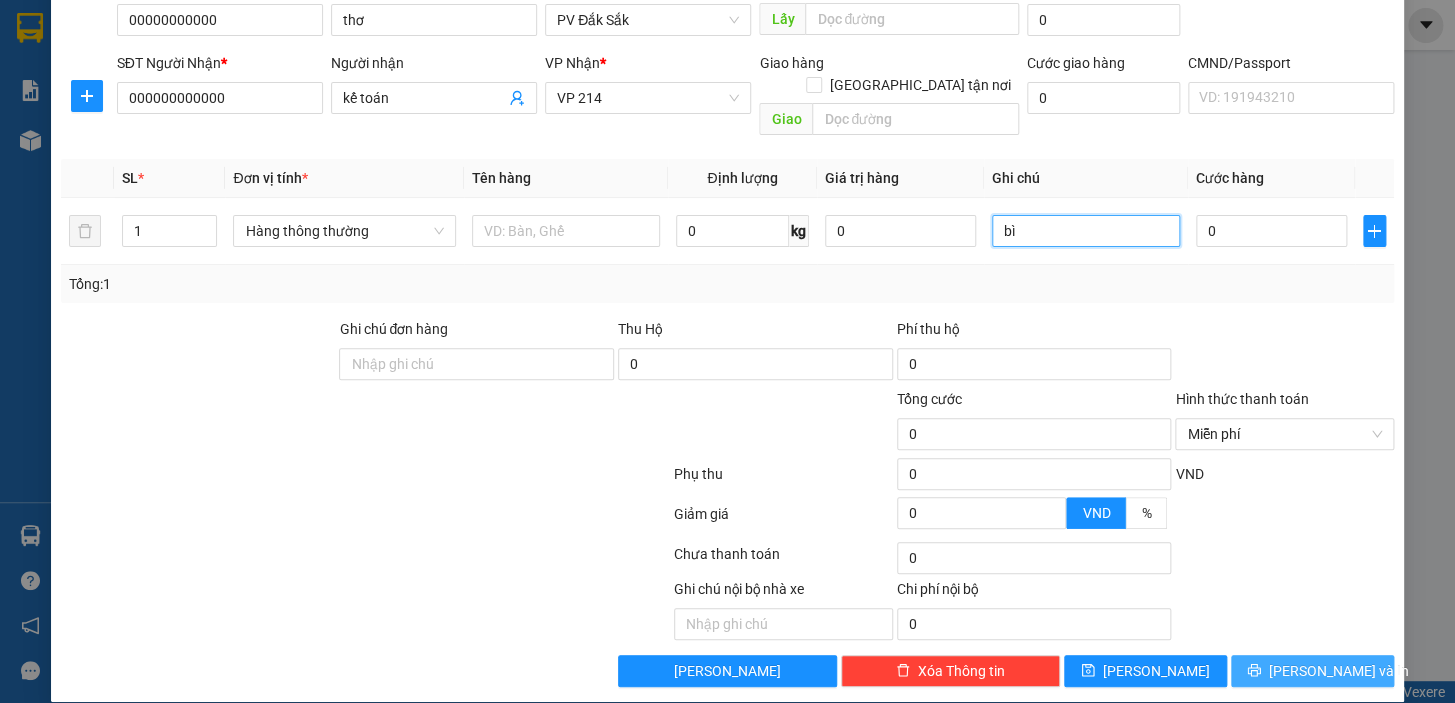 type on "bì" 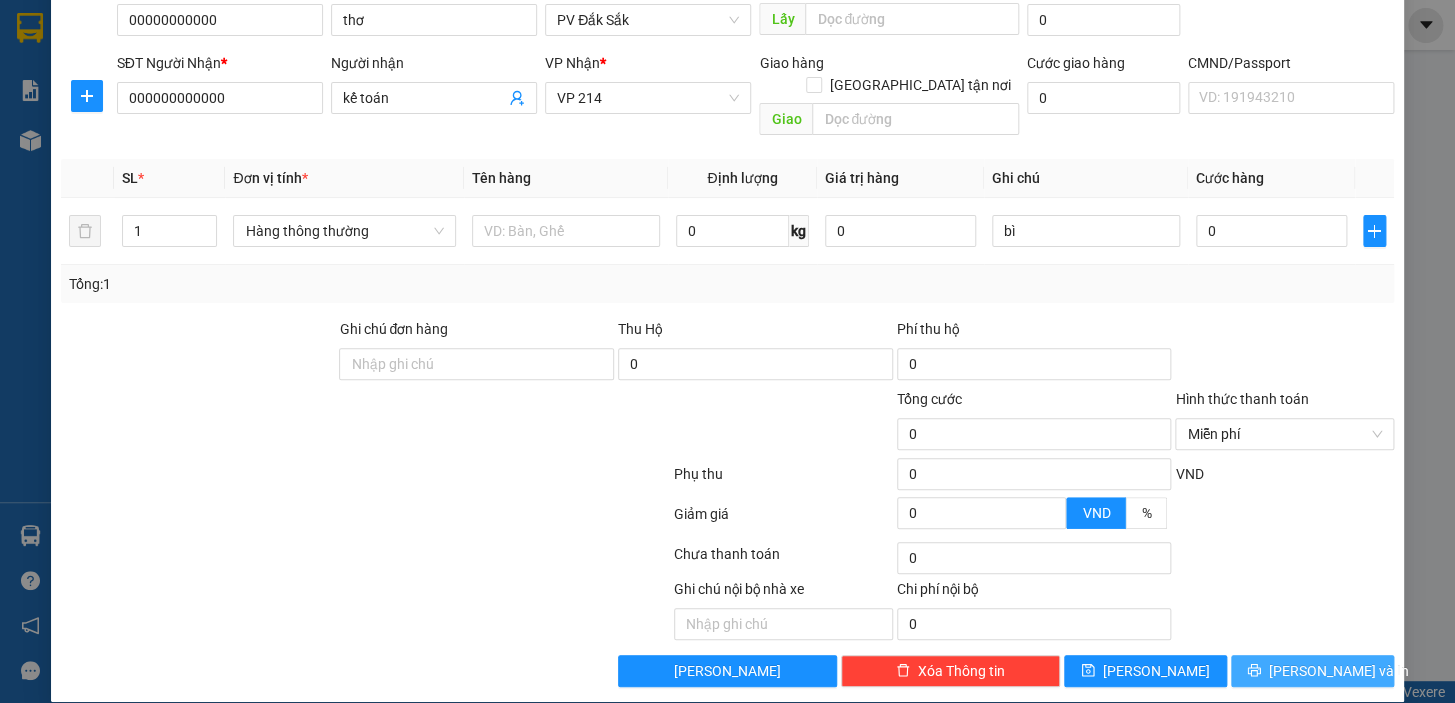 click on "[PERSON_NAME] và In" at bounding box center (1339, 671) 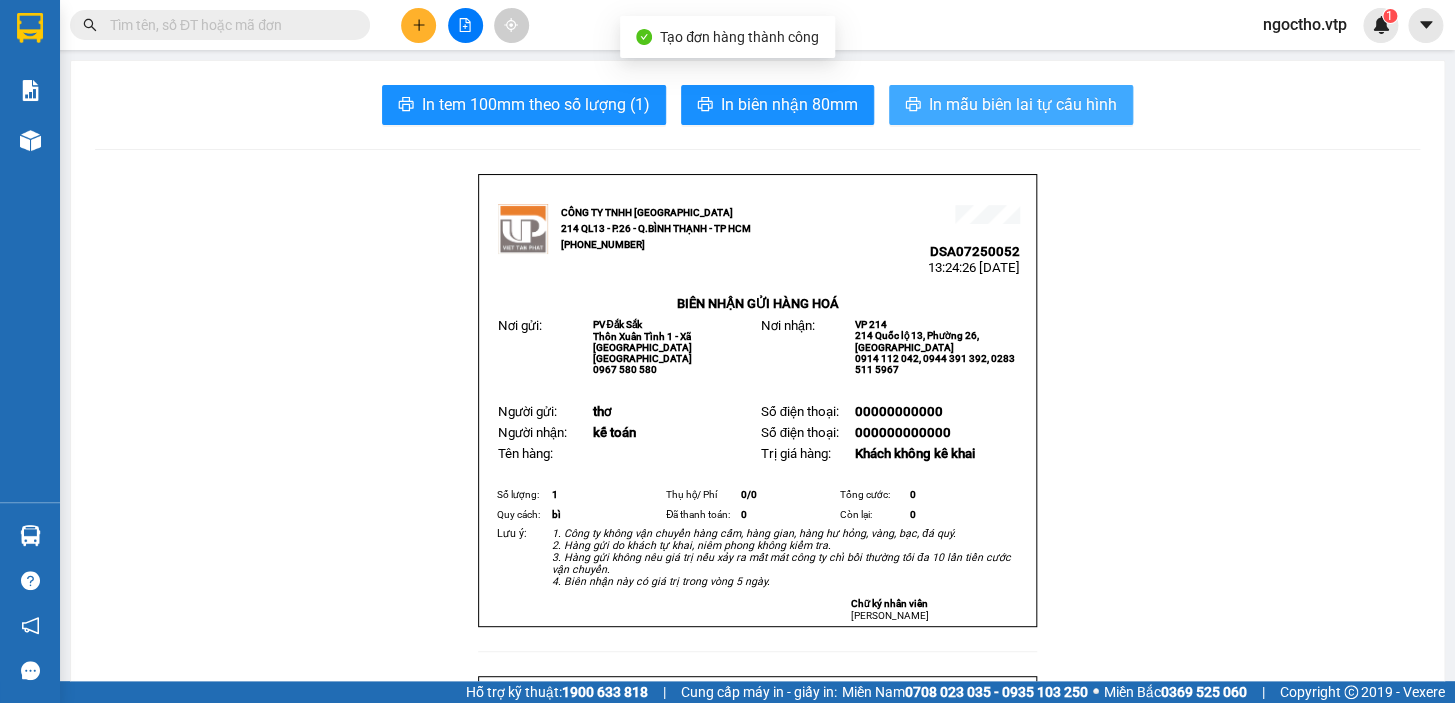 click on "In mẫu biên lai tự cấu hình" at bounding box center (1023, 104) 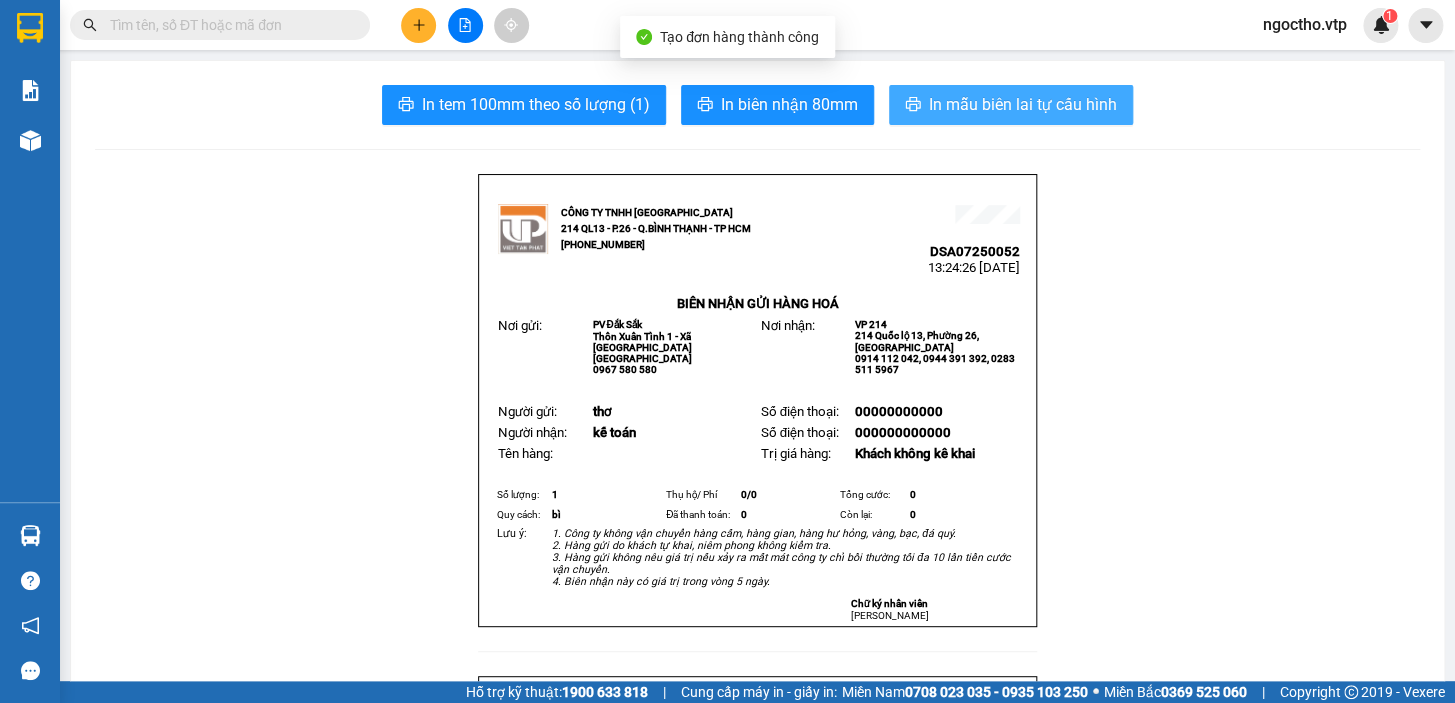 scroll, scrollTop: 0, scrollLeft: 0, axis: both 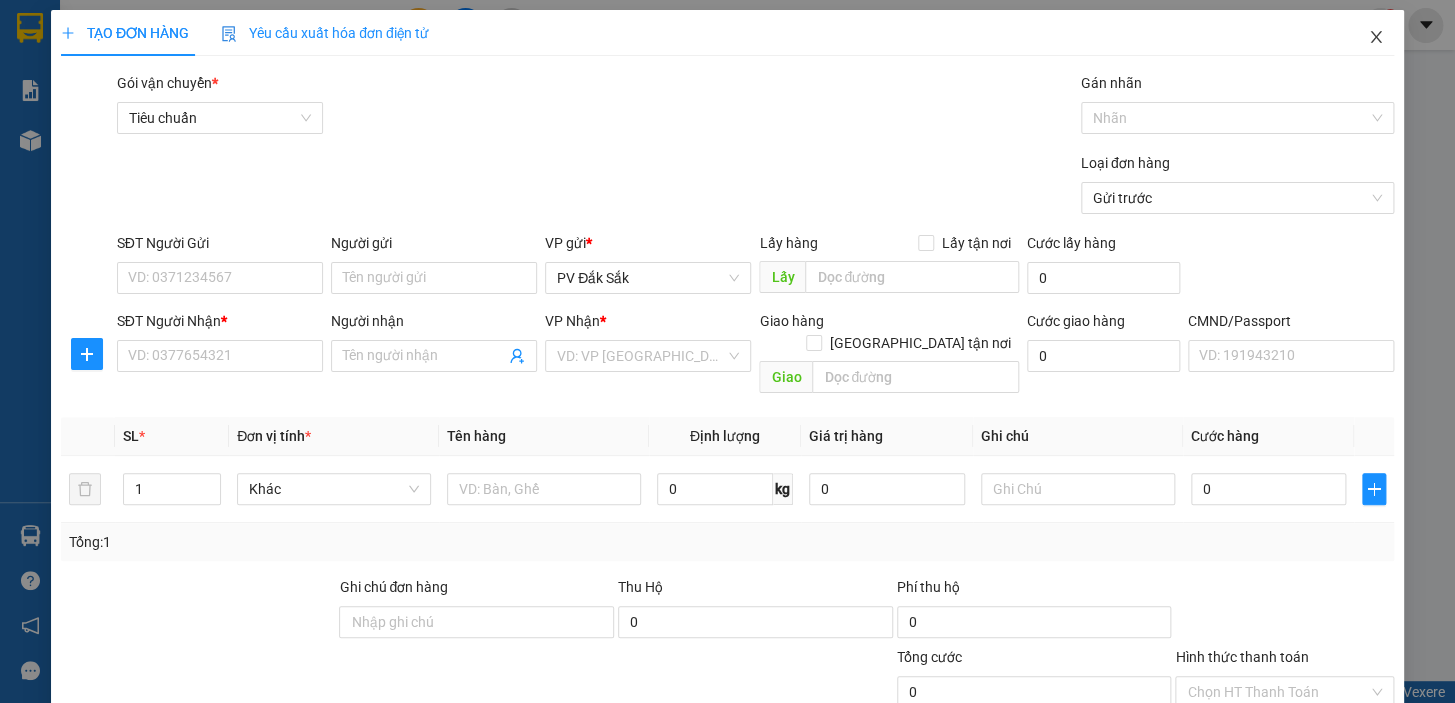 click 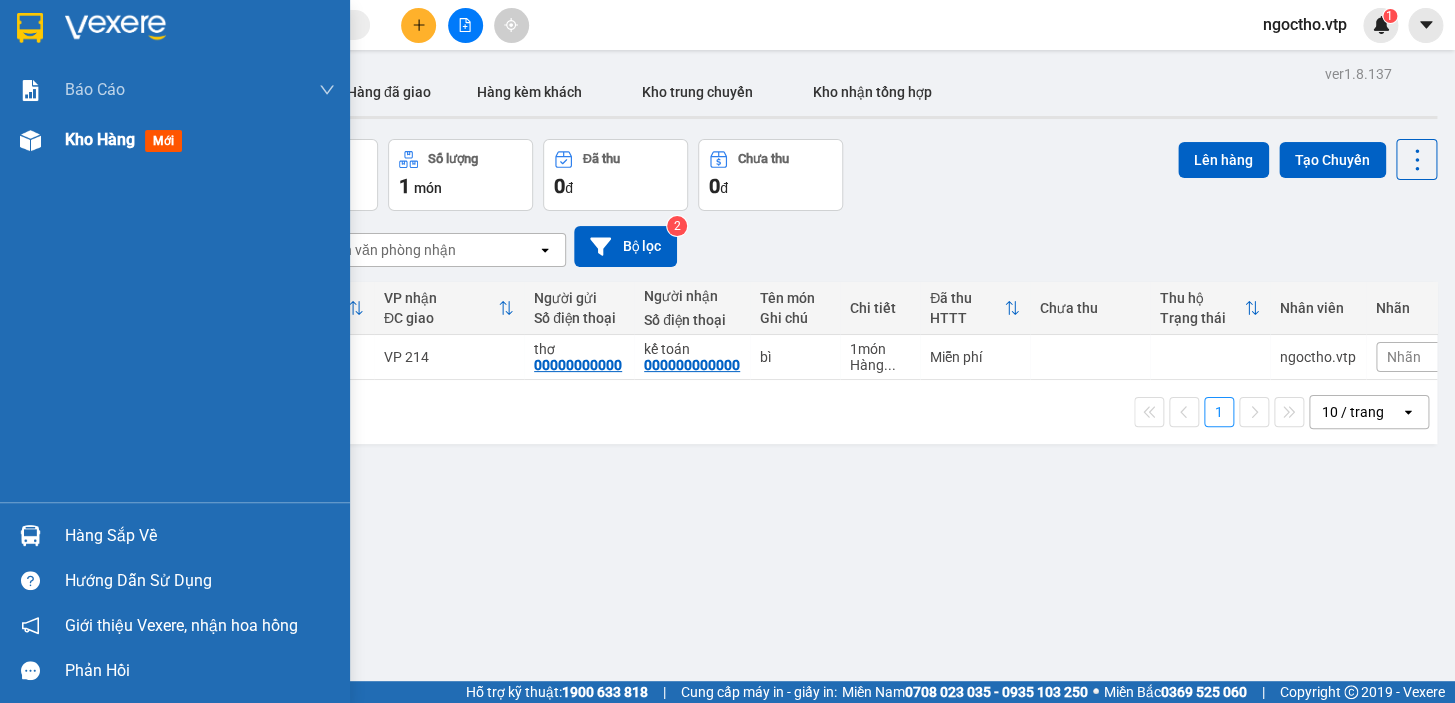 click at bounding box center (30, 140) 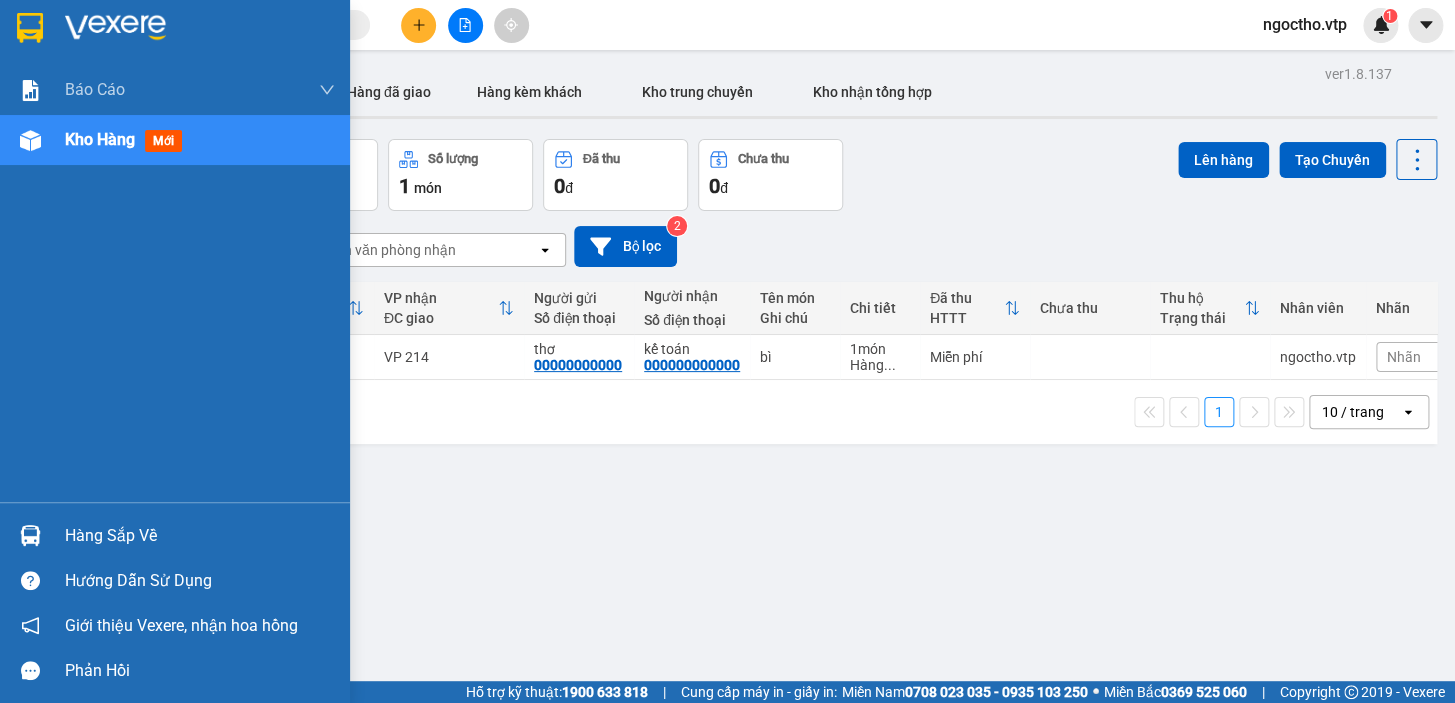 click at bounding box center (30, 140) 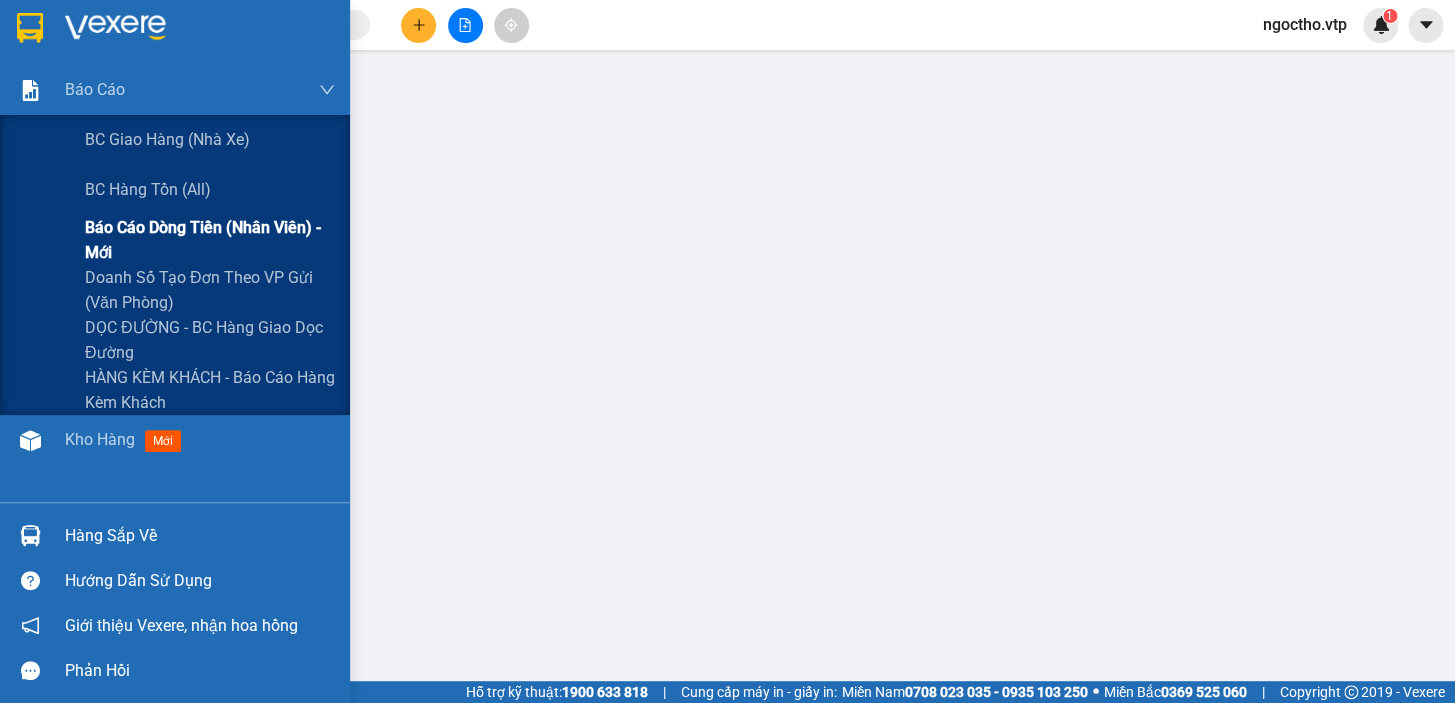 click on "Báo cáo dòng tiền (nhân viên) - mới" at bounding box center (210, 240) 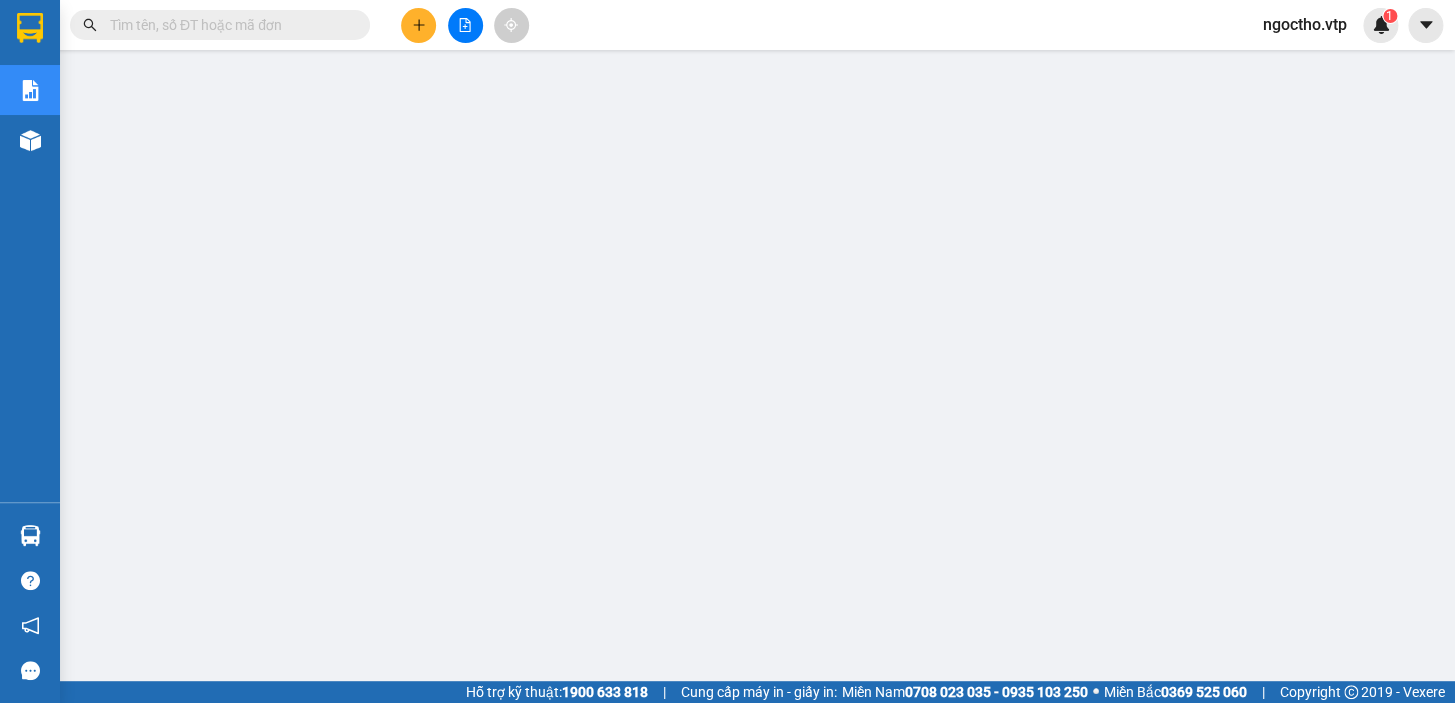 click on "ngoctho.vtp" at bounding box center (1305, 24) 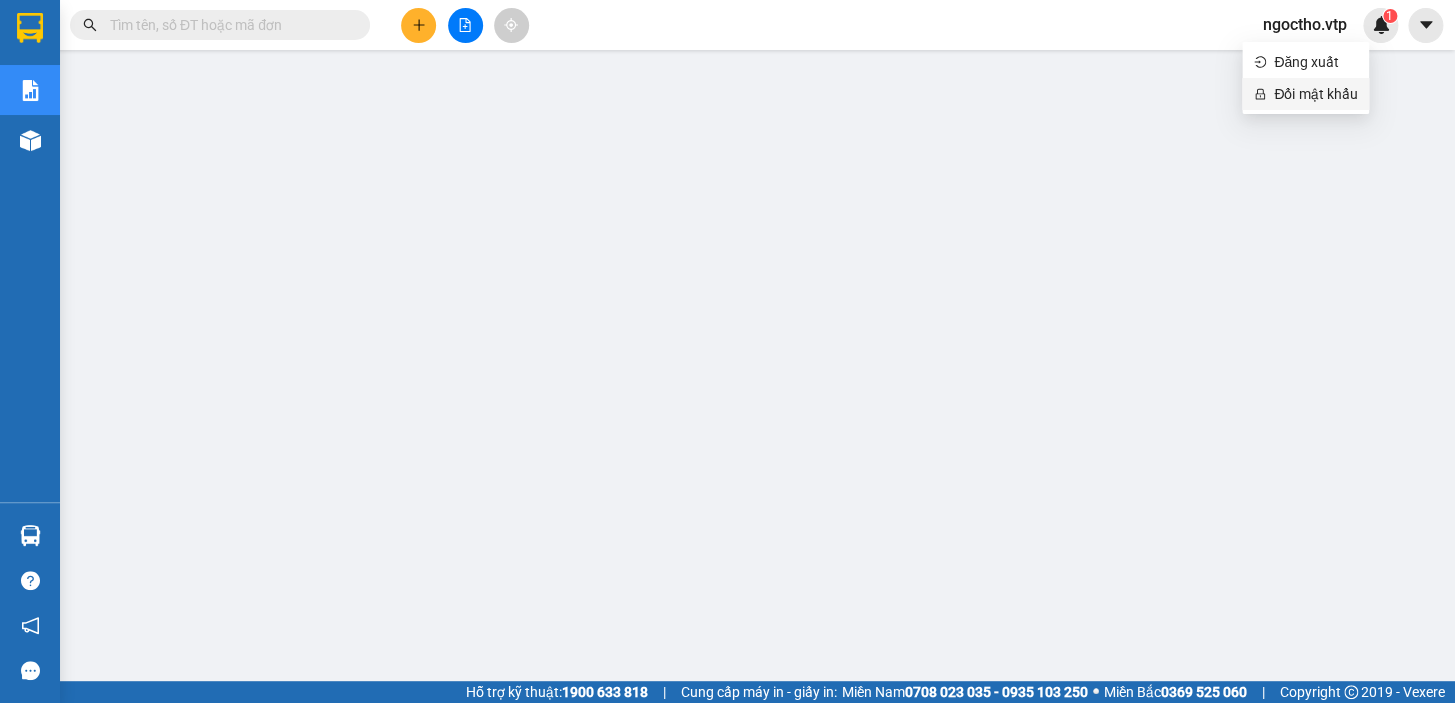 click on "Đổi mật khẩu" at bounding box center (1315, 94) 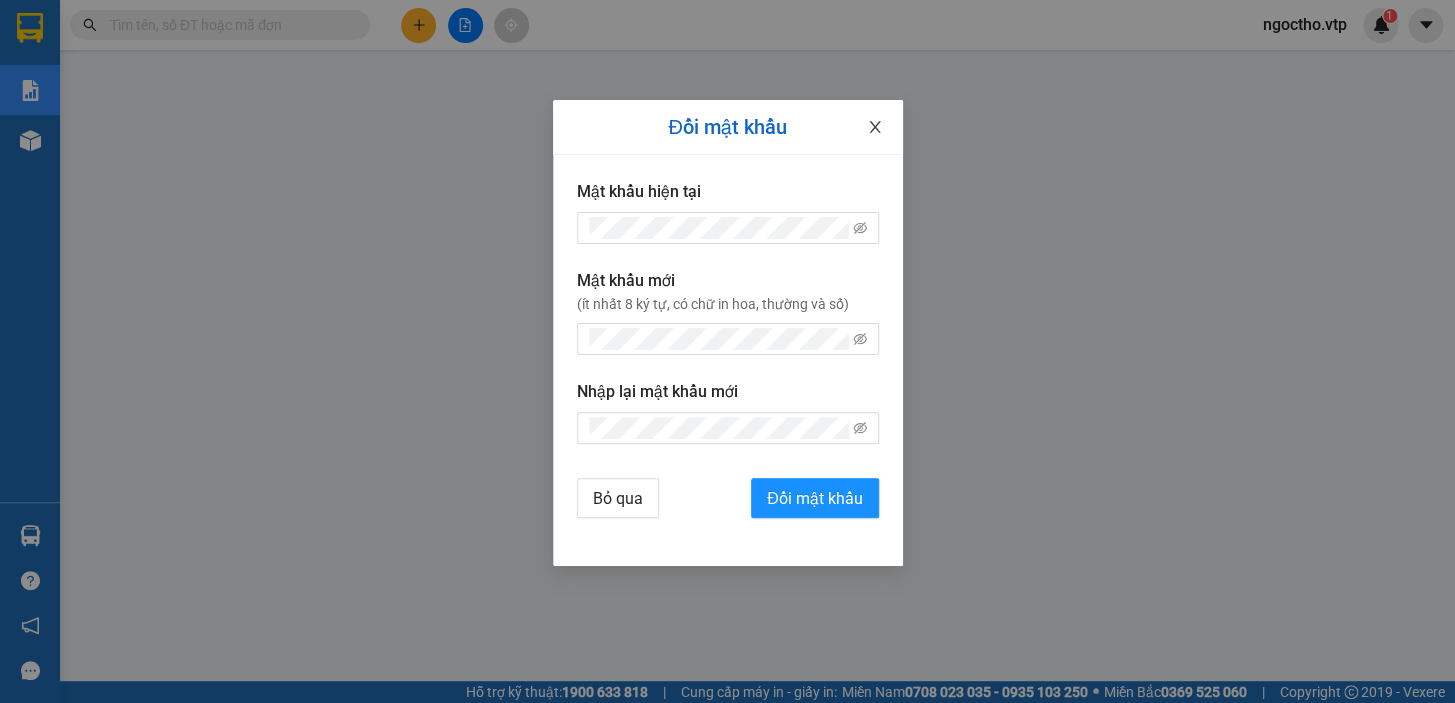 click at bounding box center [875, 128] 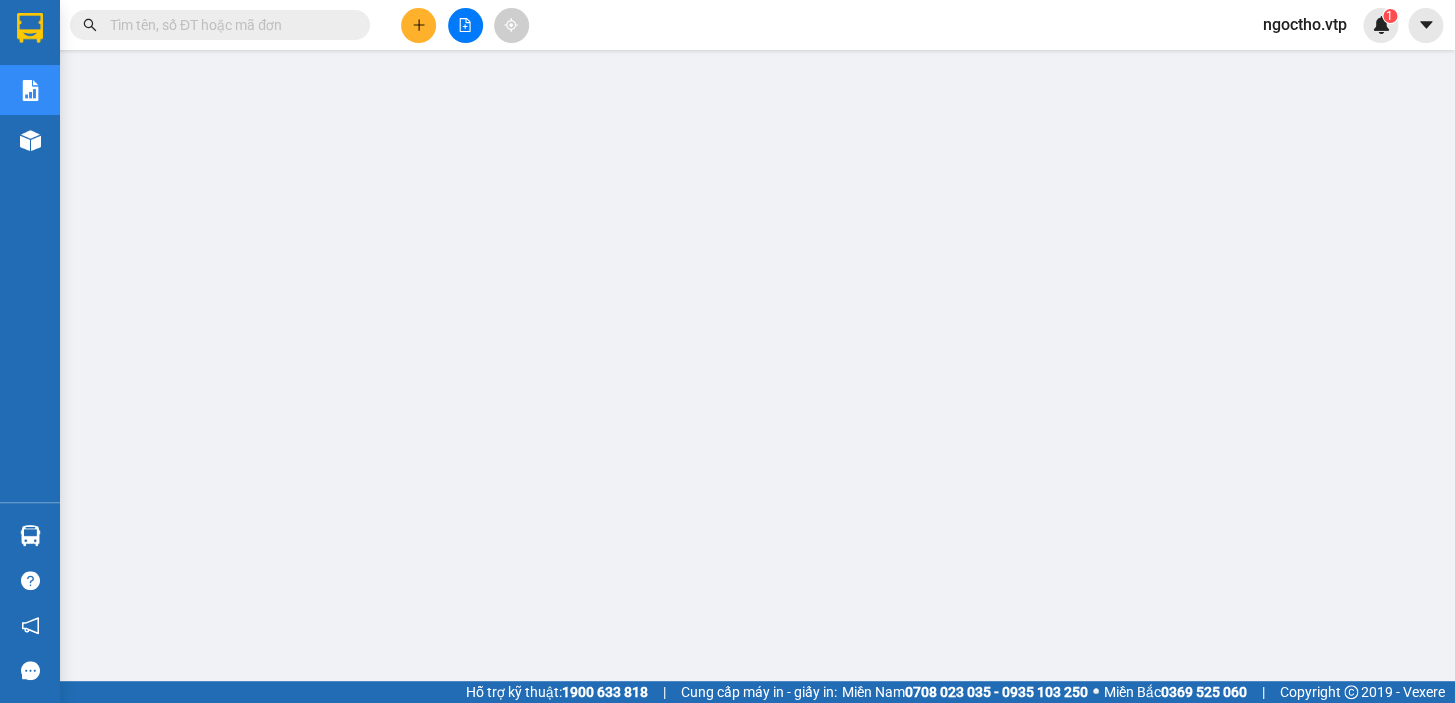click on "ngoctho.vtp" at bounding box center [1305, 24] 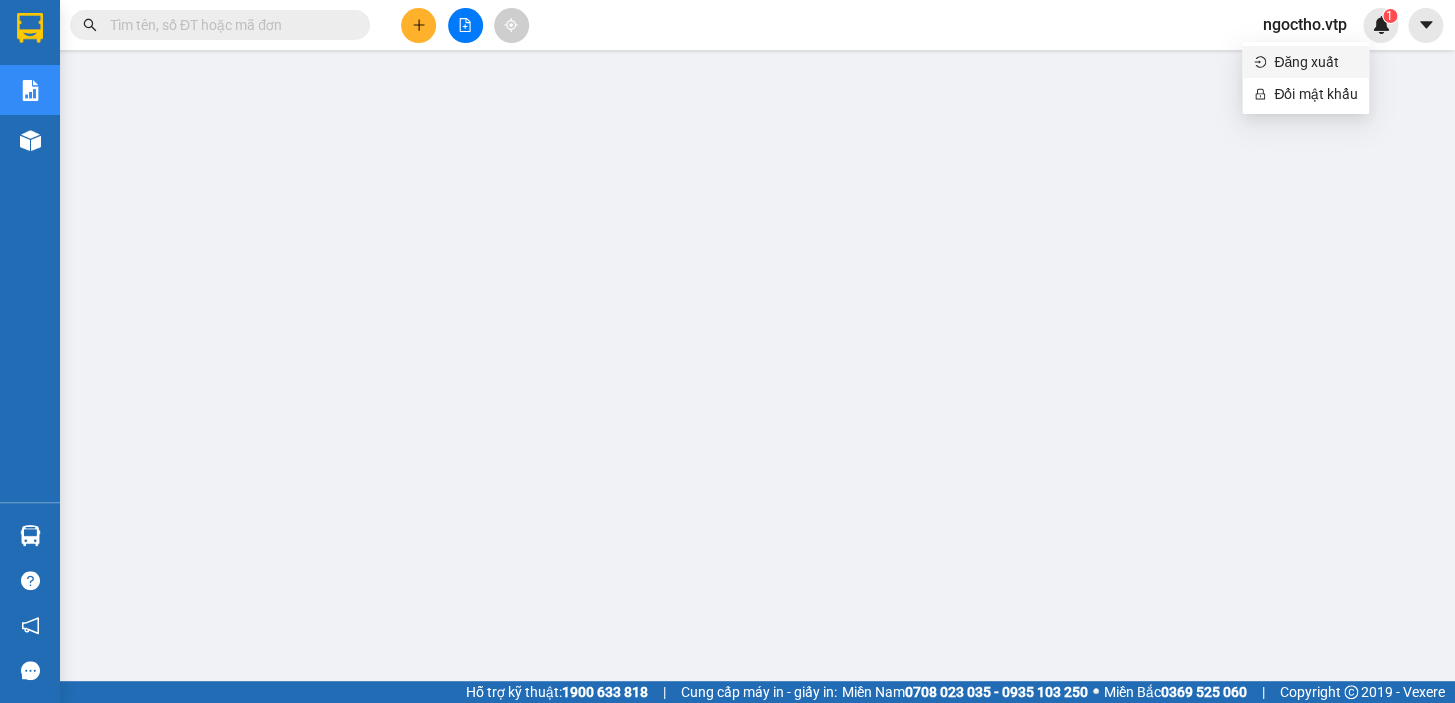 click on "Đăng xuất" at bounding box center (1315, 62) 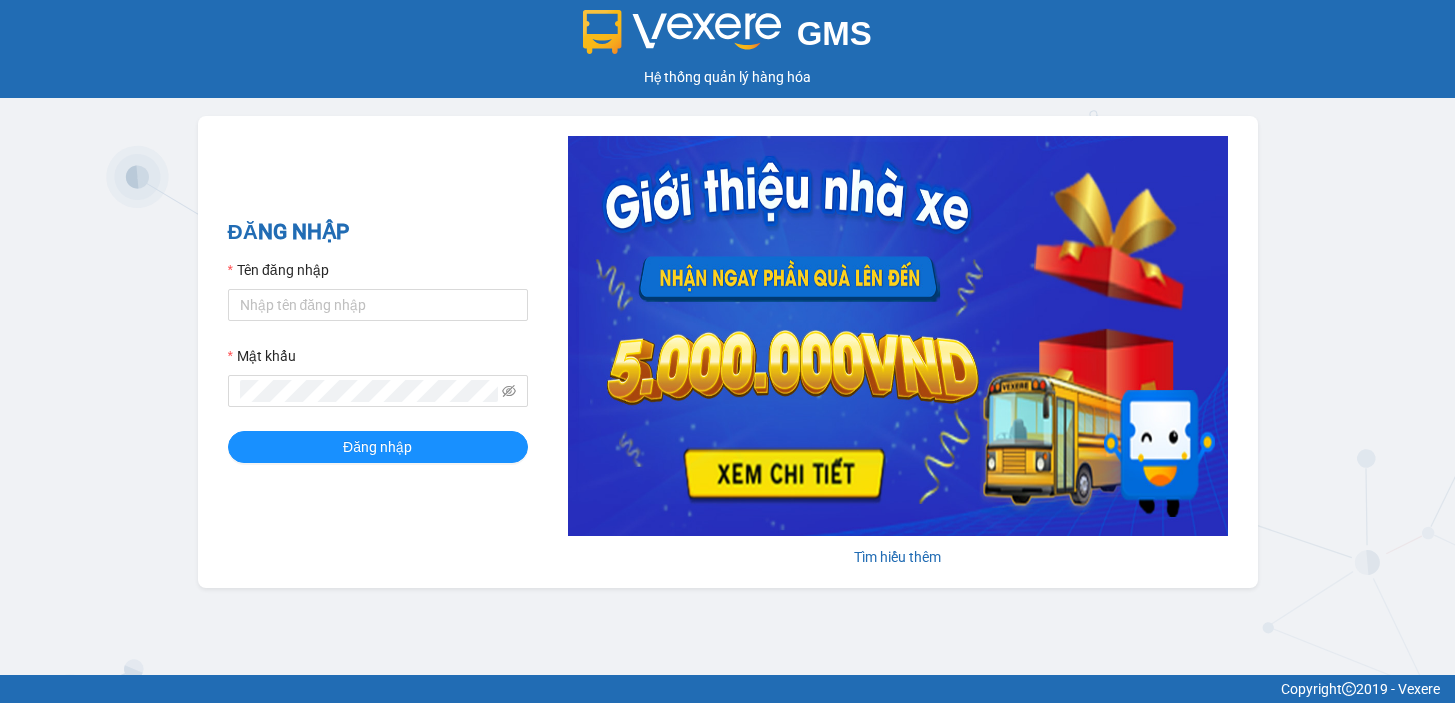 scroll, scrollTop: 0, scrollLeft: 0, axis: both 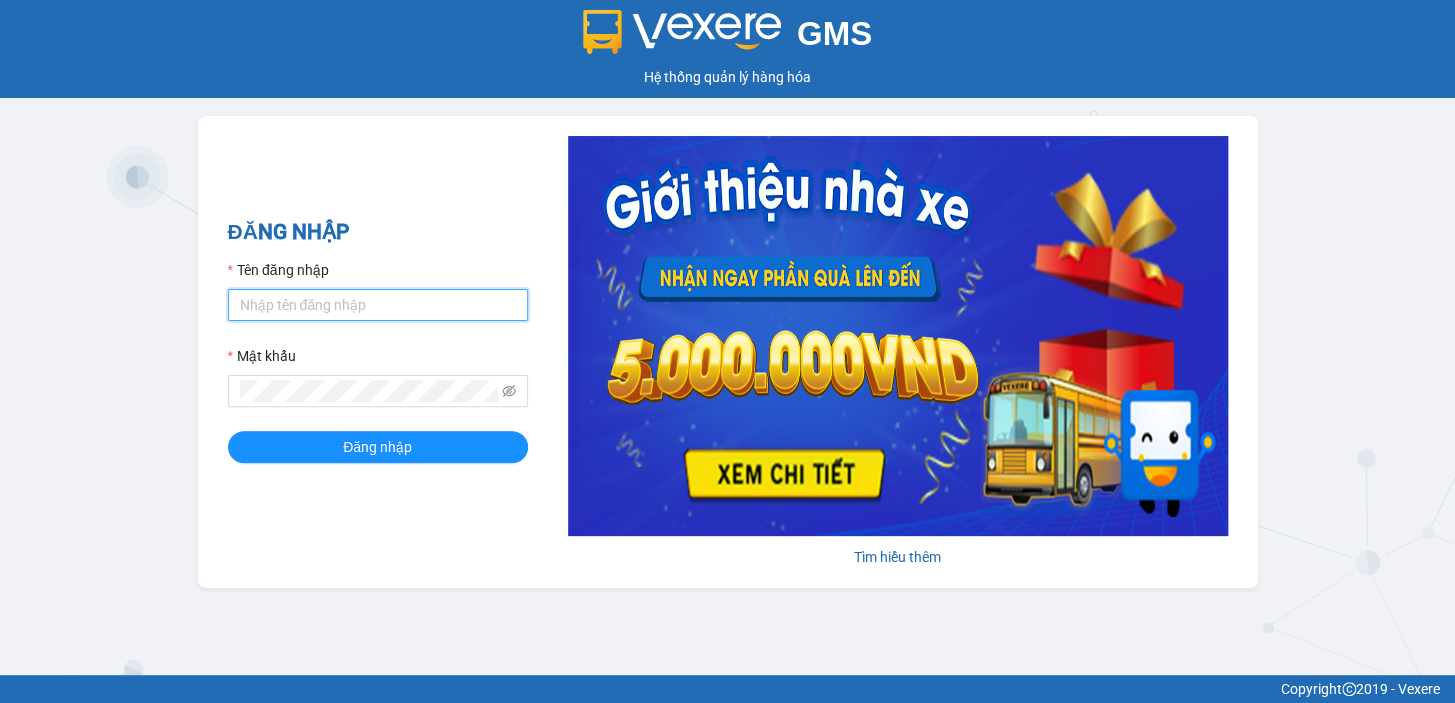 click on "Tên đăng nhập" at bounding box center [378, 305] 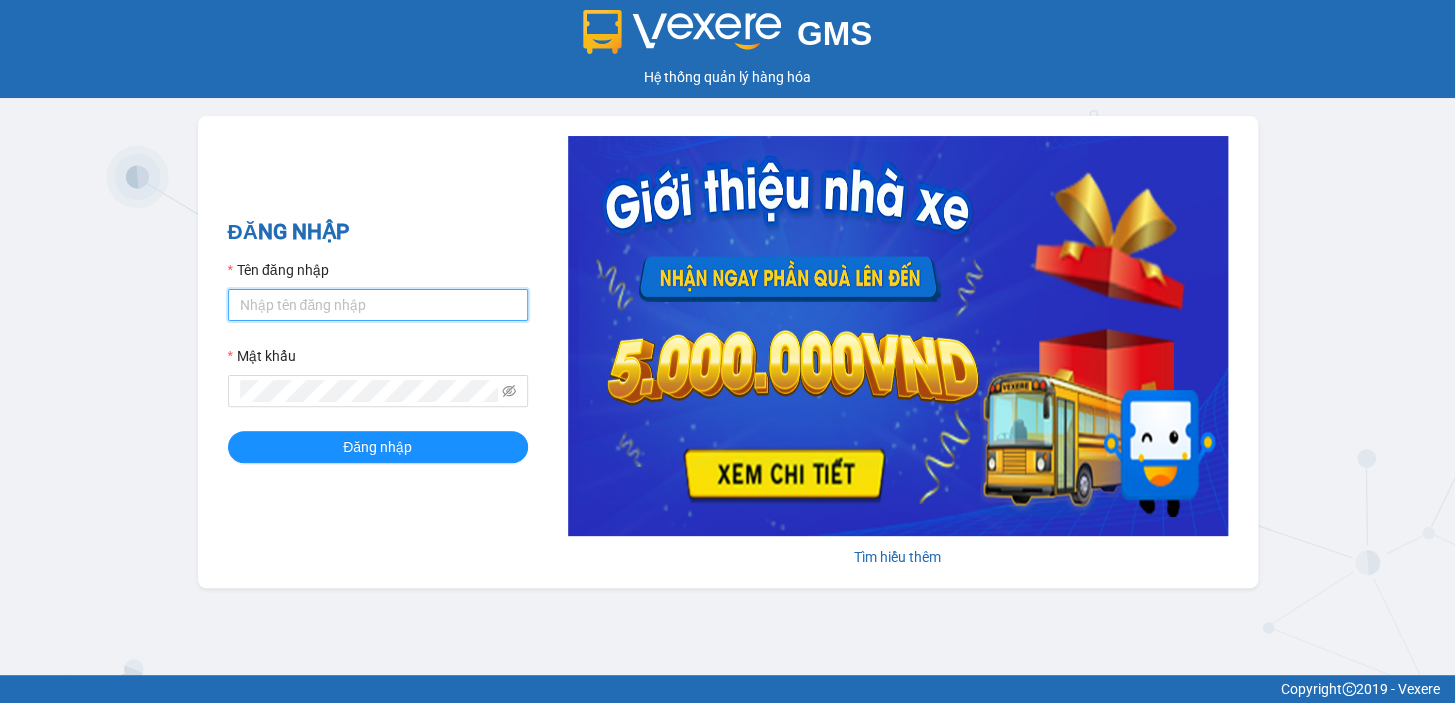 type on "nguyenthithin.vtp" 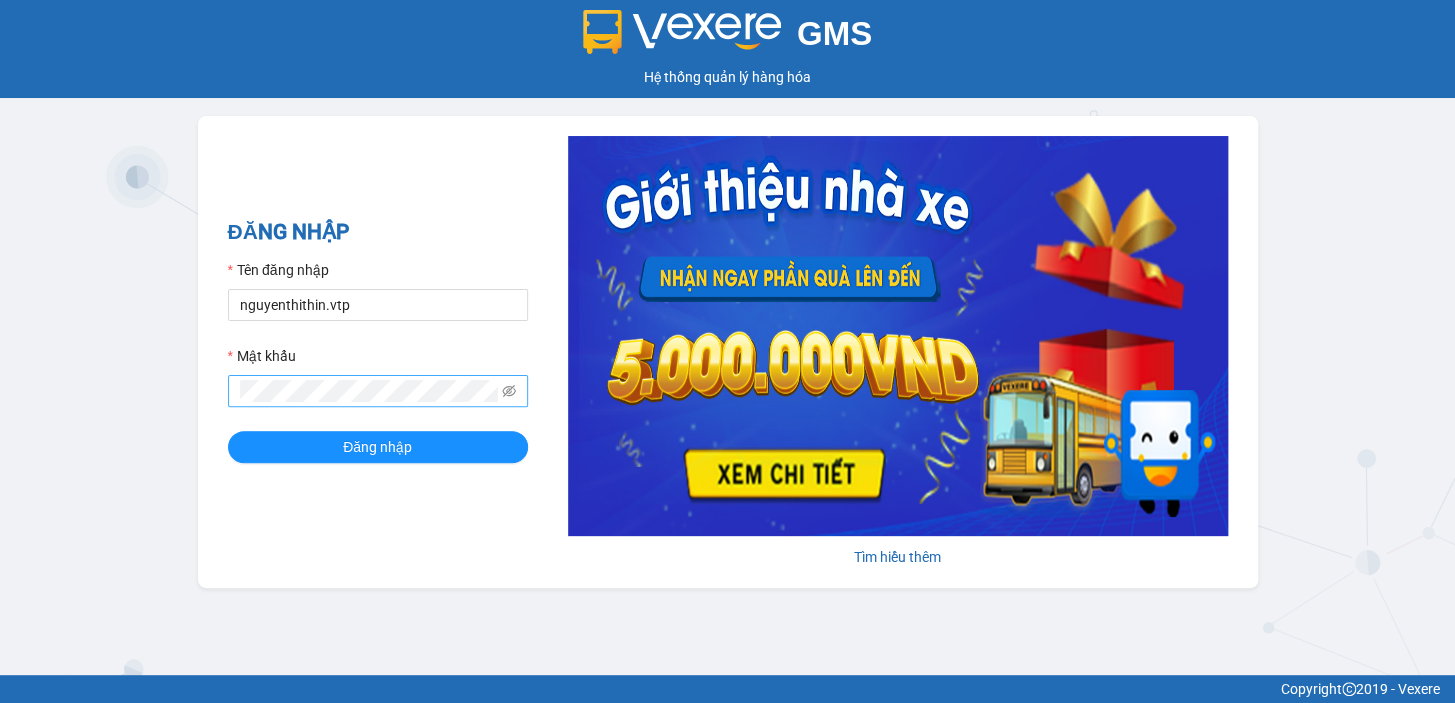 click at bounding box center [378, 391] 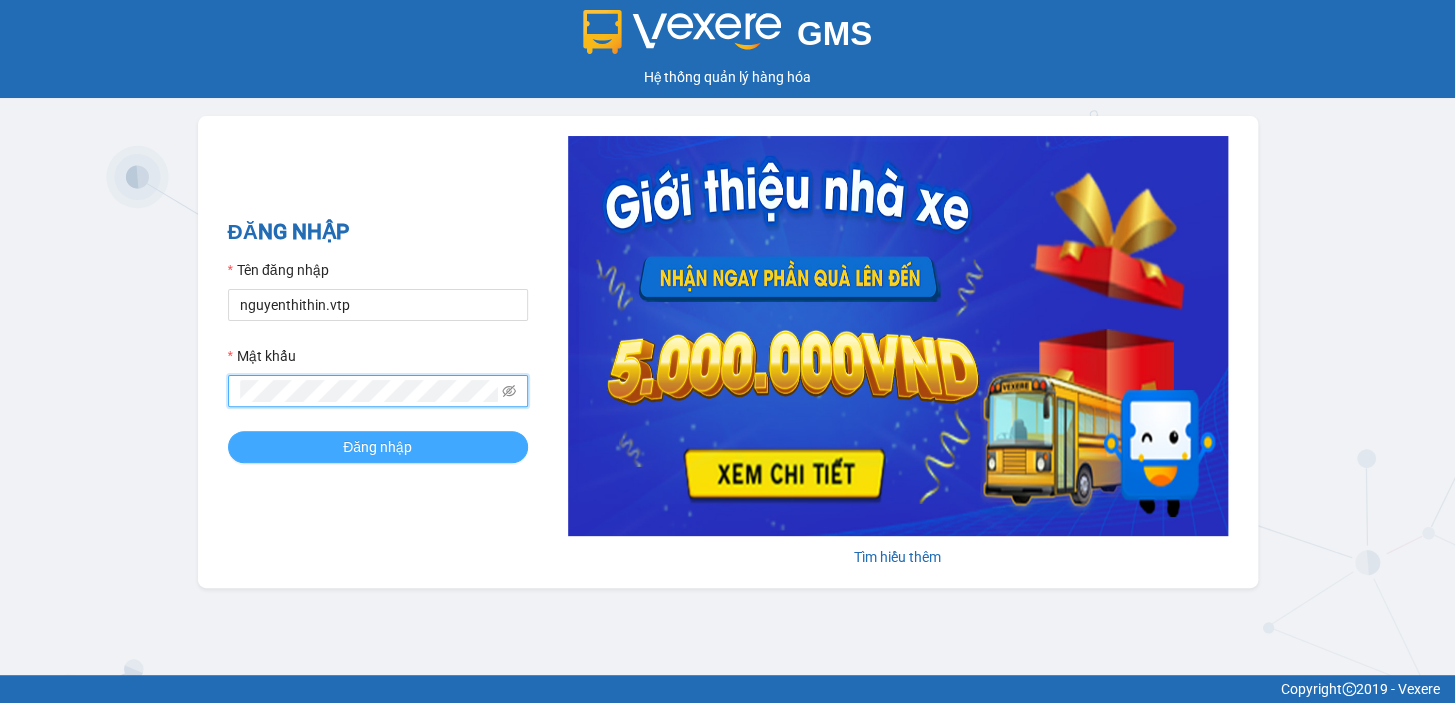 click on "Đăng nhập" at bounding box center [377, 447] 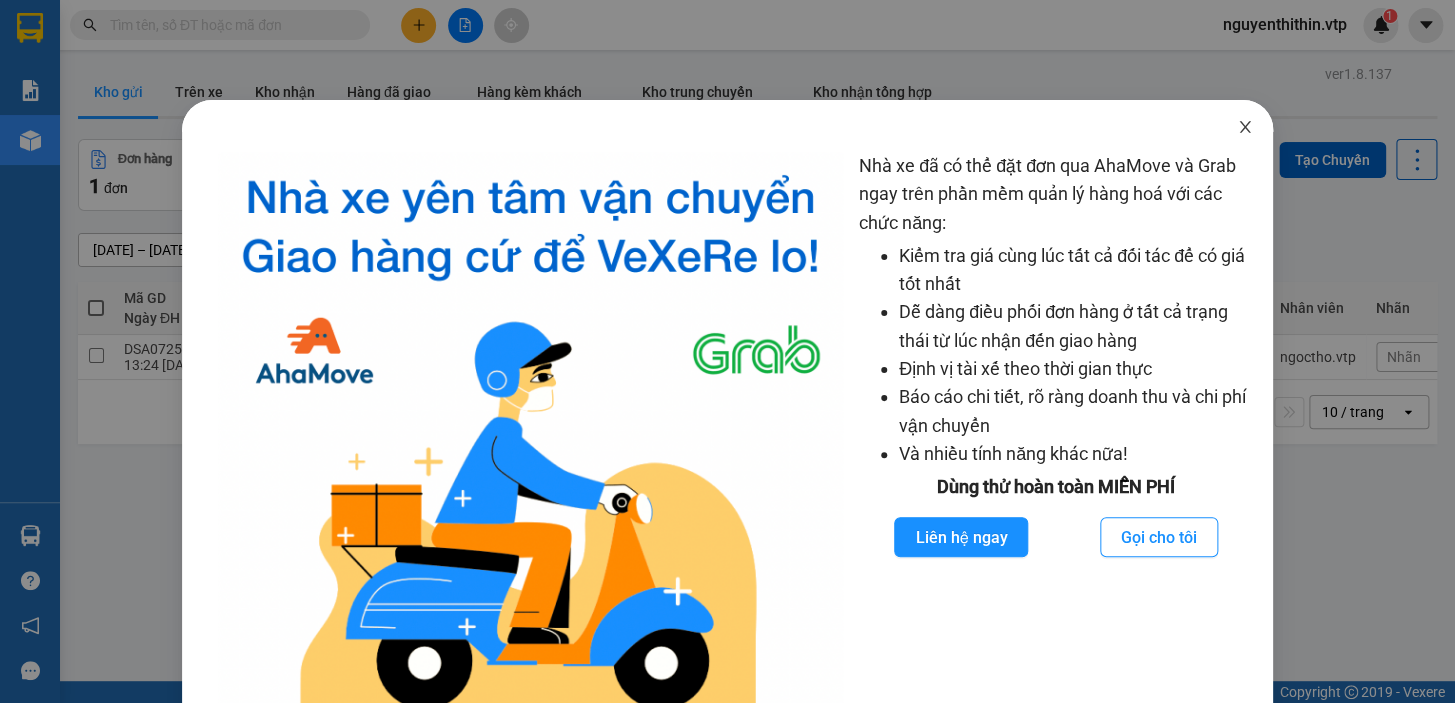 click 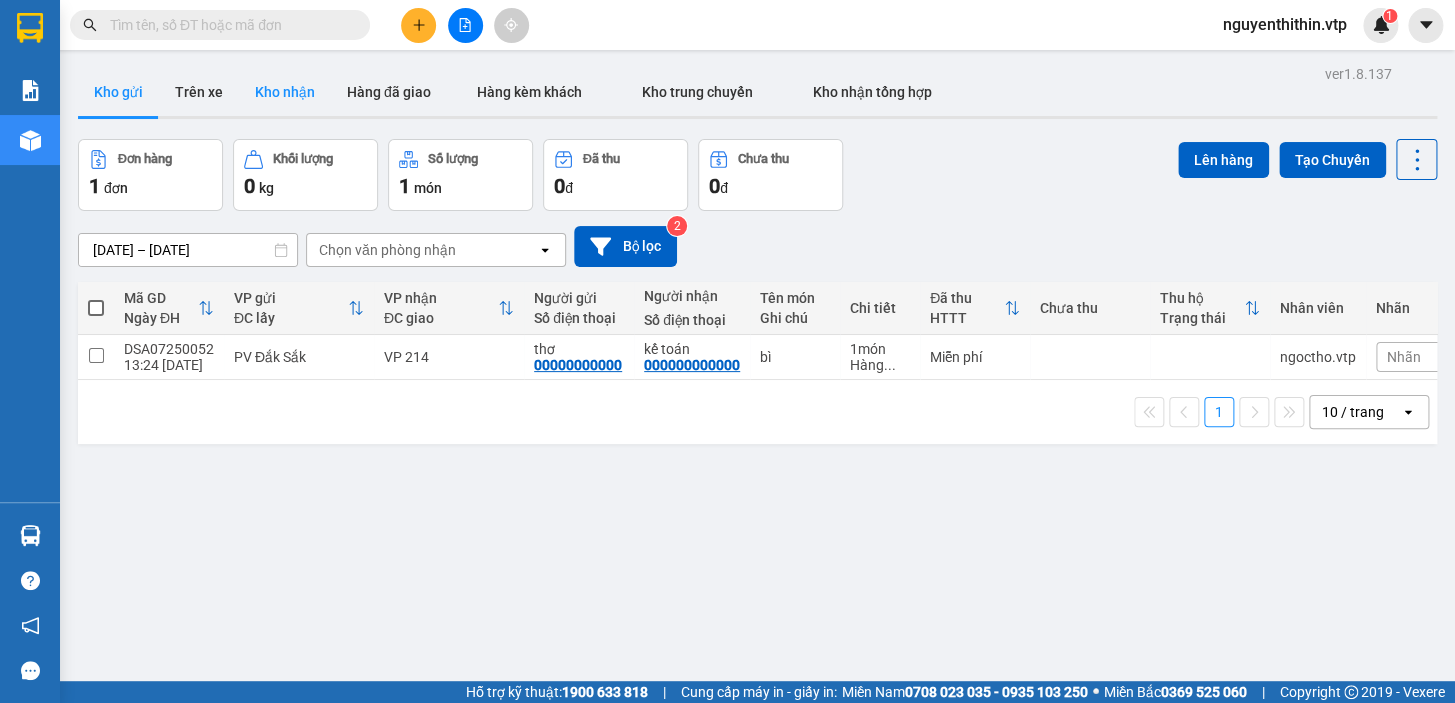 click on "Kho nhận" at bounding box center (285, 92) 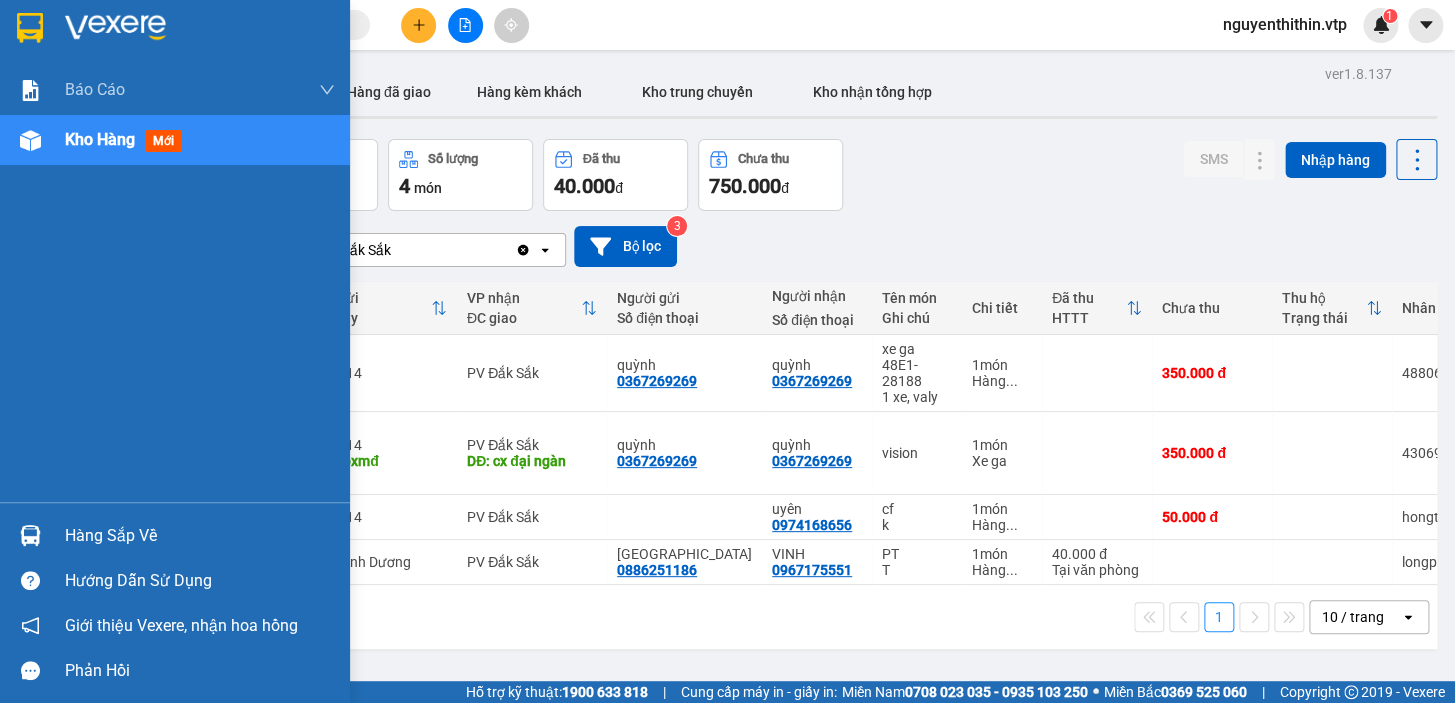 click on "Hàng sắp về" at bounding box center (200, 536) 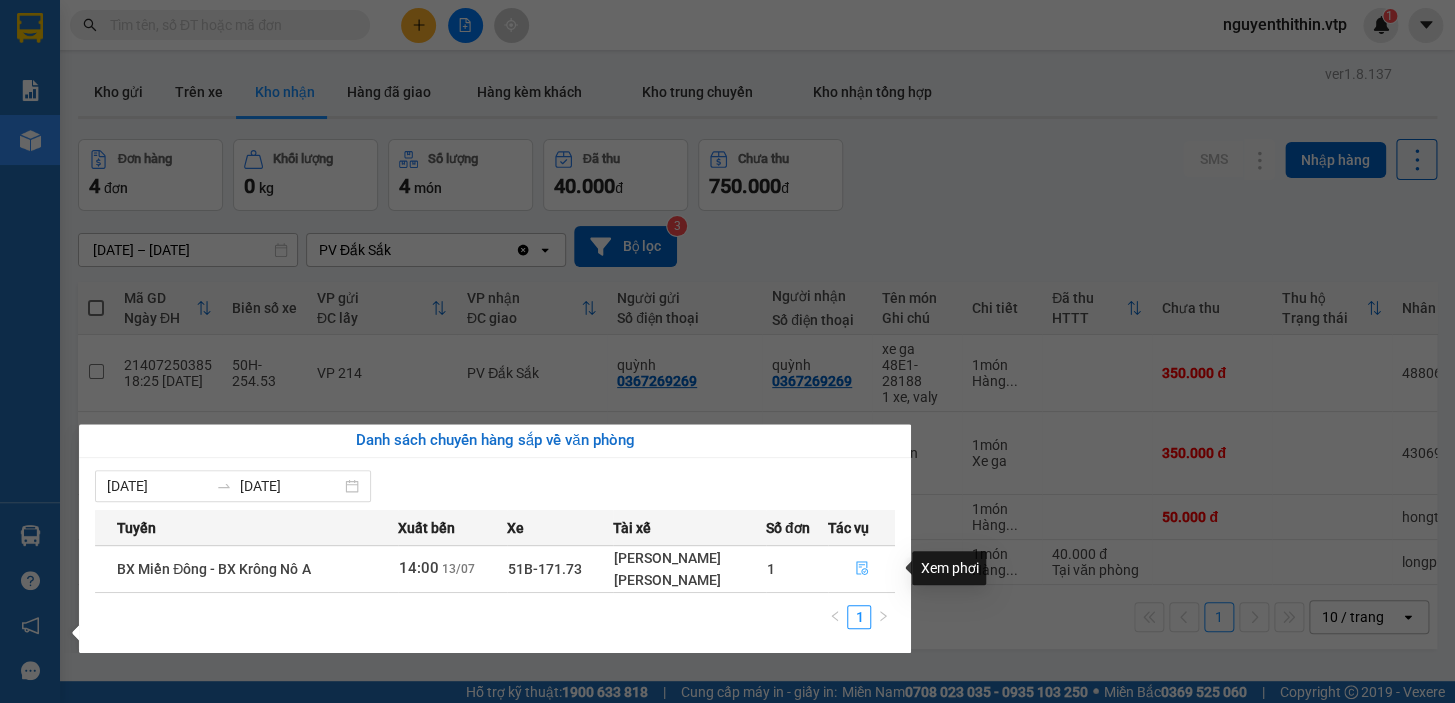 click 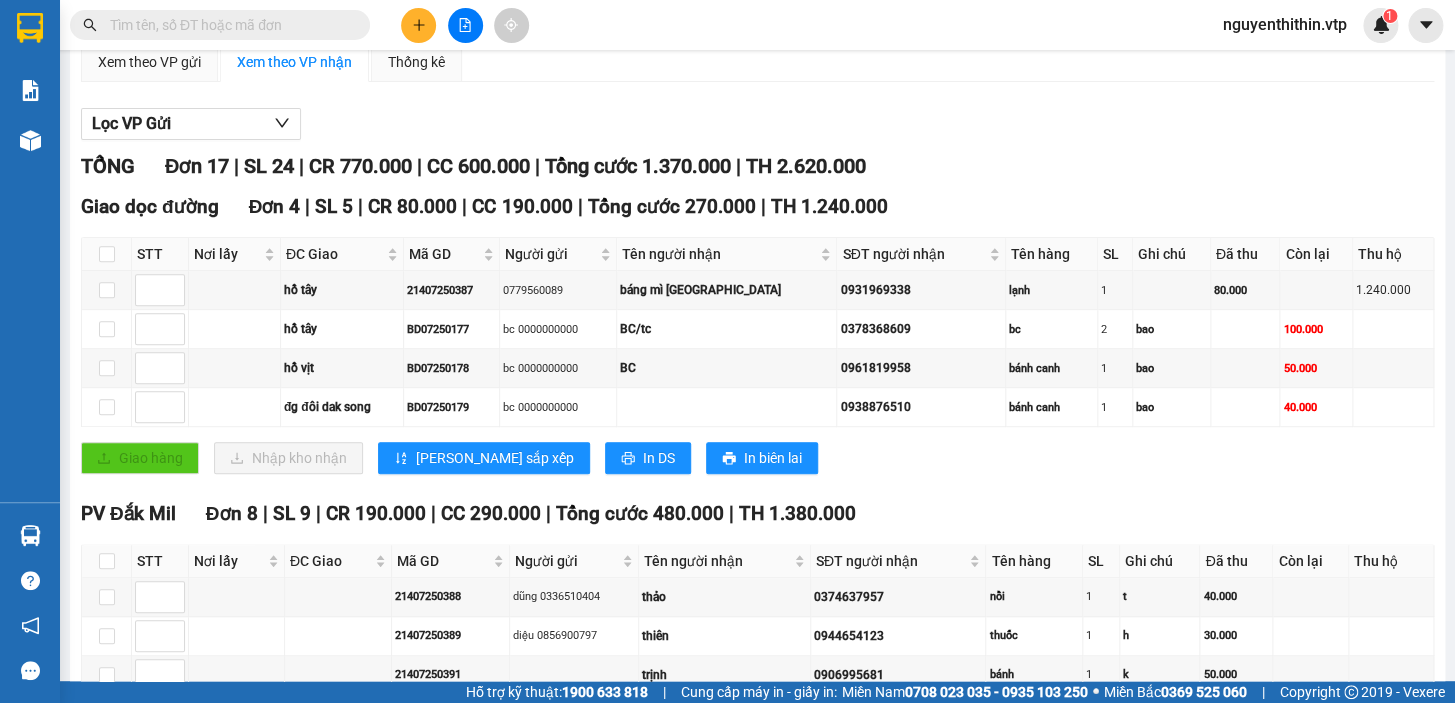 scroll, scrollTop: 0, scrollLeft: 0, axis: both 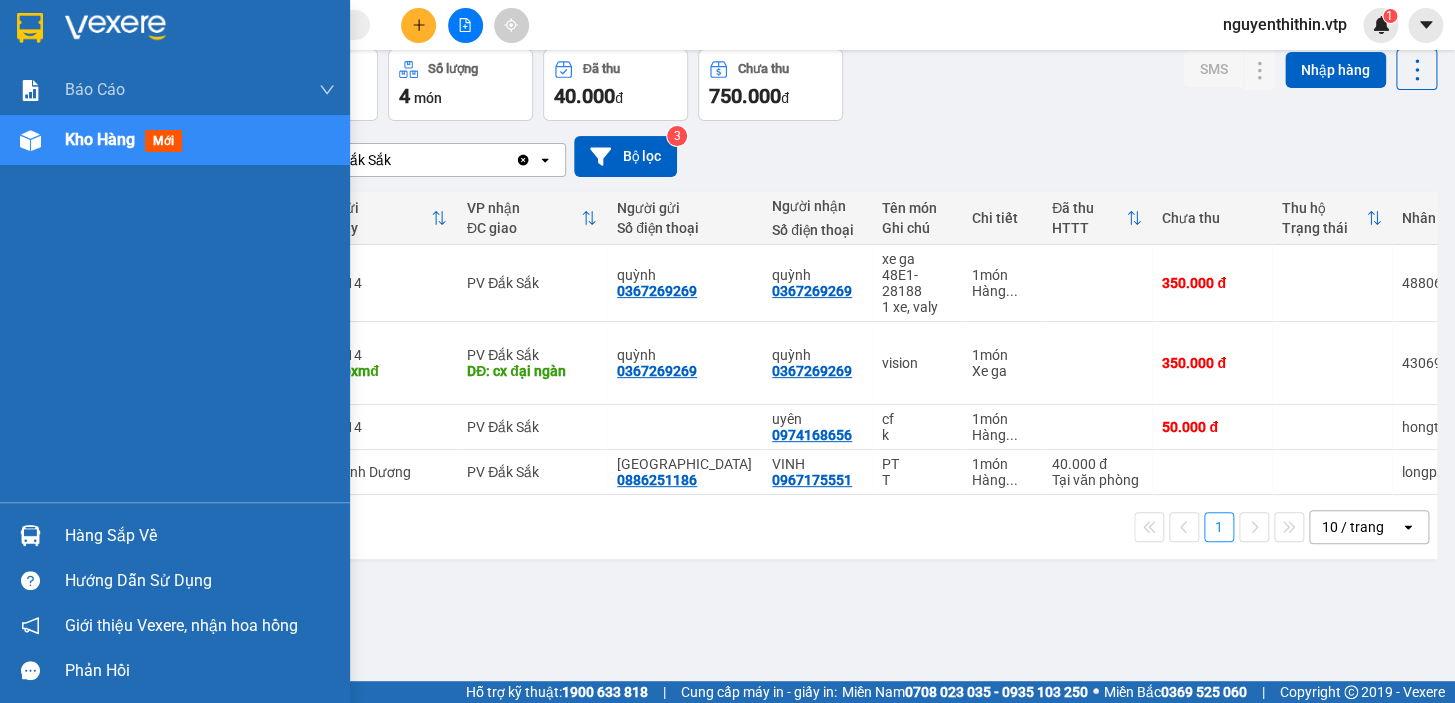 click on "Hàng sắp về" at bounding box center [200, 536] 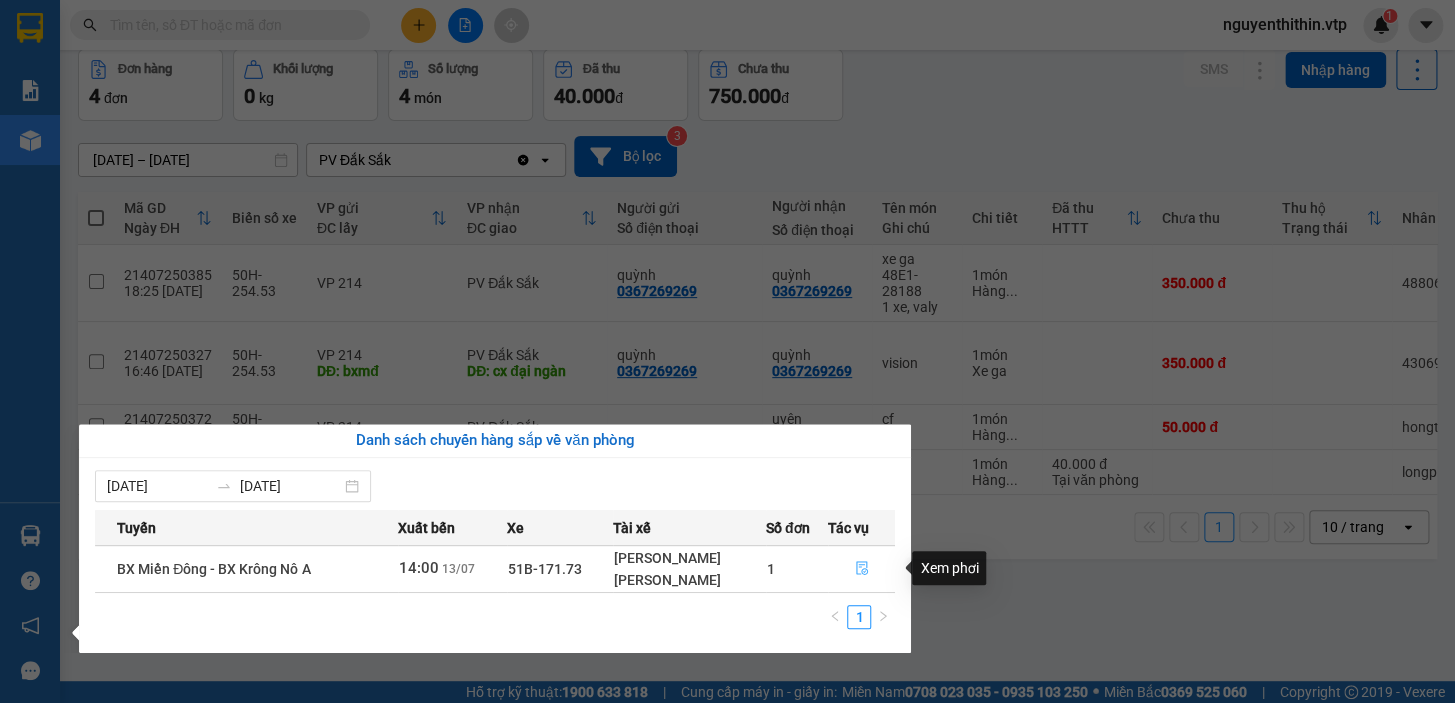 click 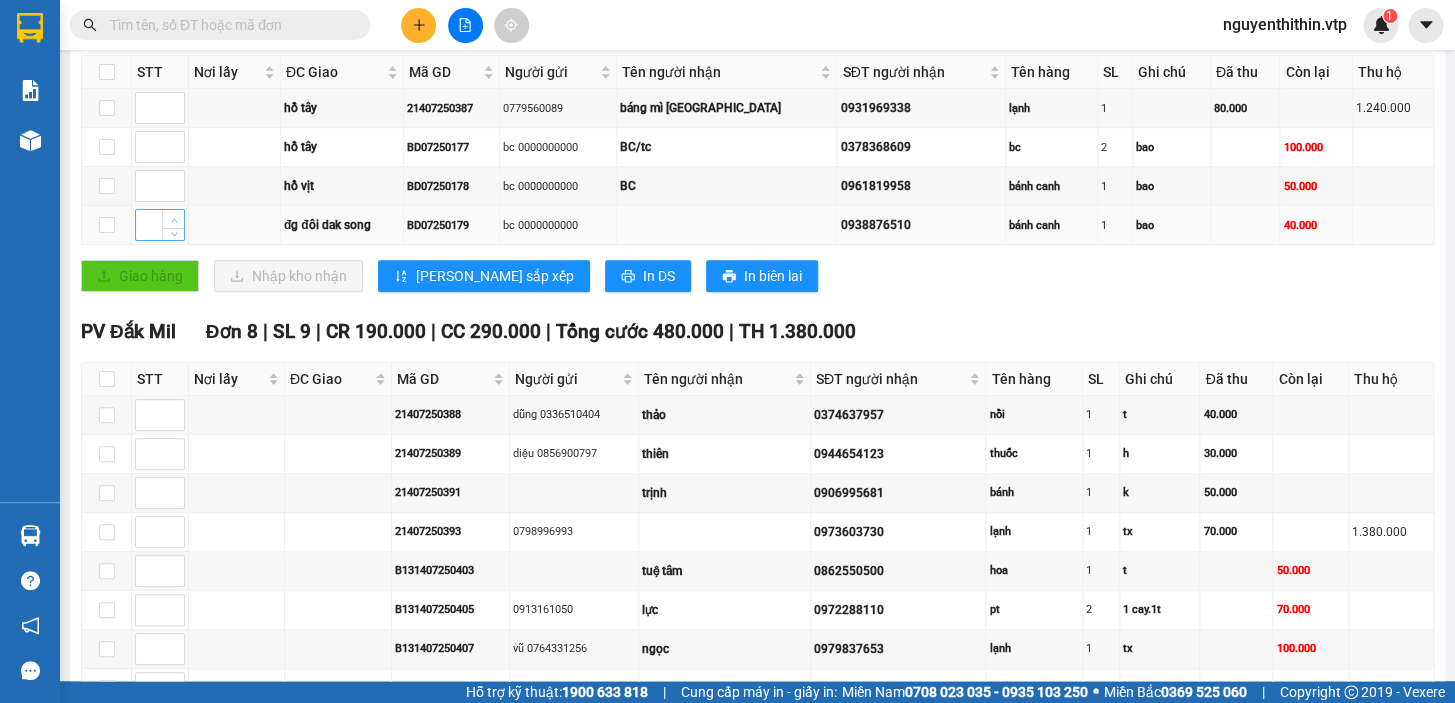 scroll, scrollTop: 454, scrollLeft: 0, axis: vertical 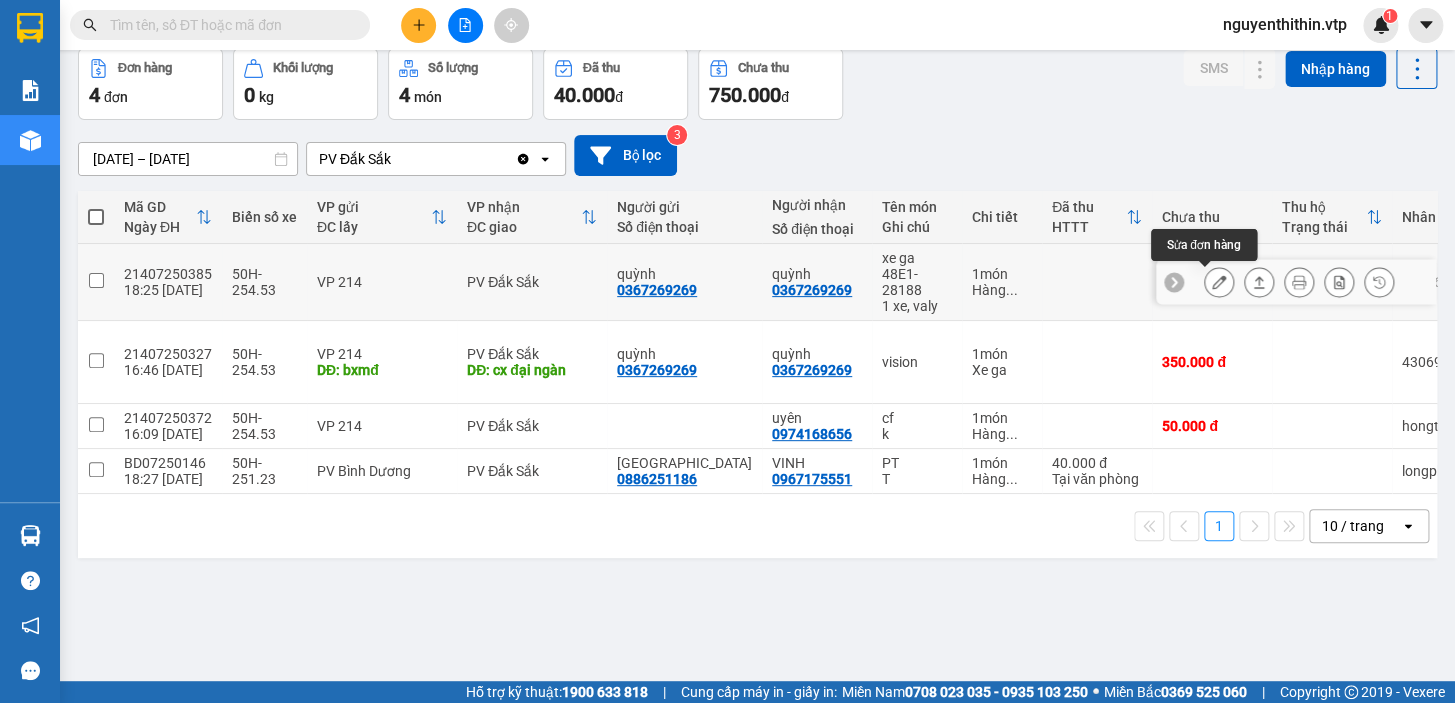 click 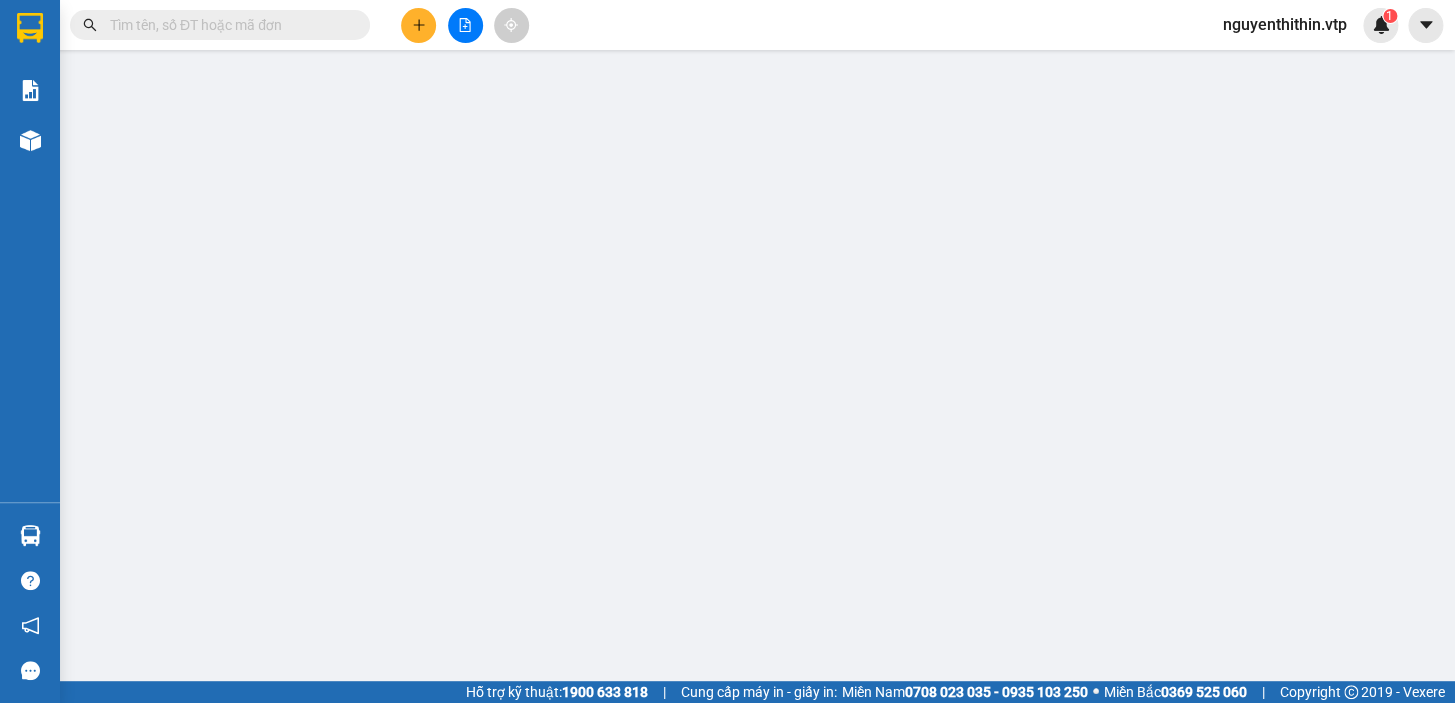 scroll, scrollTop: 0, scrollLeft: 0, axis: both 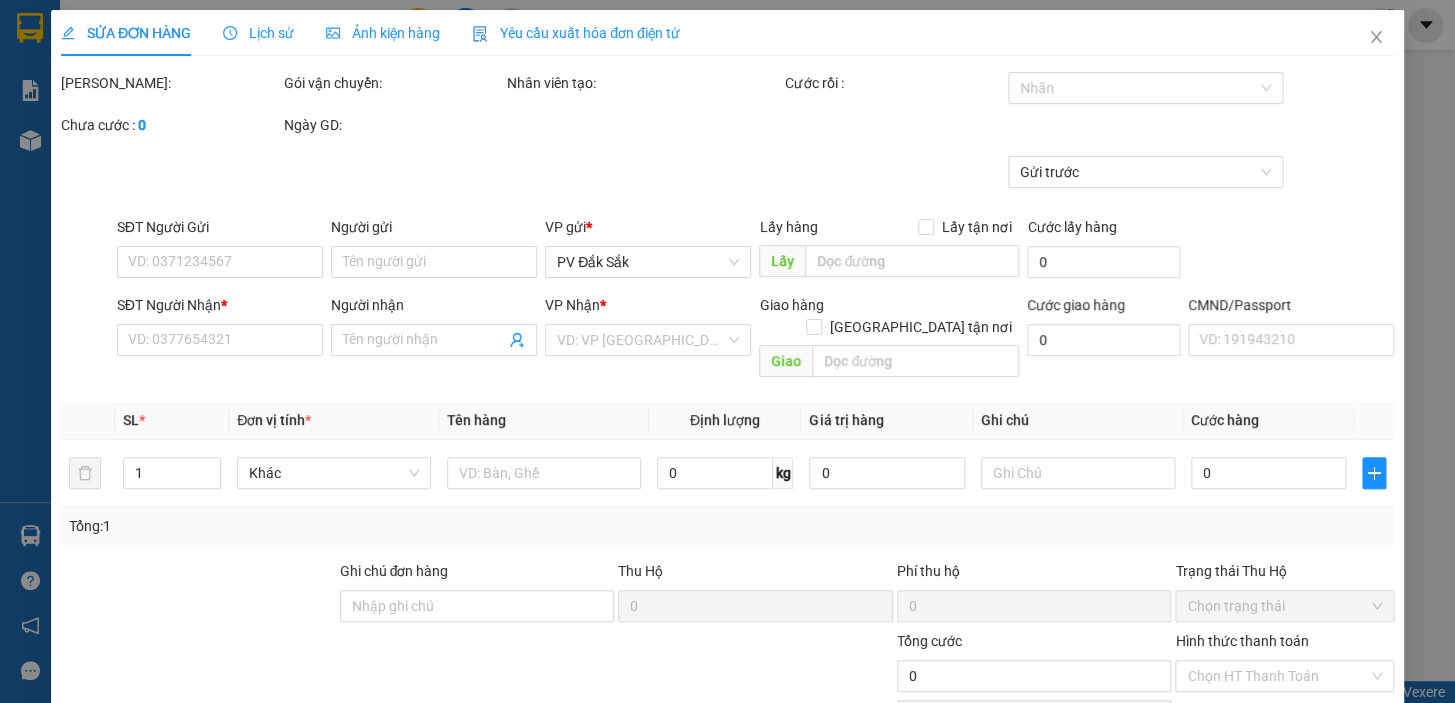 type on "0367269269" 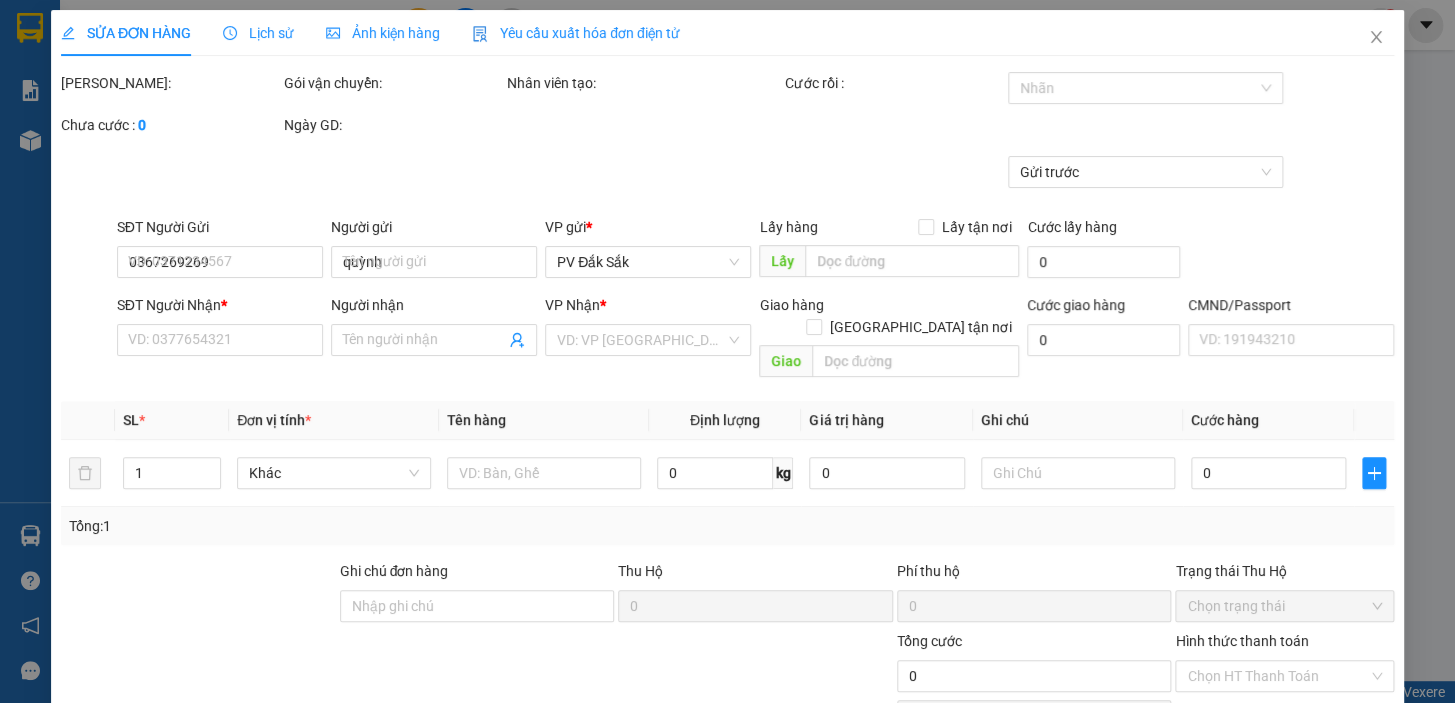 type on "0367269269" 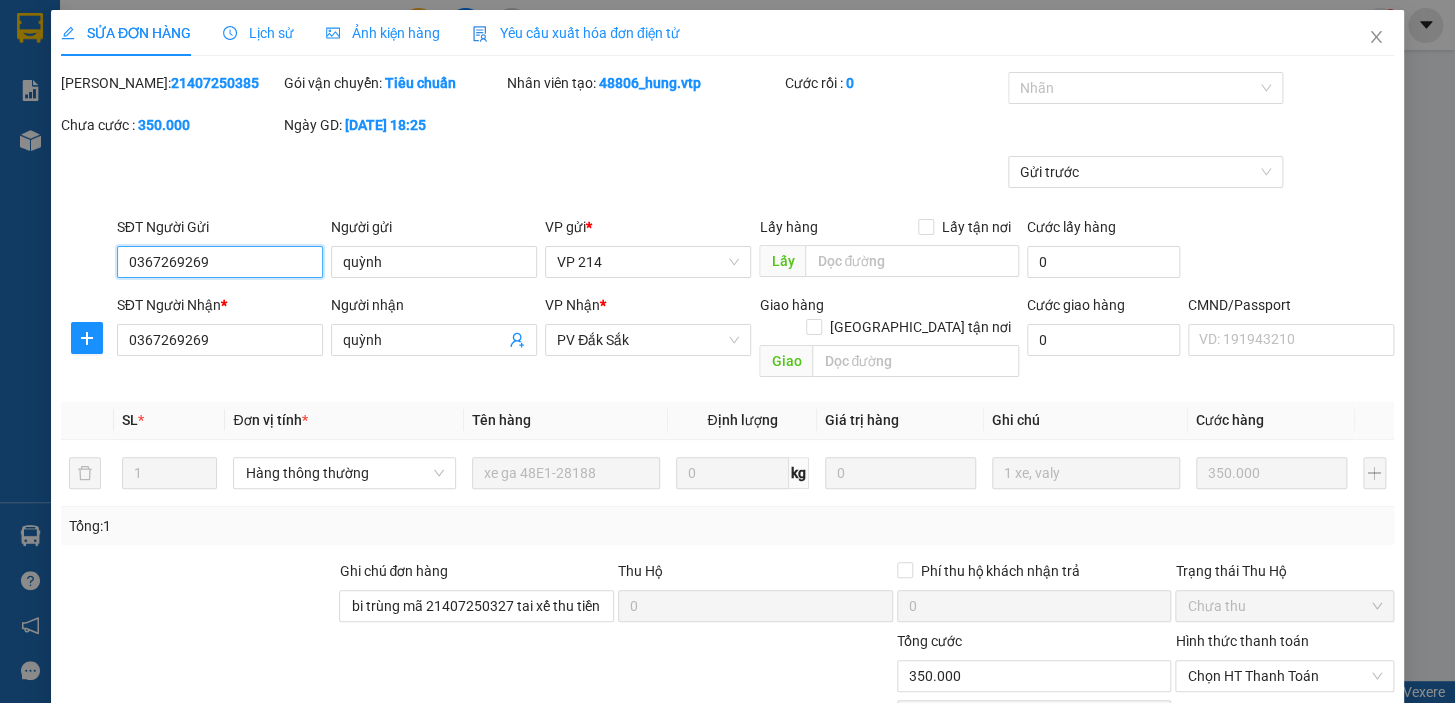 type on "17.500" 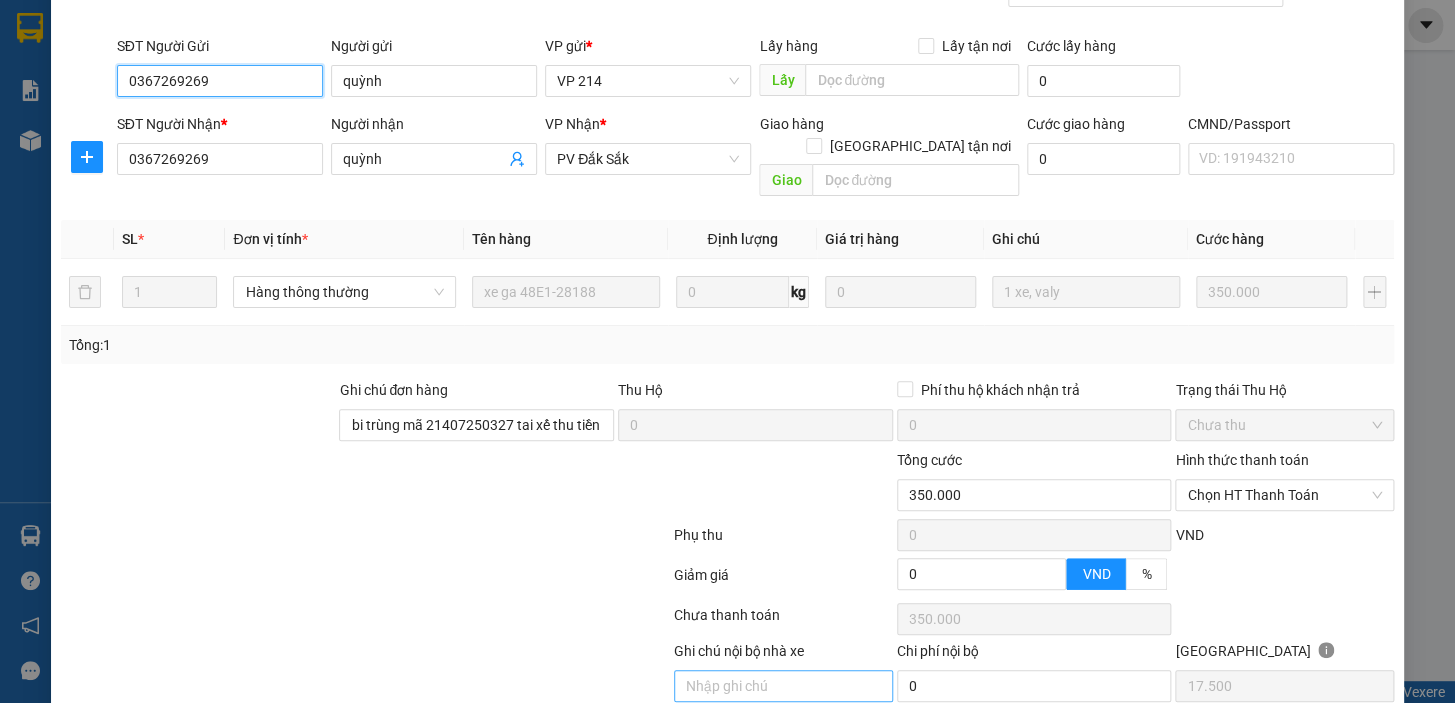 scroll, scrollTop: 242, scrollLeft: 0, axis: vertical 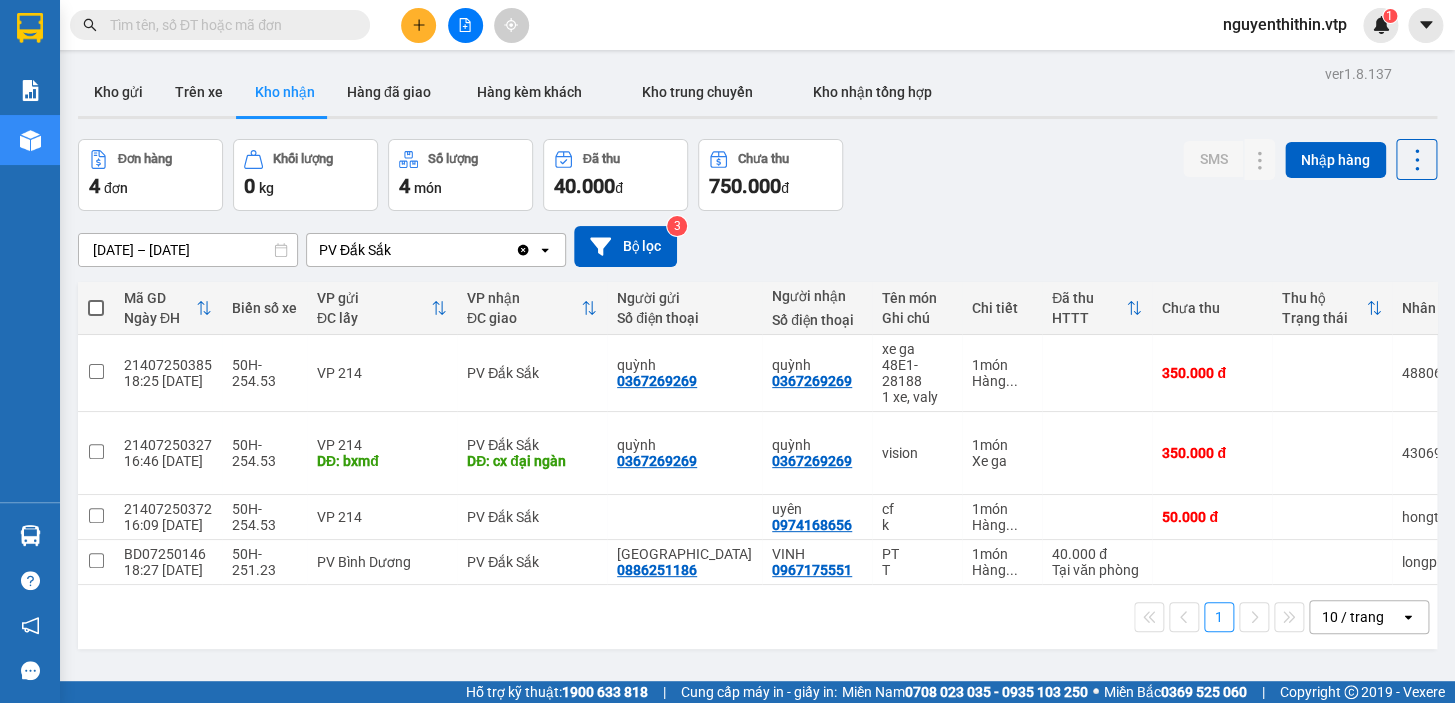 click at bounding box center (228, 25) 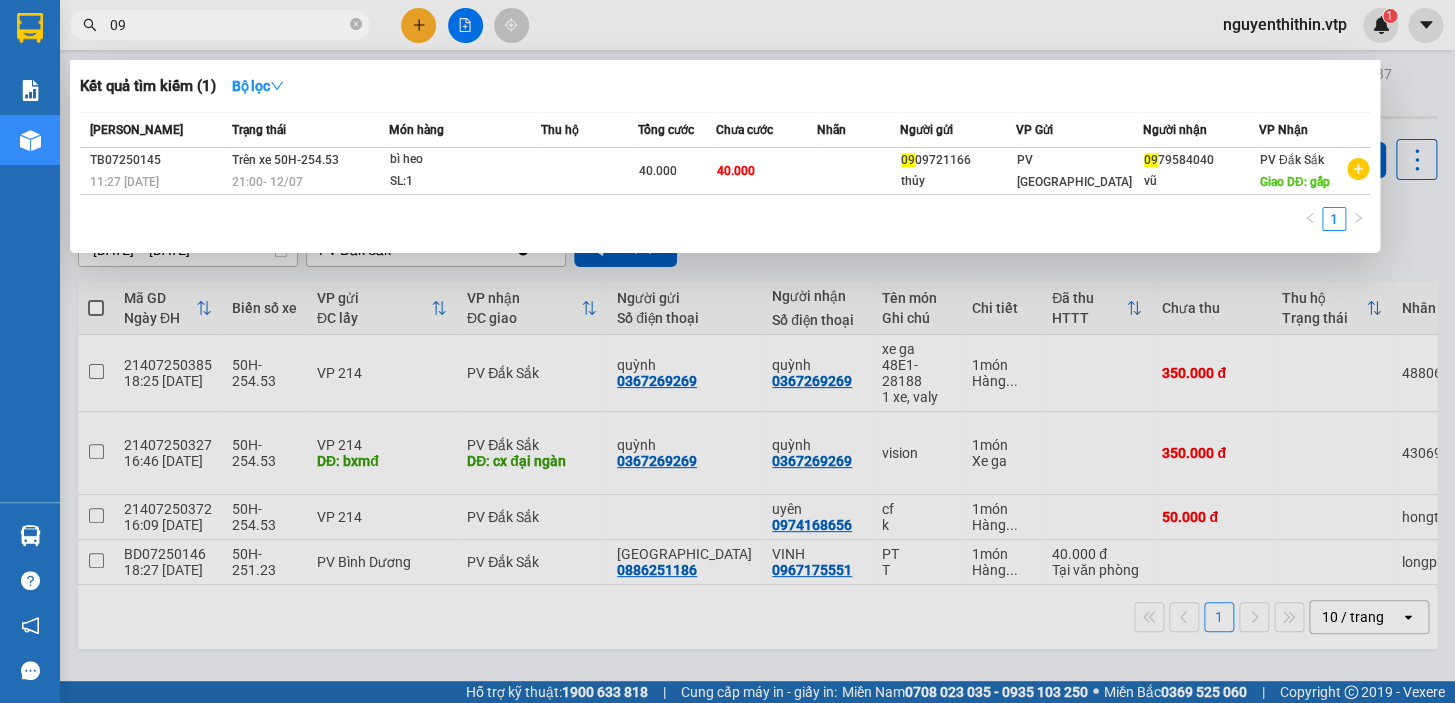 type on "0" 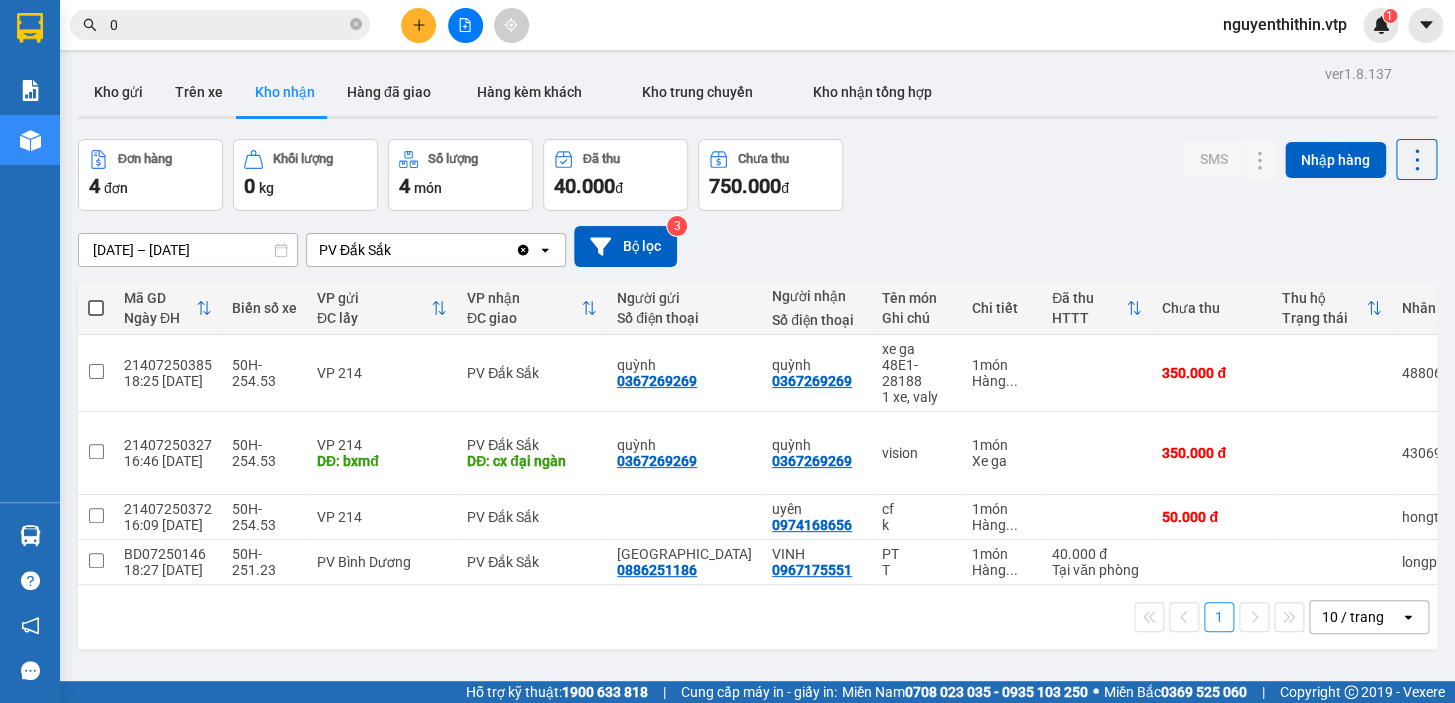 type 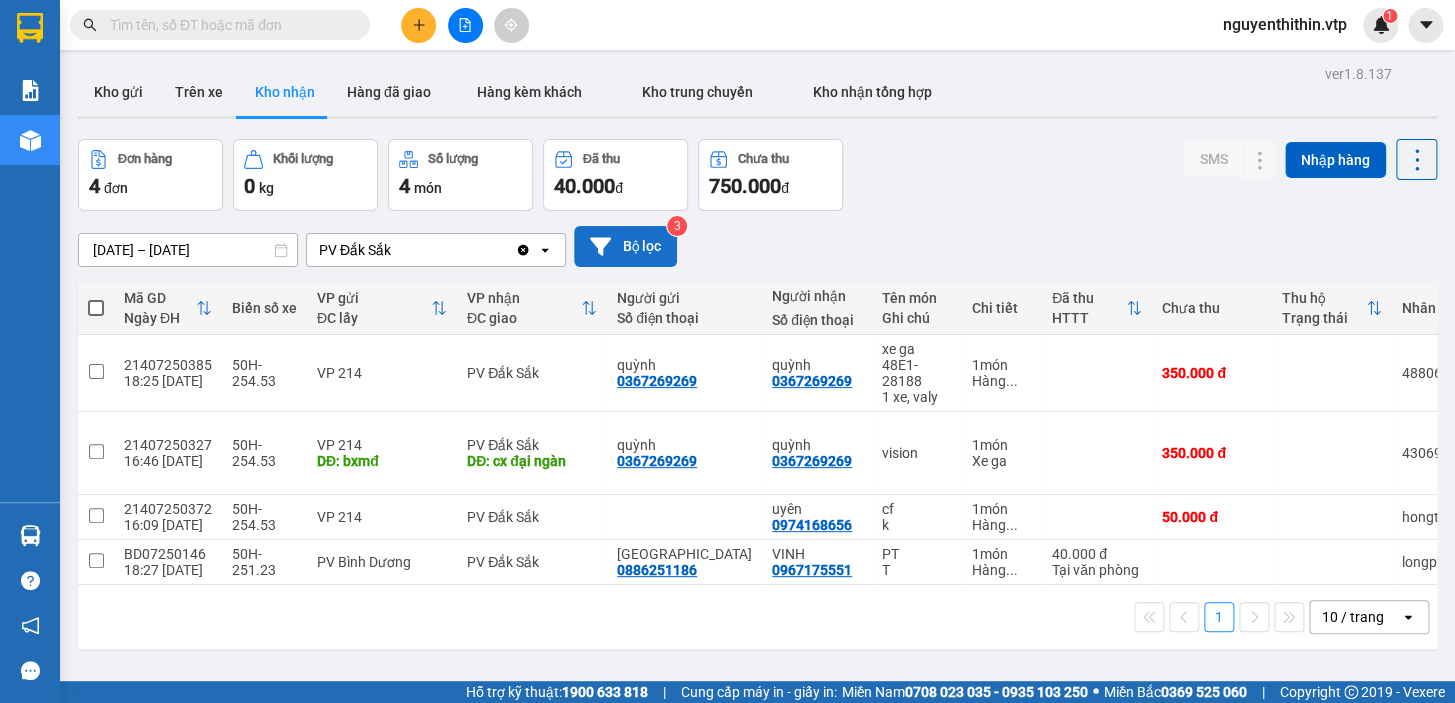 click on "Bộ lọc" at bounding box center (625, 246) 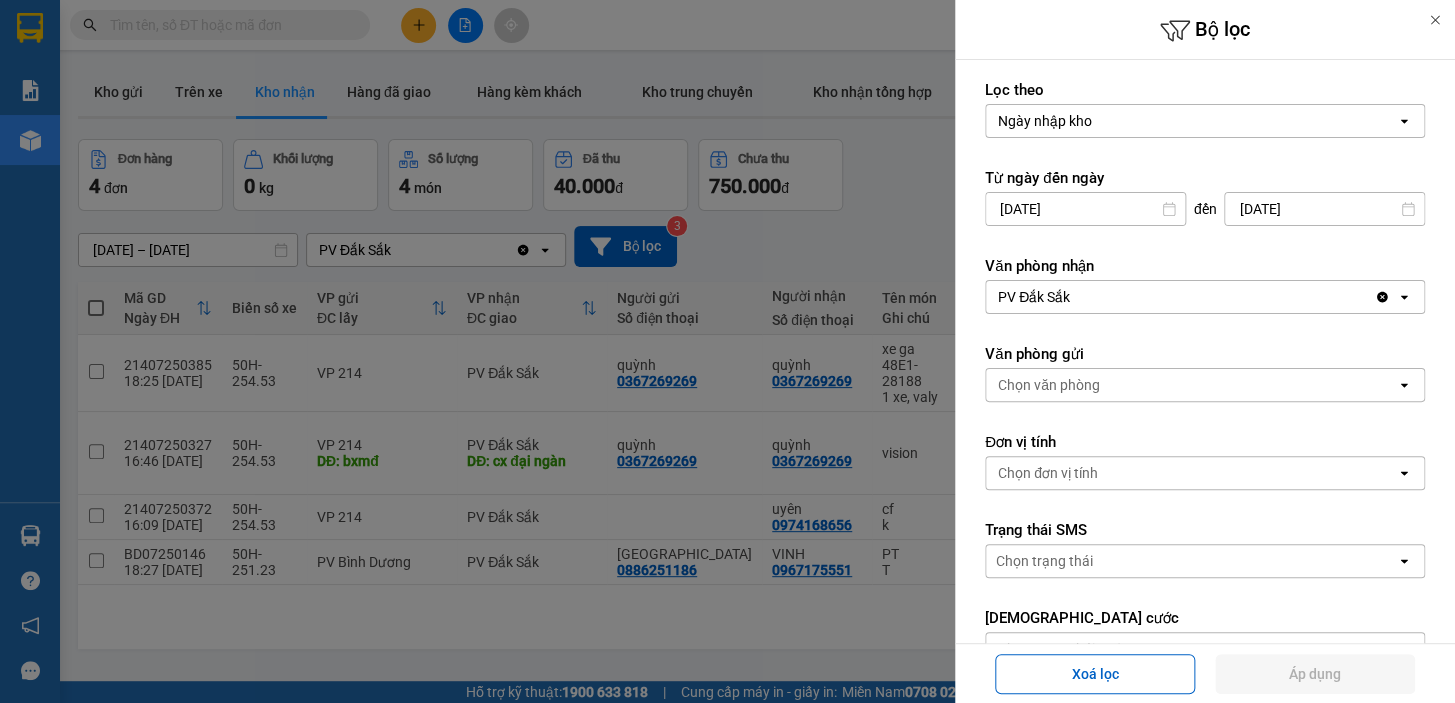 click at bounding box center (727, 351) 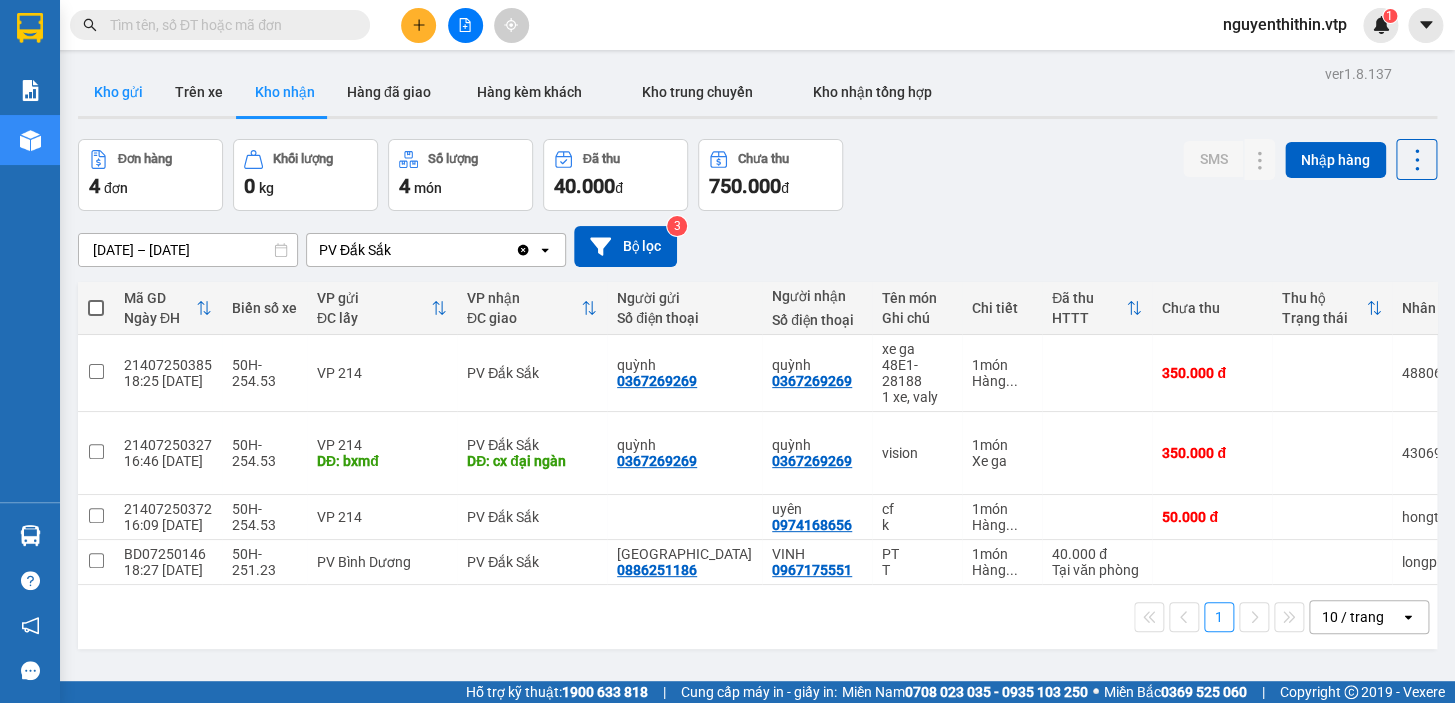 click on "Kho gửi" at bounding box center (118, 92) 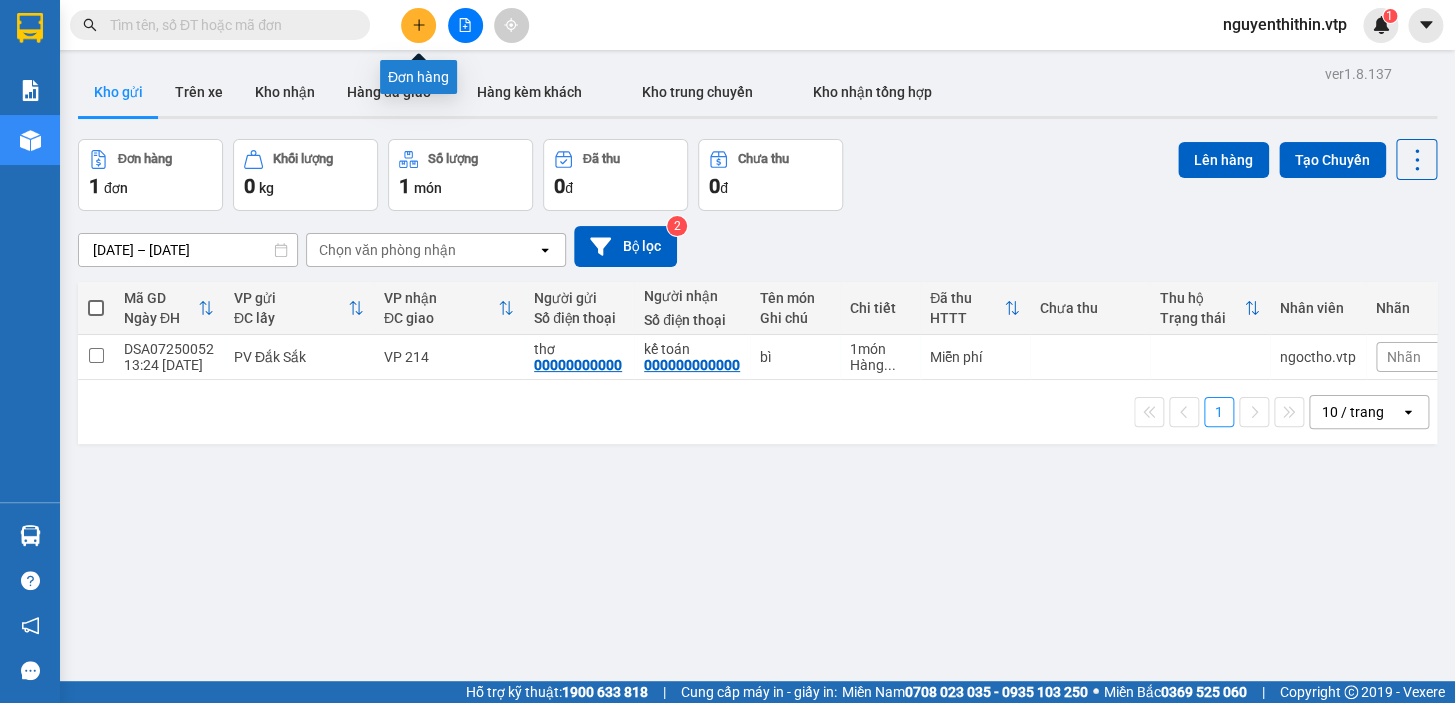 click 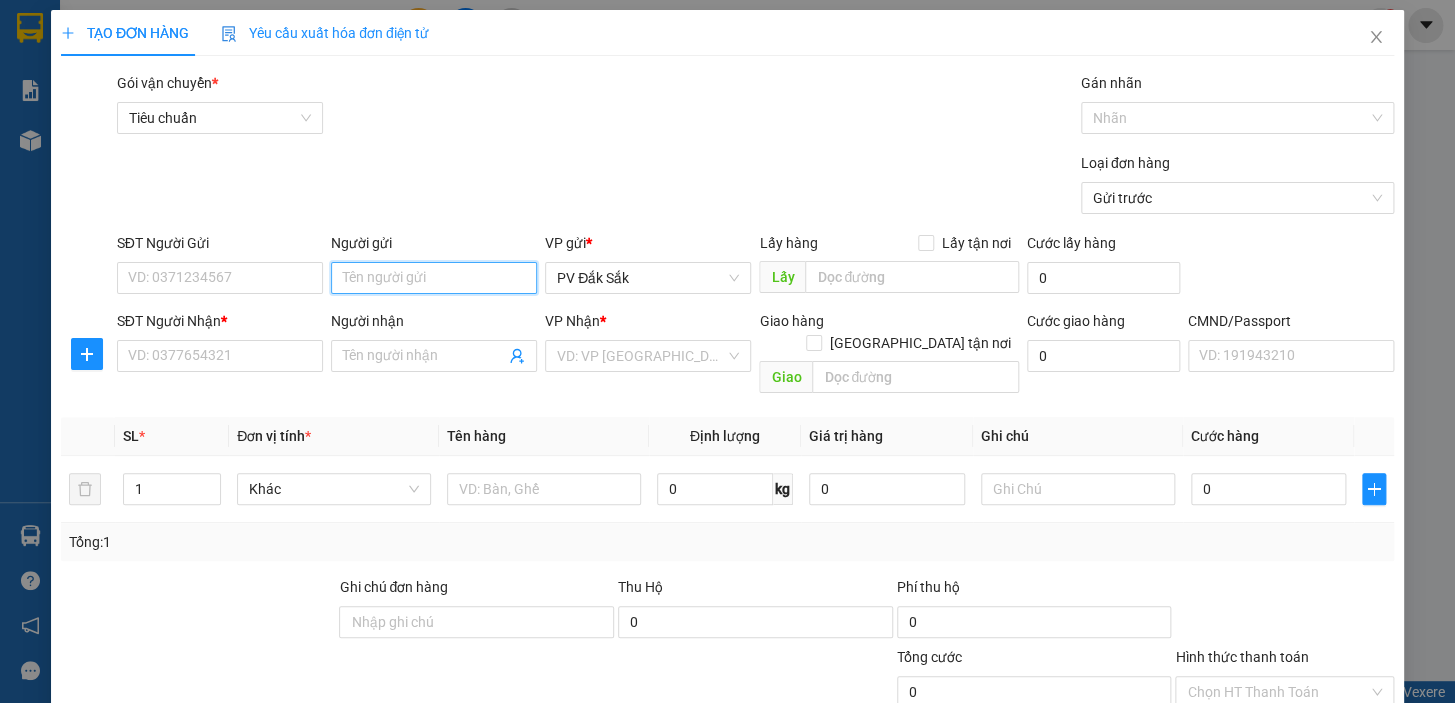 click on "Người gửi" at bounding box center [434, 278] 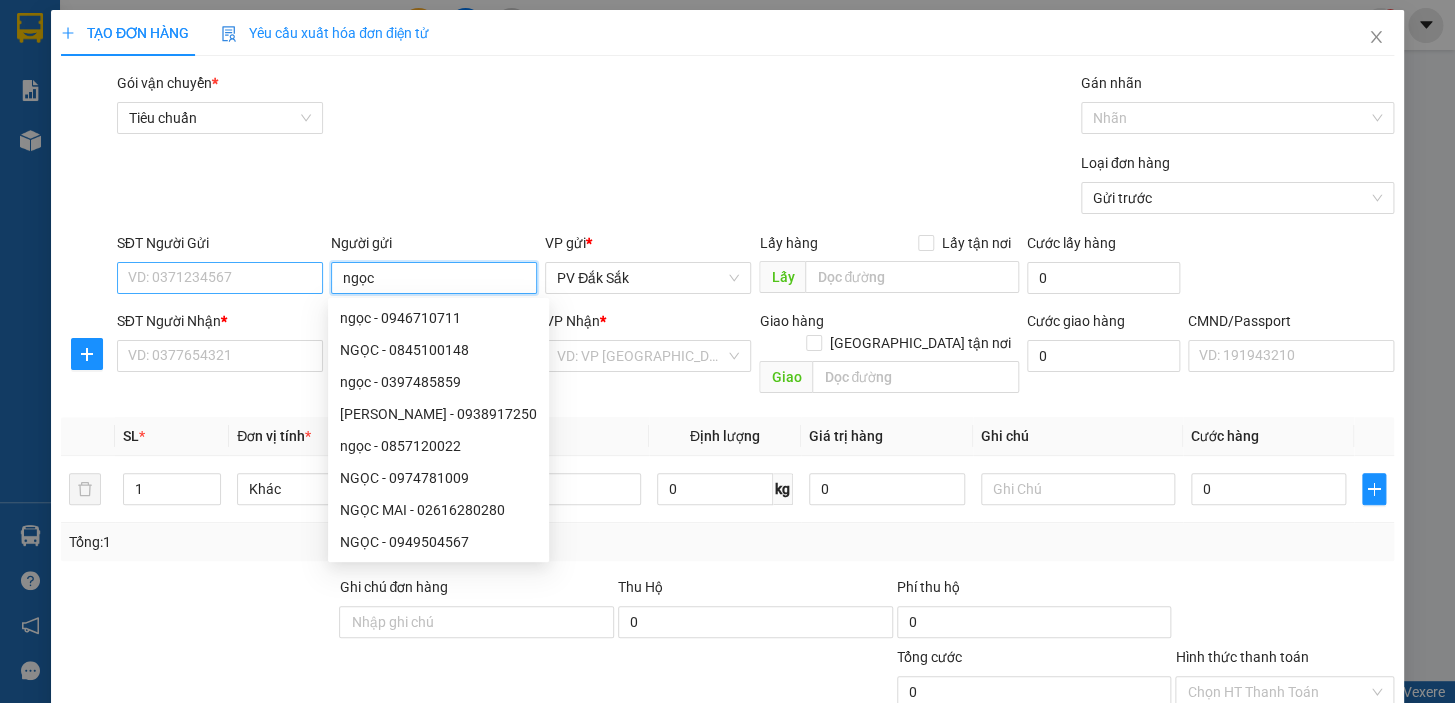 type on "ngọc" 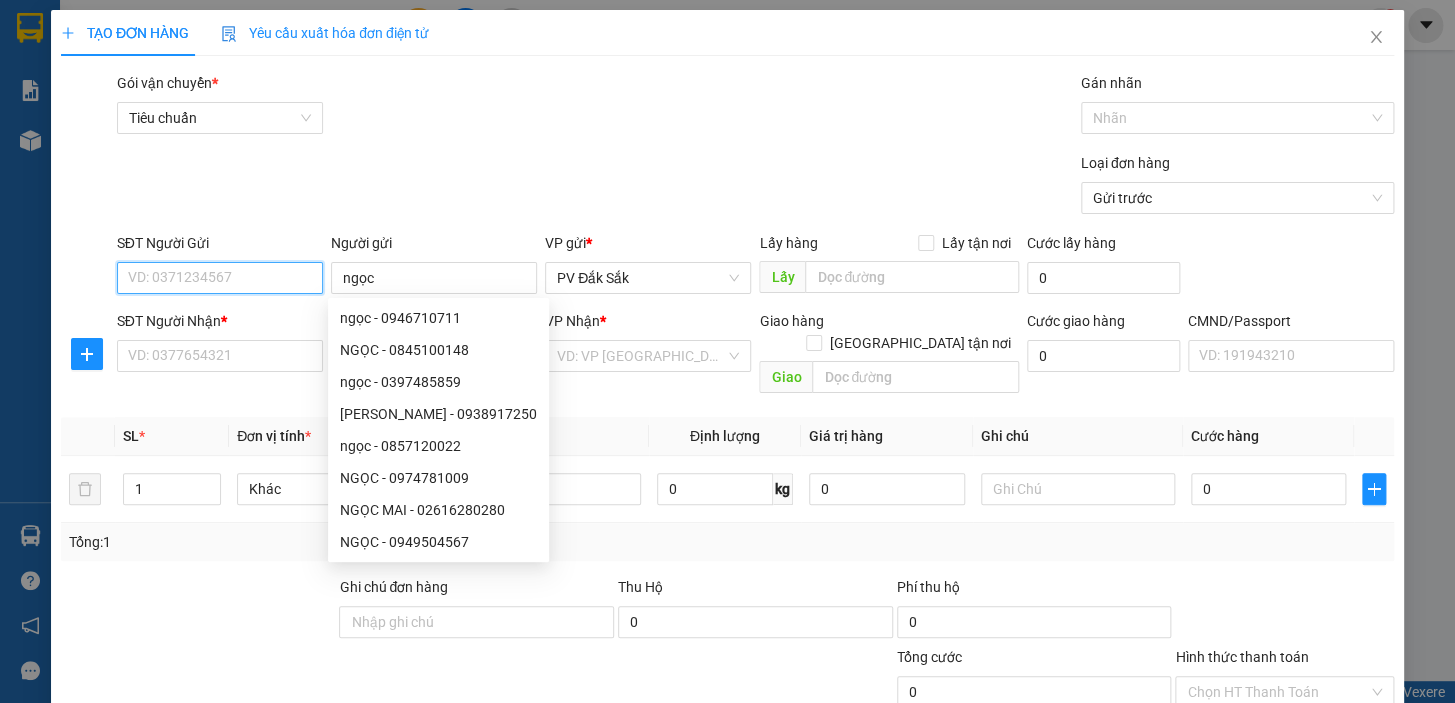 click on "SĐT Người Gửi" at bounding box center (220, 278) 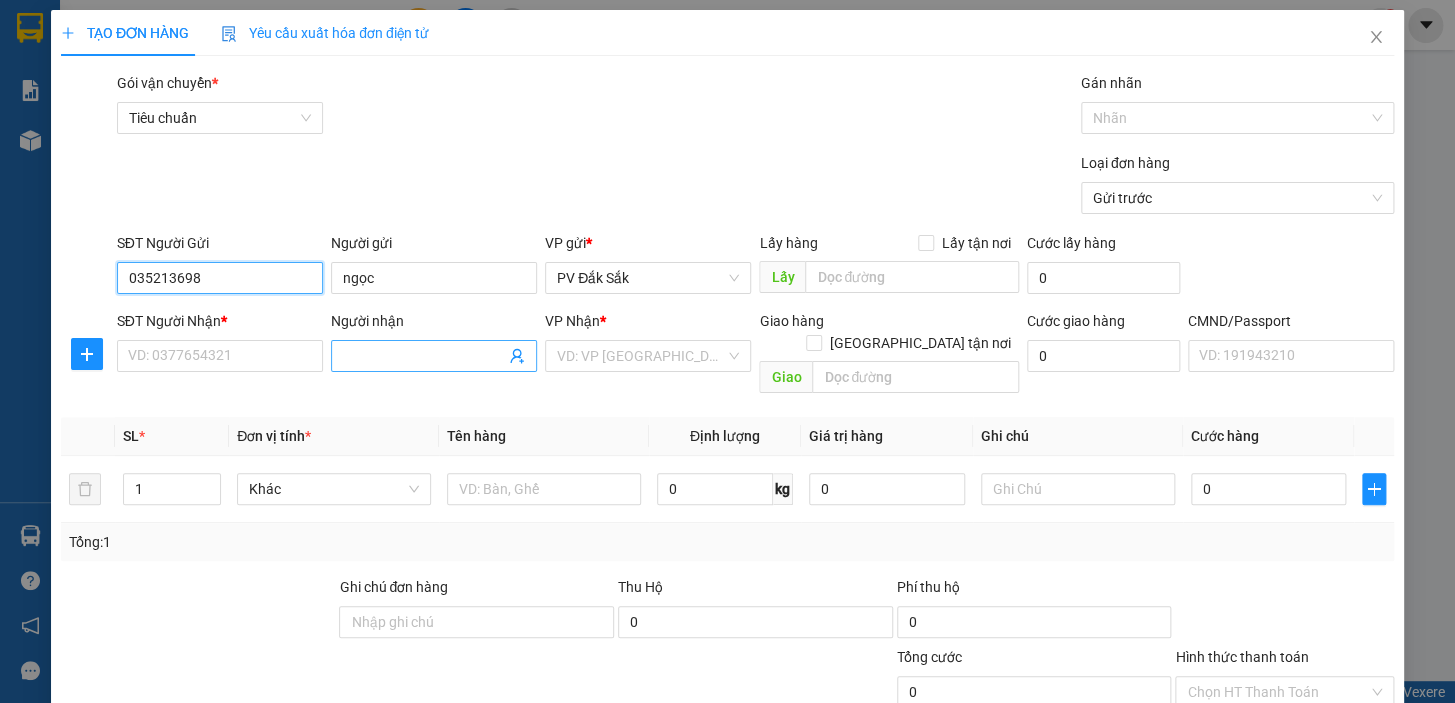 type on "035213698" 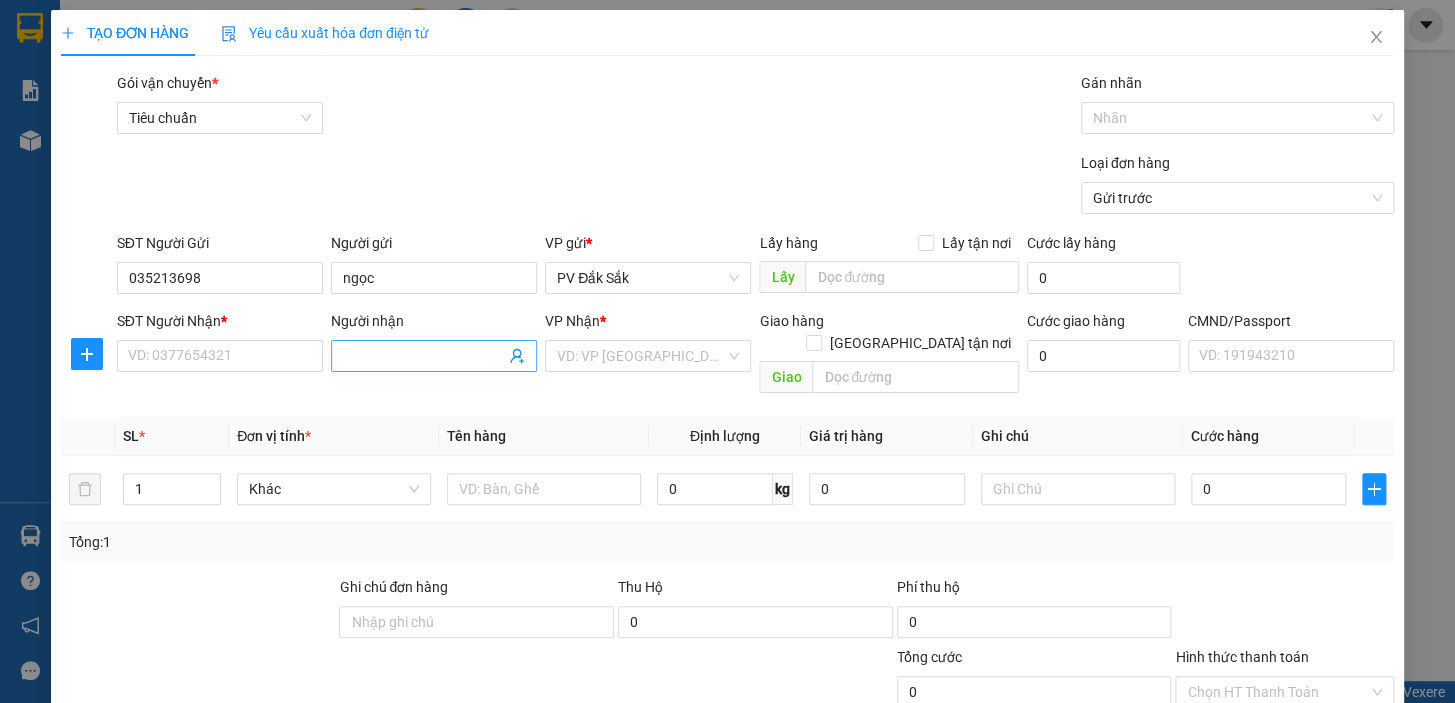 click on "Người nhận" at bounding box center (424, 356) 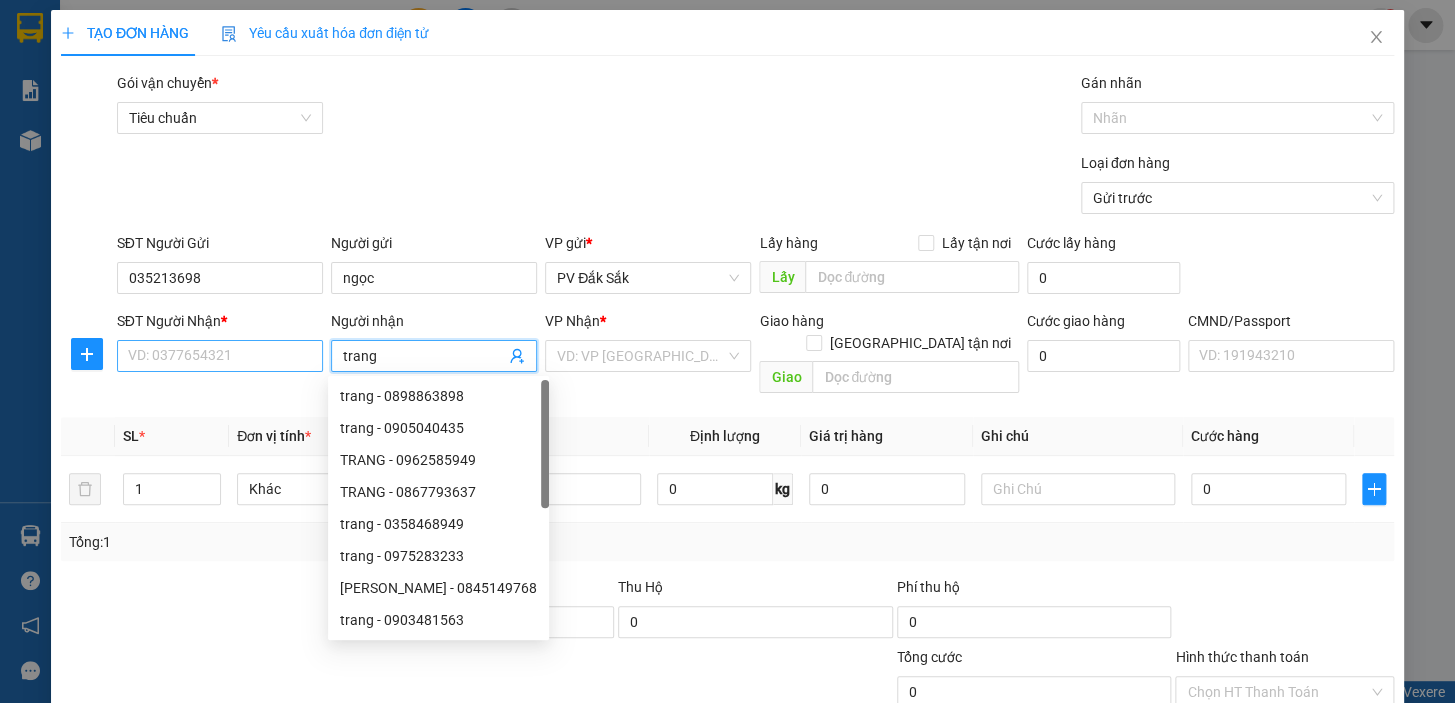 type on "trang" 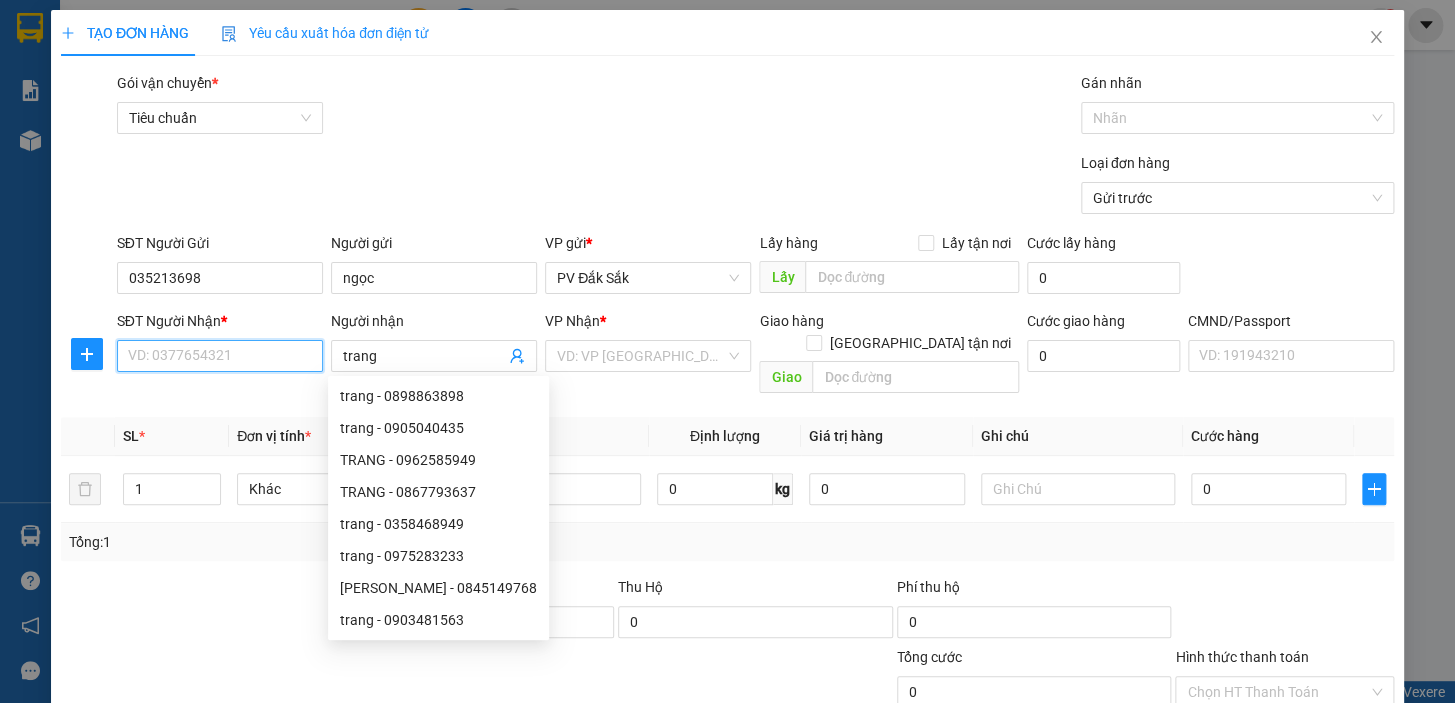 click on "SĐT Người Nhận  *" at bounding box center [220, 356] 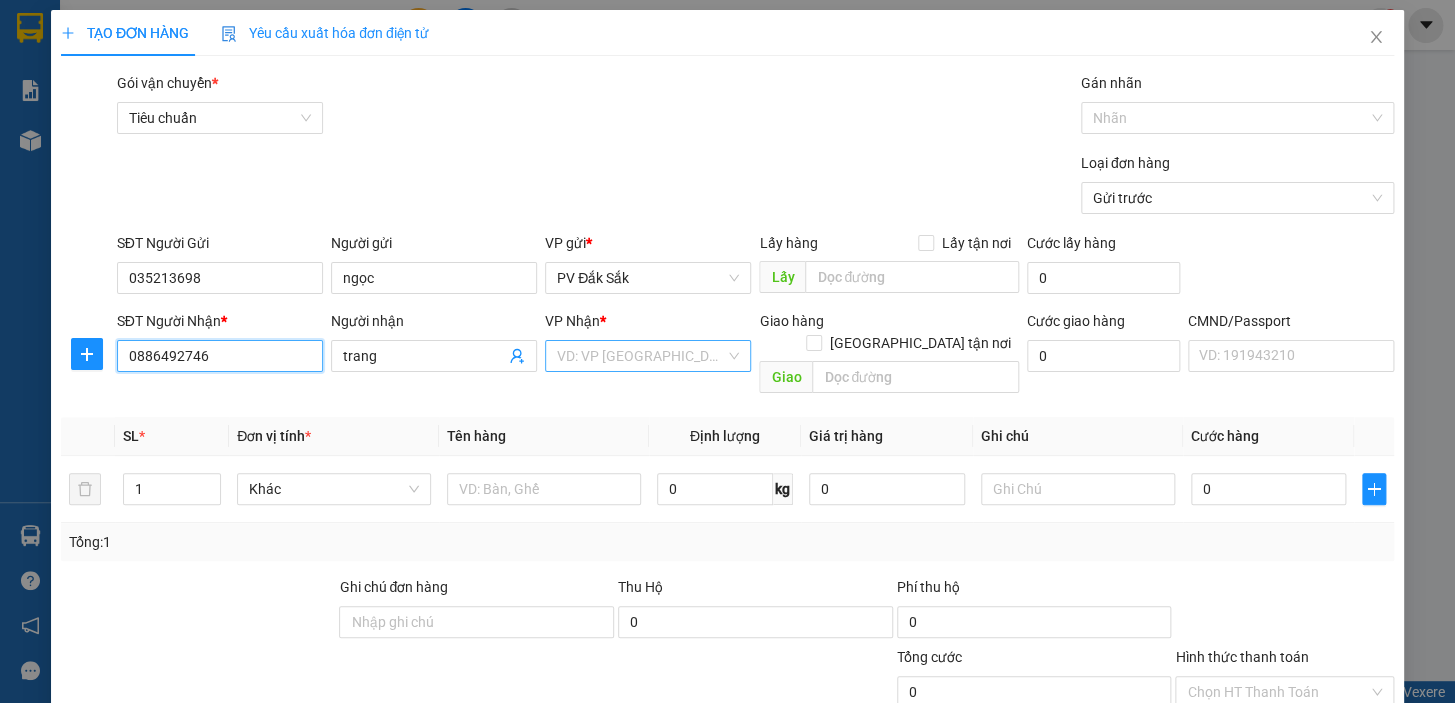 type on "0886492746" 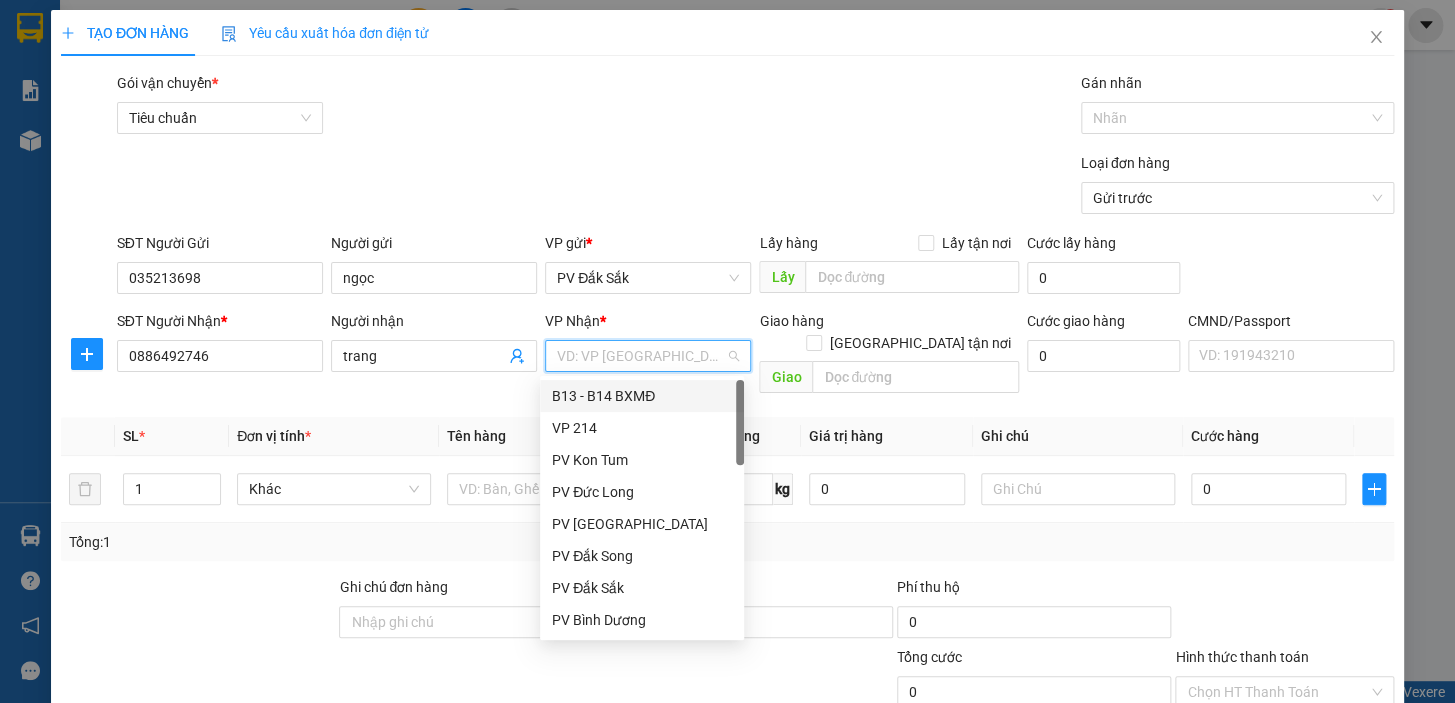 click at bounding box center [641, 356] 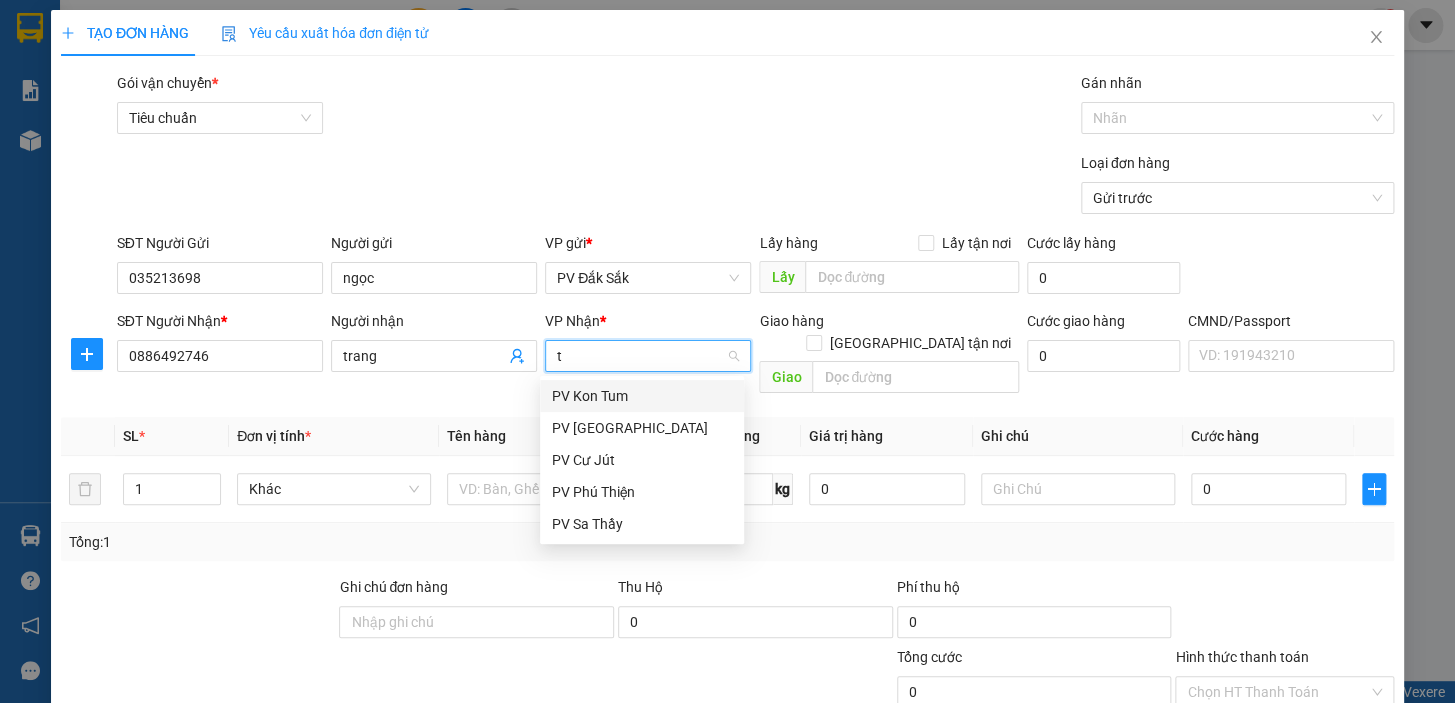 type on "tb" 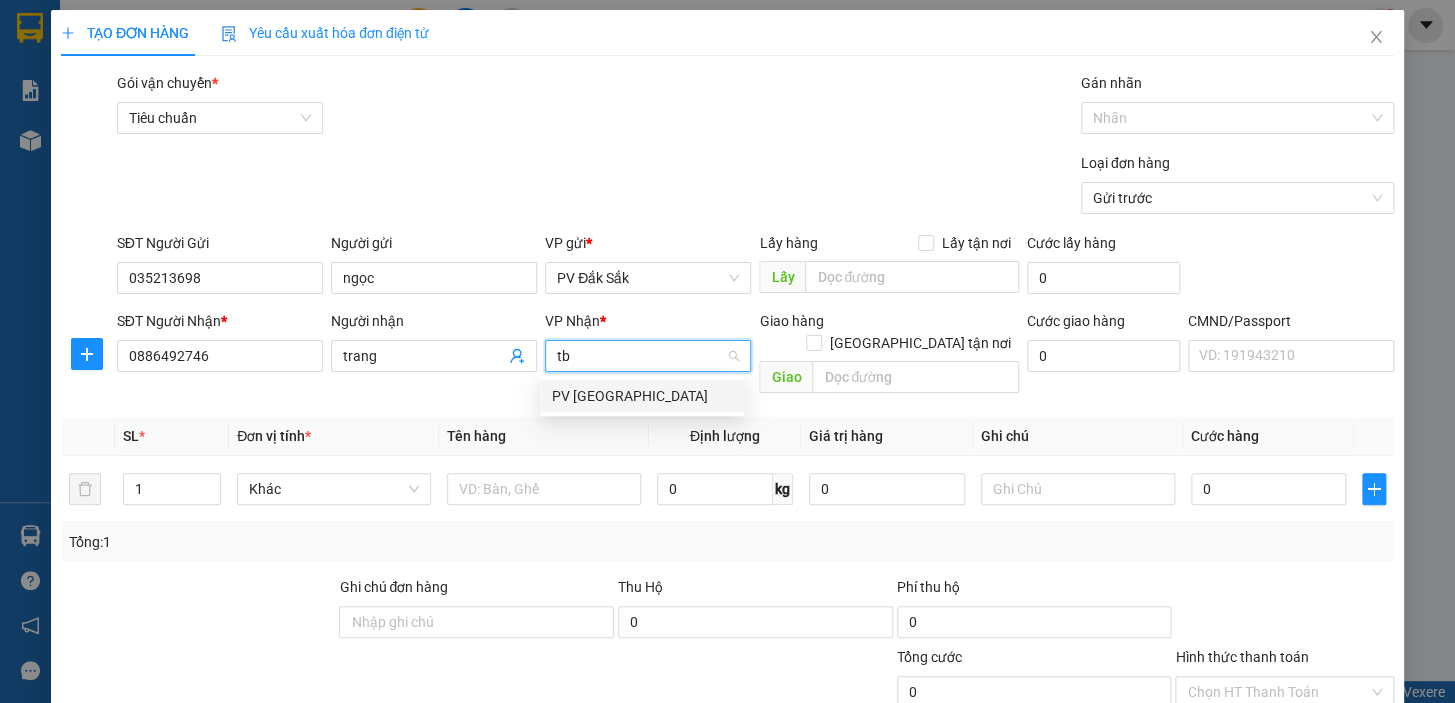 click on "PV [GEOGRAPHIC_DATA]" at bounding box center (642, 396) 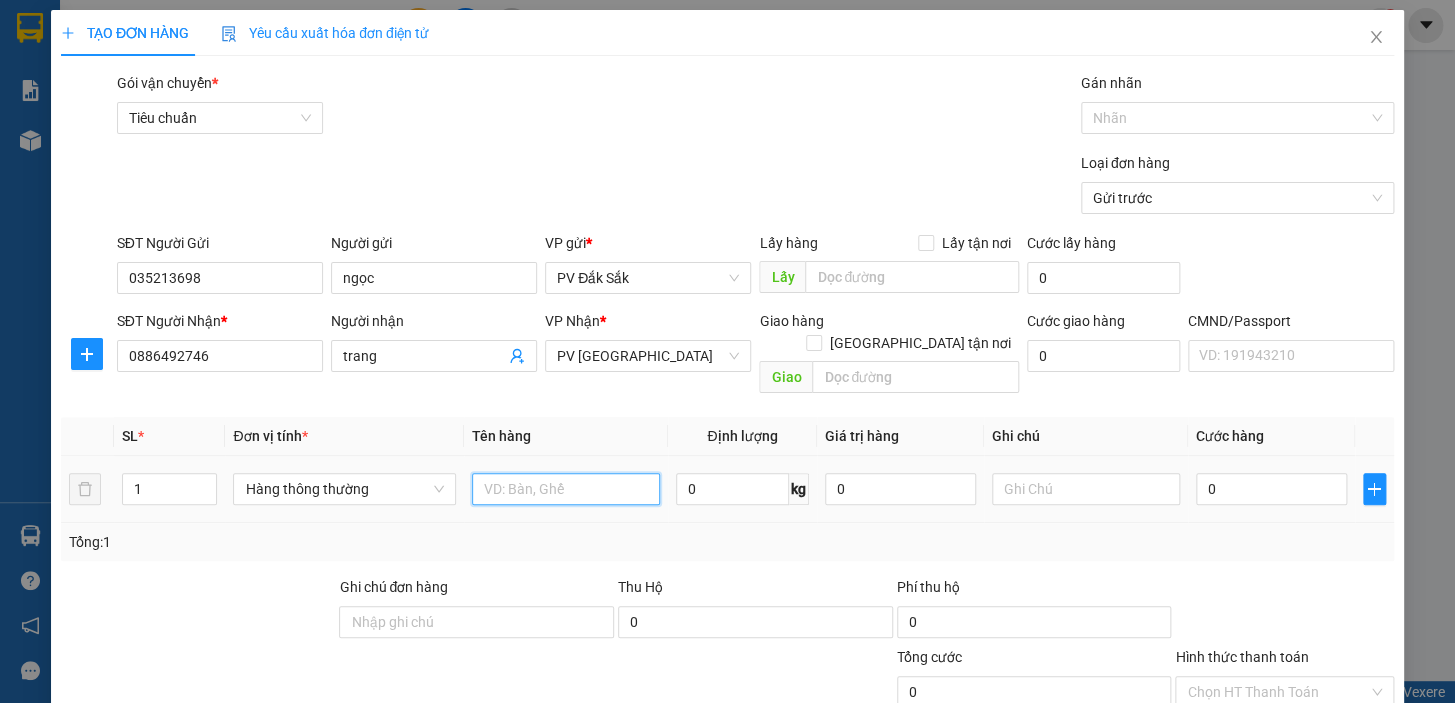 click at bounding box center [566, 489] 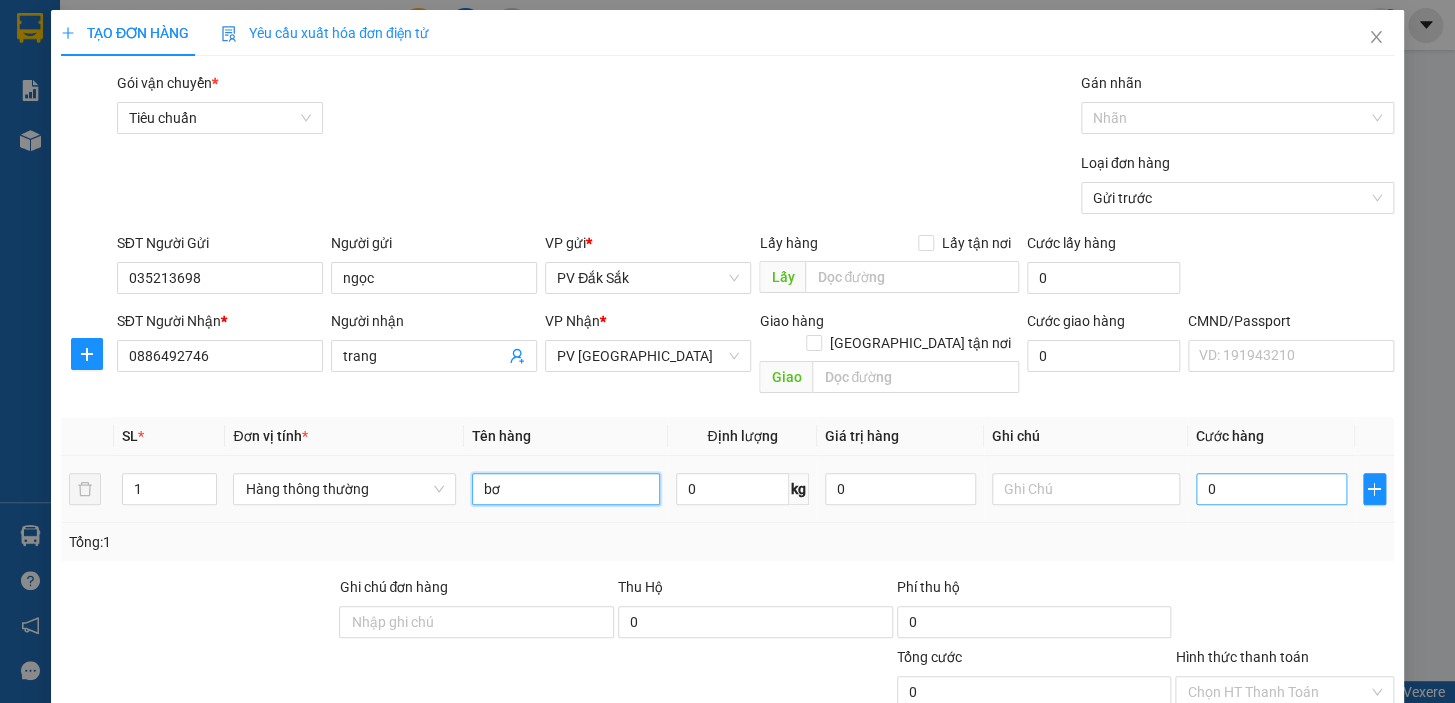 type on "bơ" 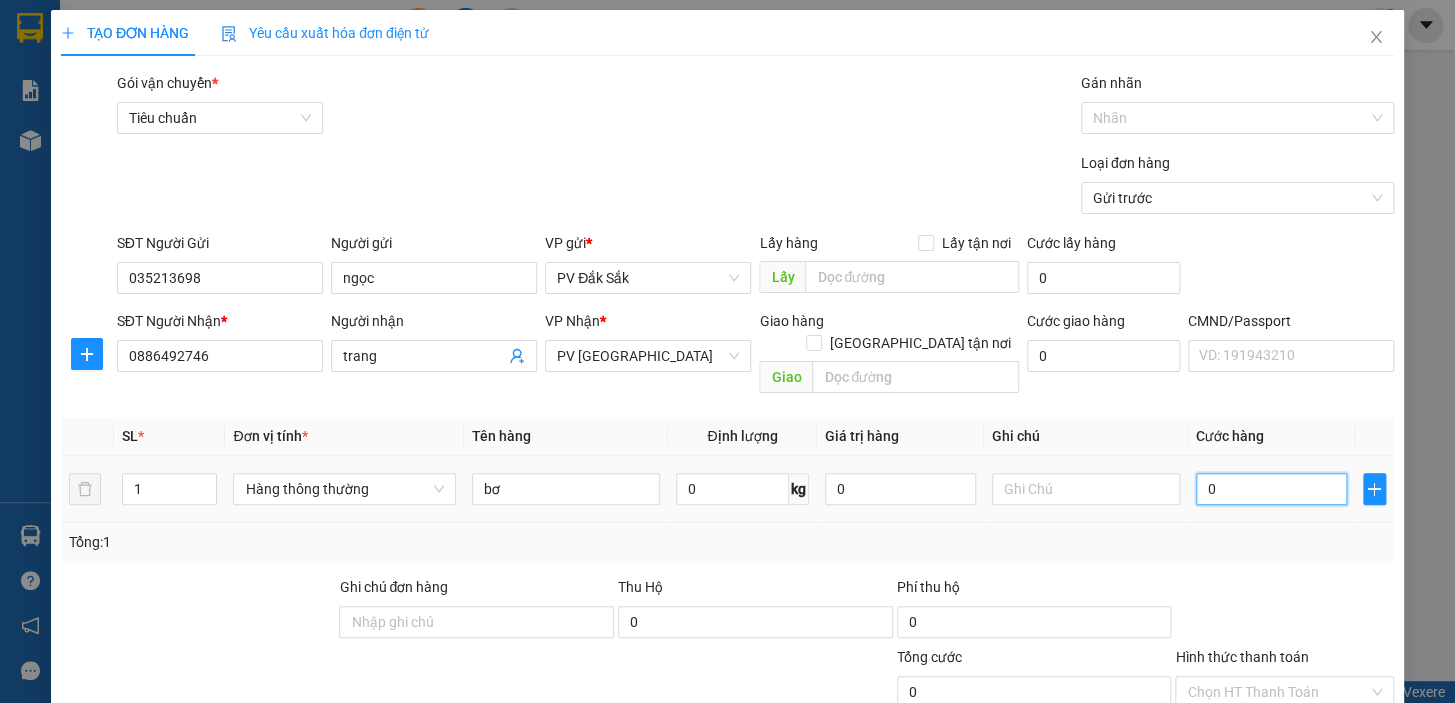 click on "0" at bounding box center (1271, 489) 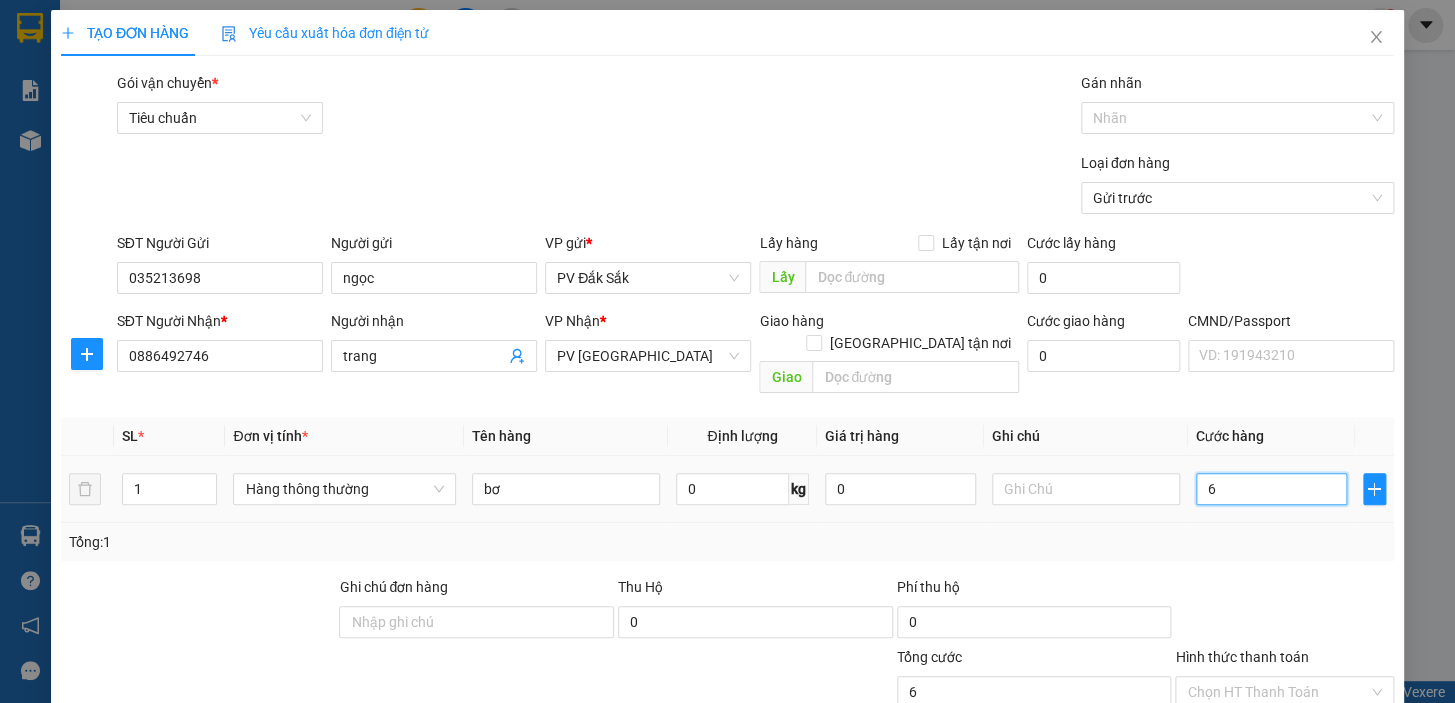 type on "60" 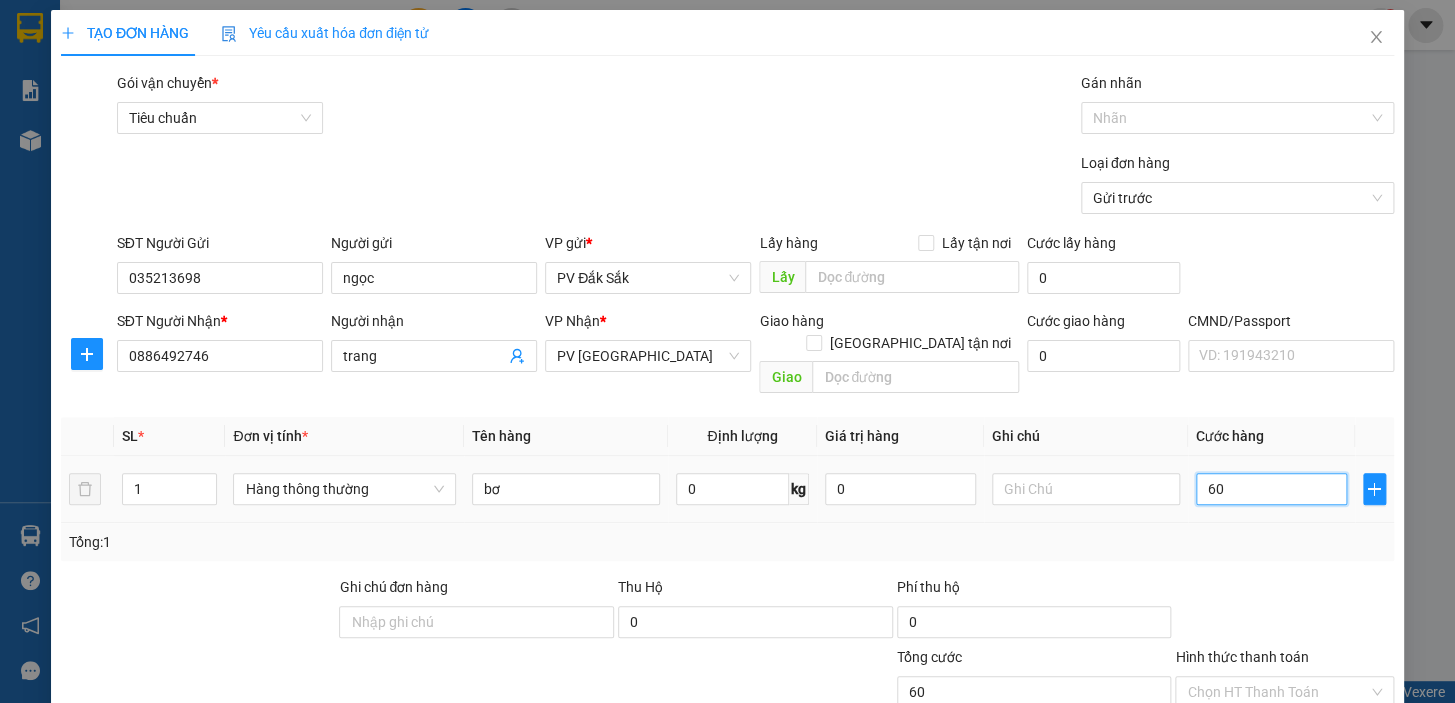 type on "600" 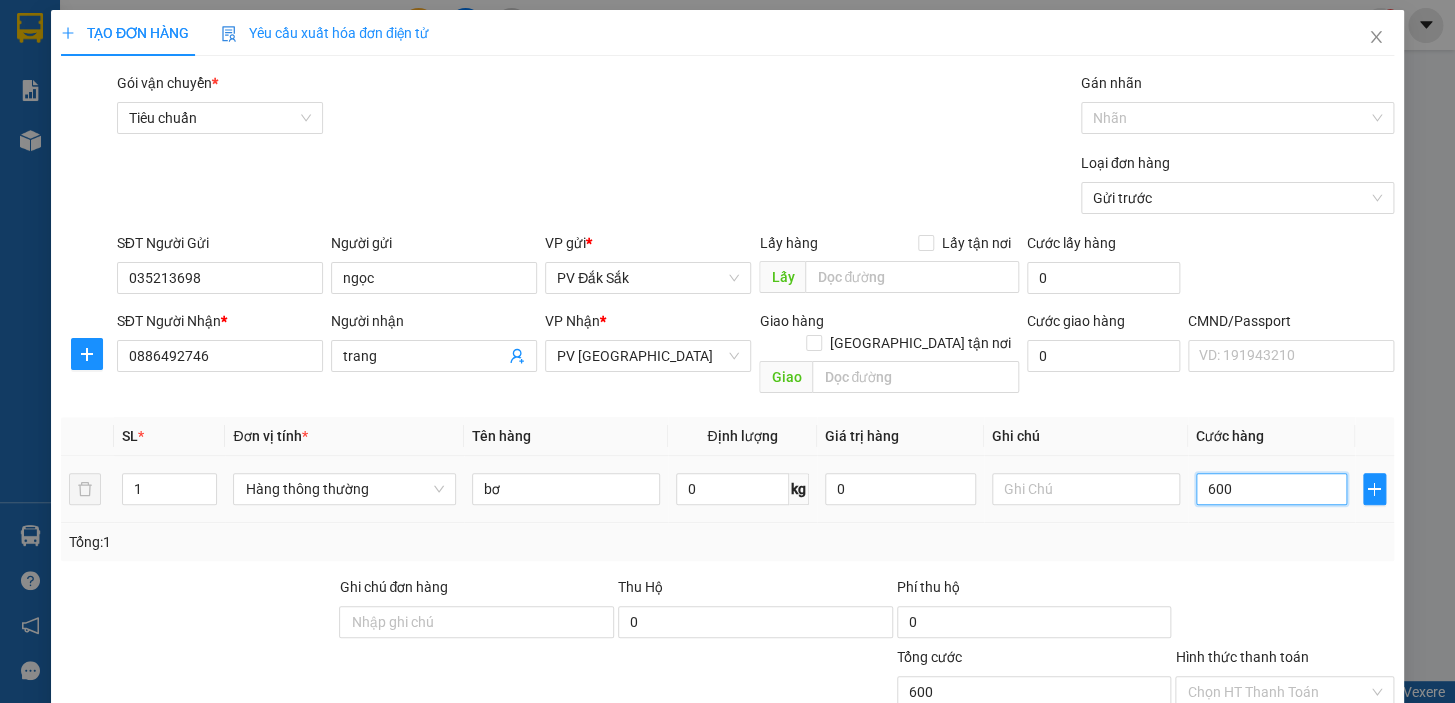type on "6.000" 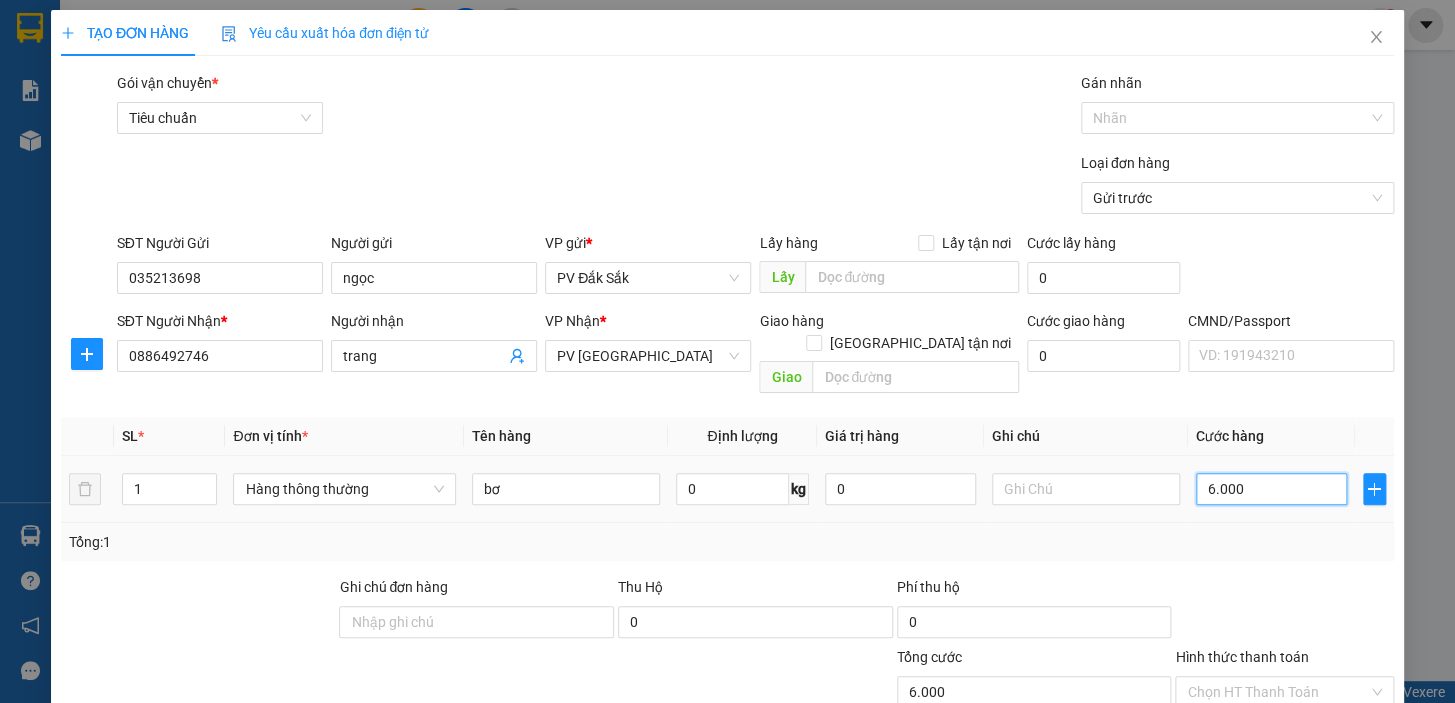 type on "60.000" 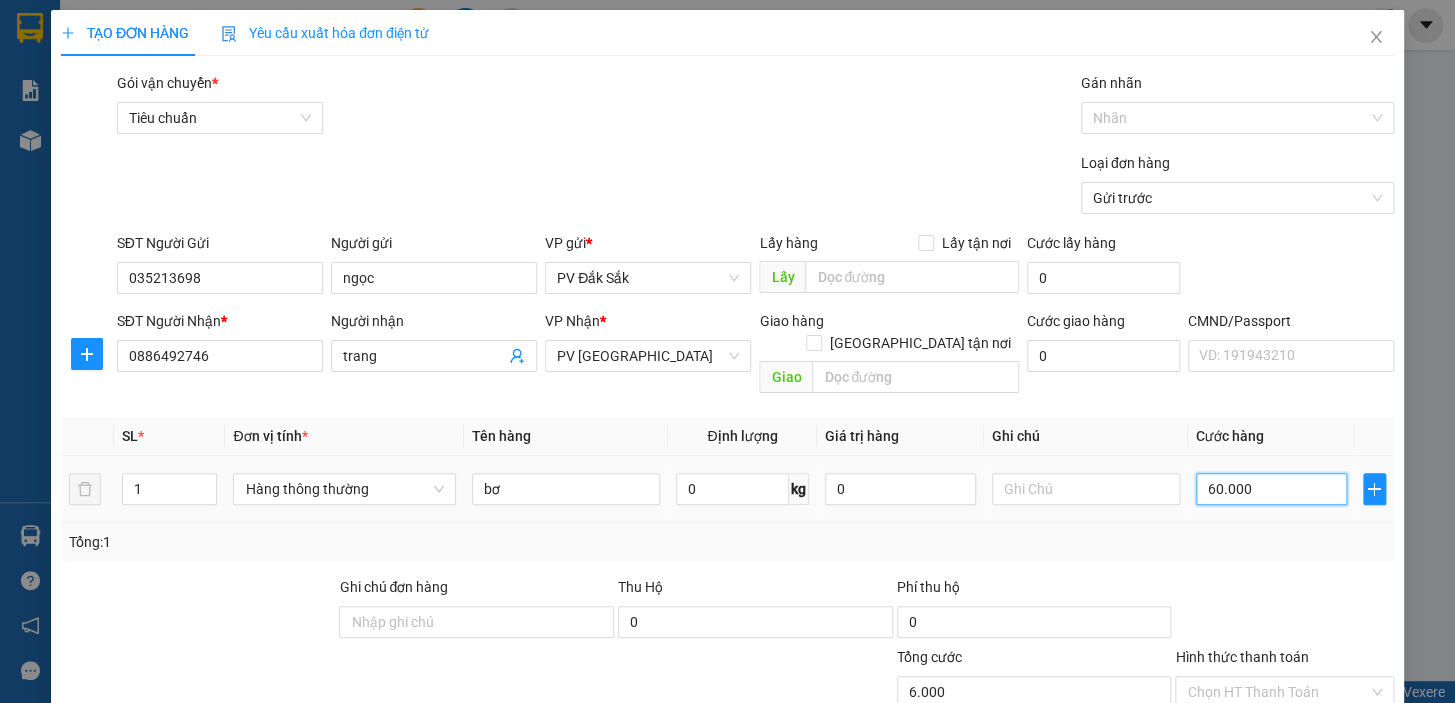 type on "60.000" 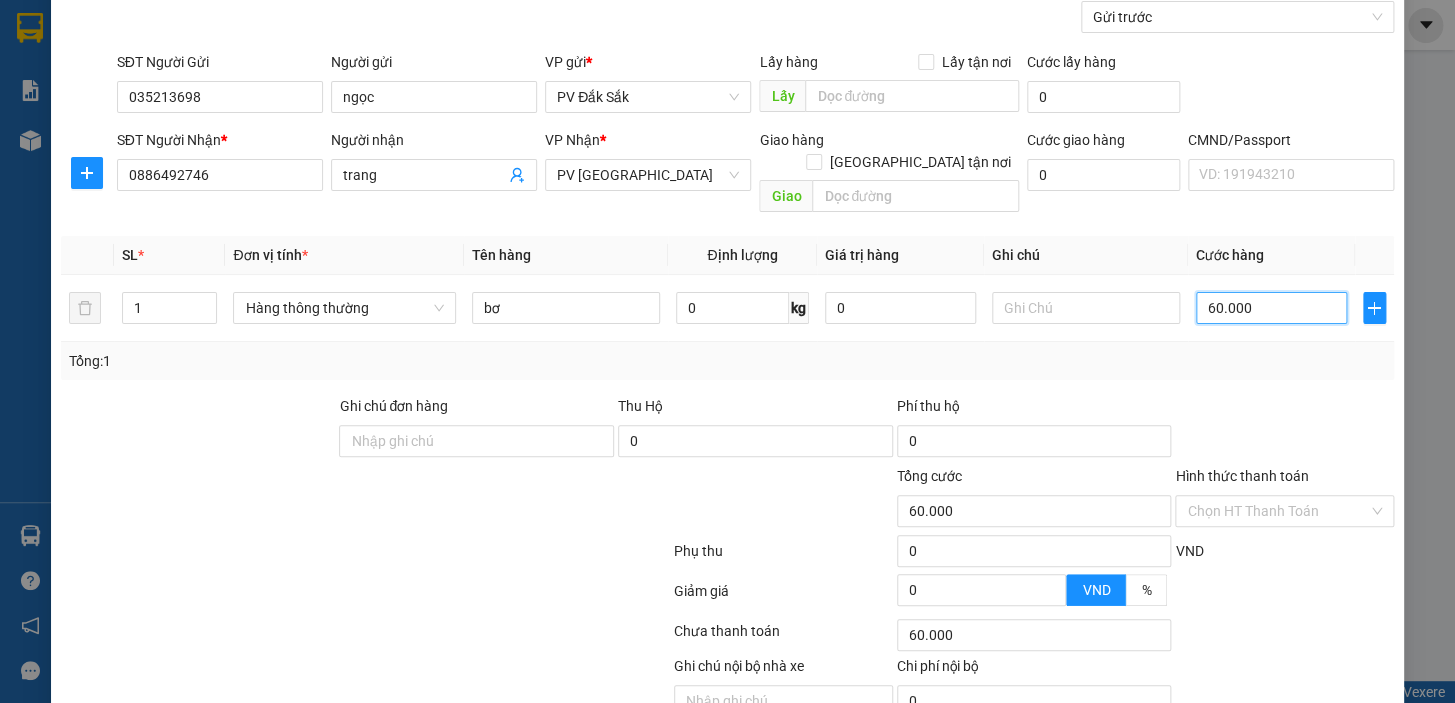 scroll, scrollTop: 258, scrollLeft: 0, axis: vertical 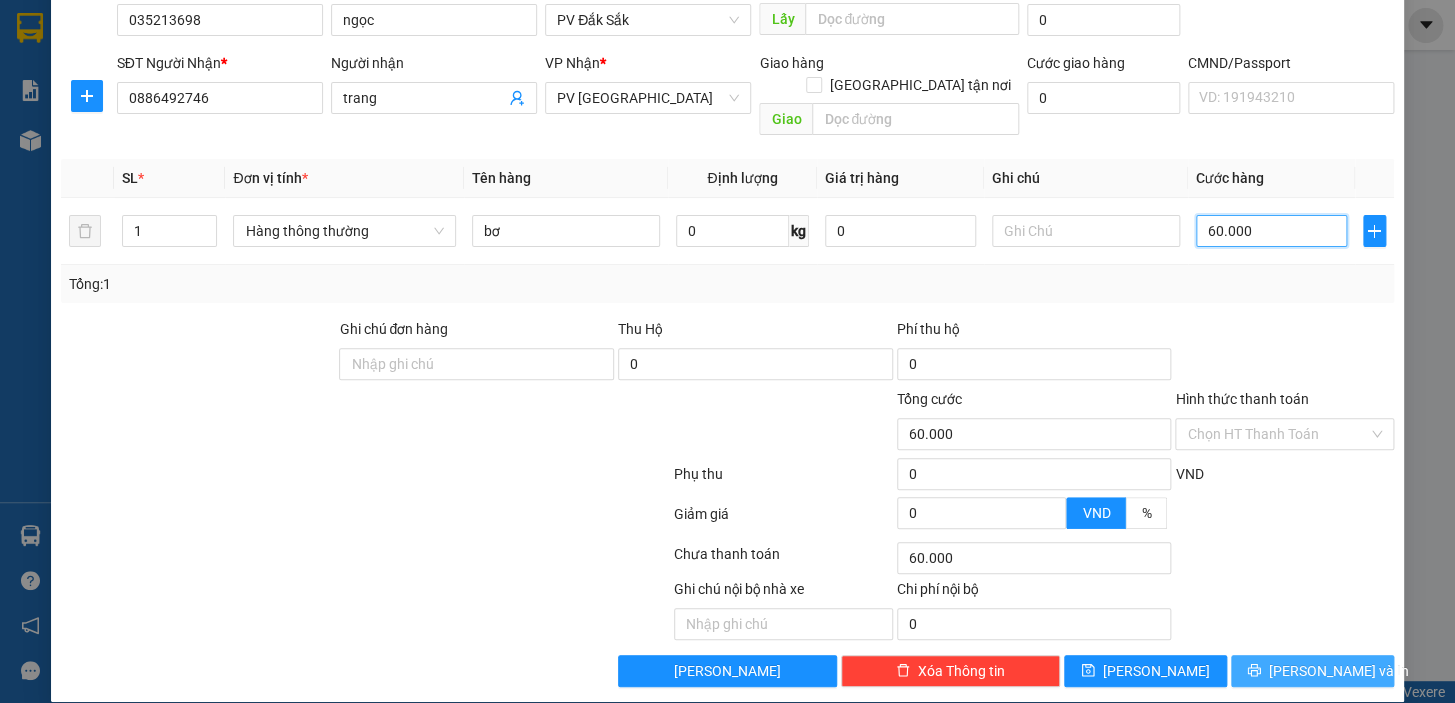 type on "60.000" 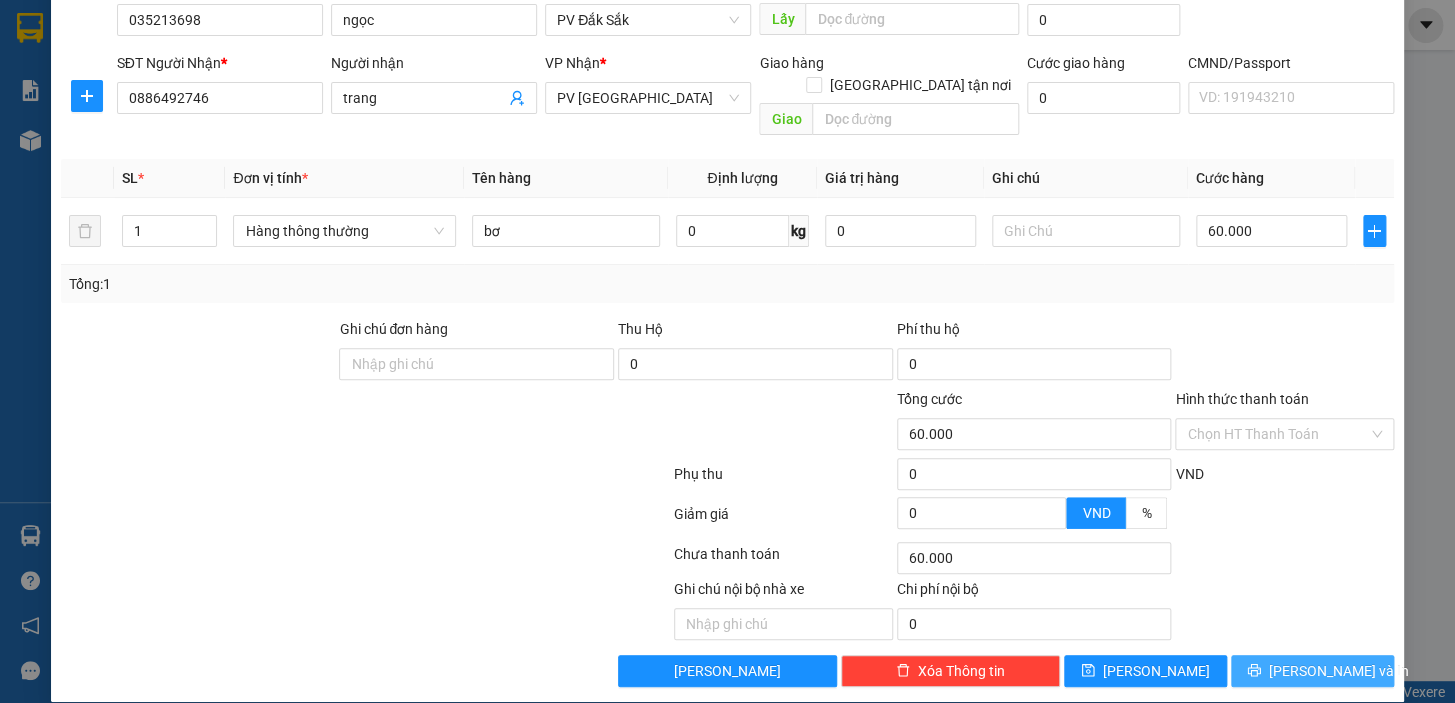 click on "[PERSON_NAME] và In" at bounding box center (1339, 671) 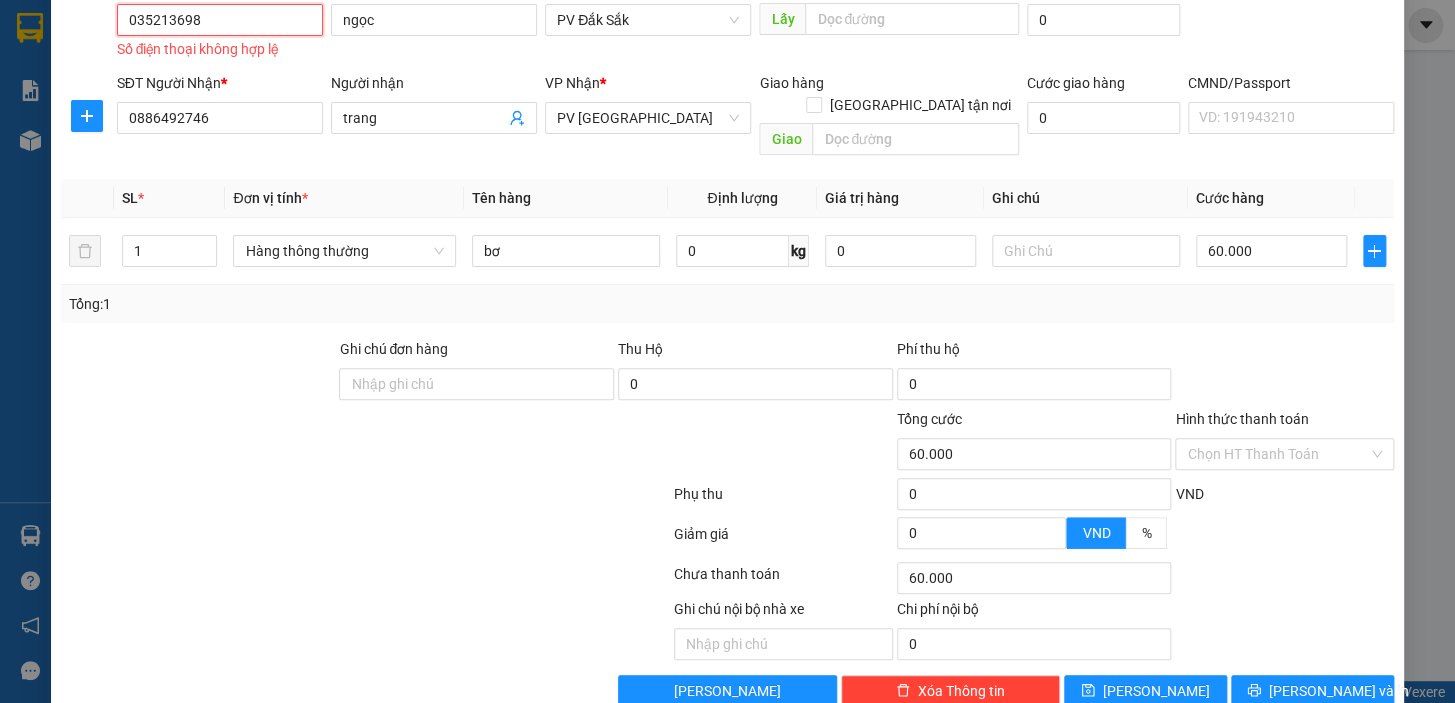 click on "035213698" at bounding box center (220, 20) 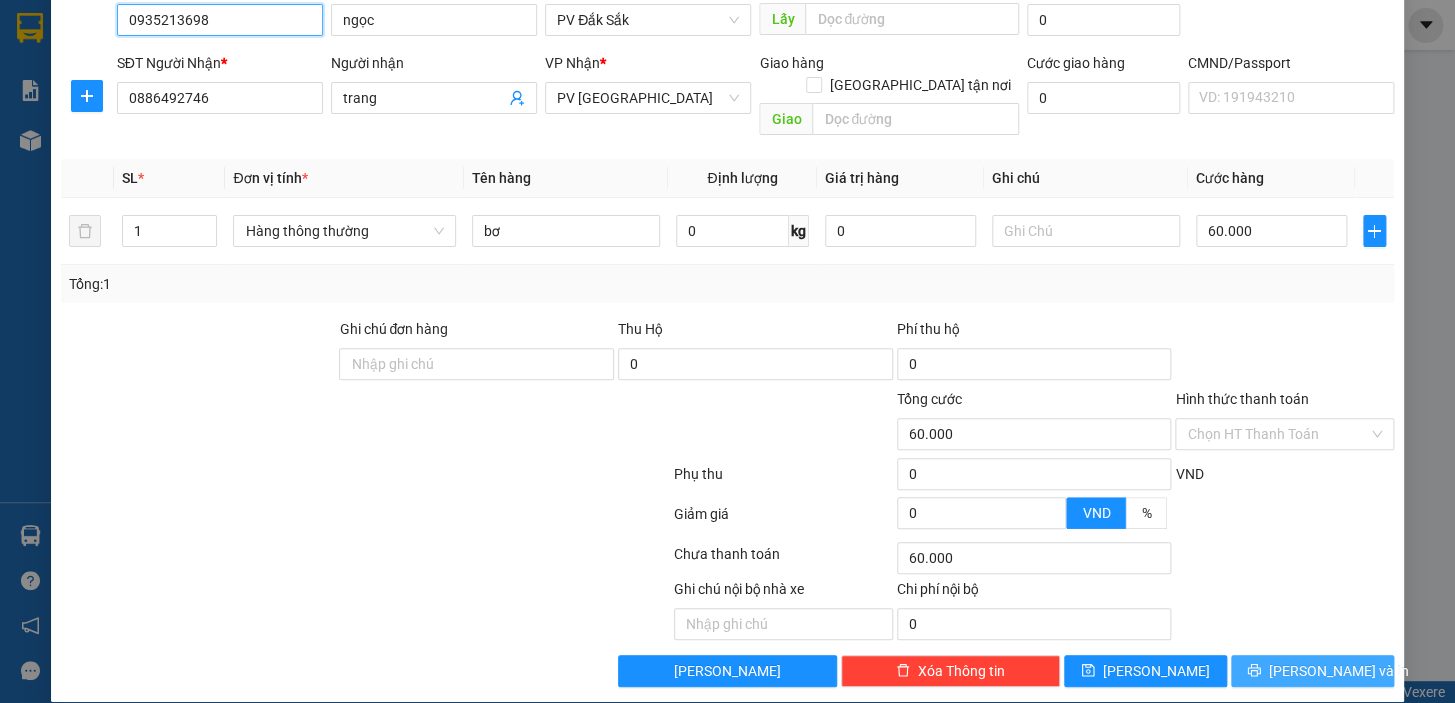 type on "0935213698" 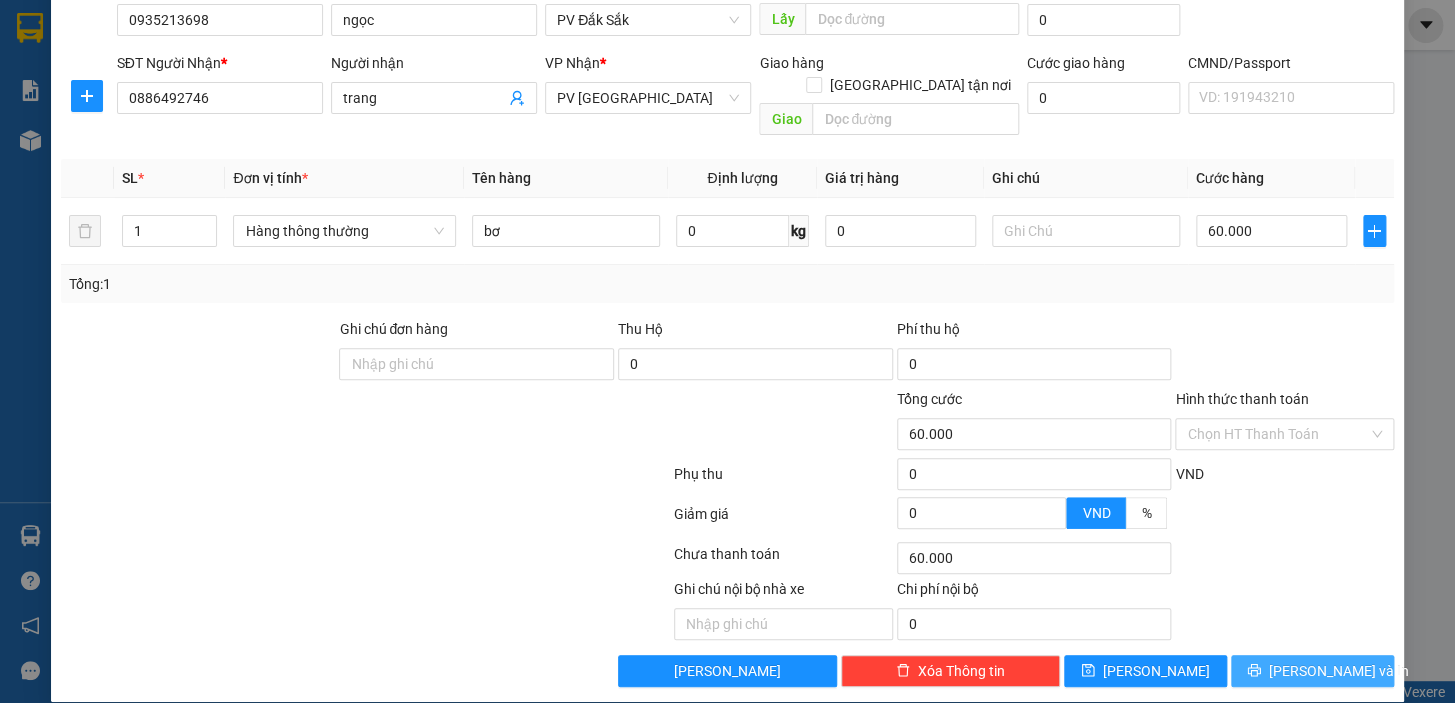 click on "[PERSON_NAME] và In" at bounding box center [1339, 671] 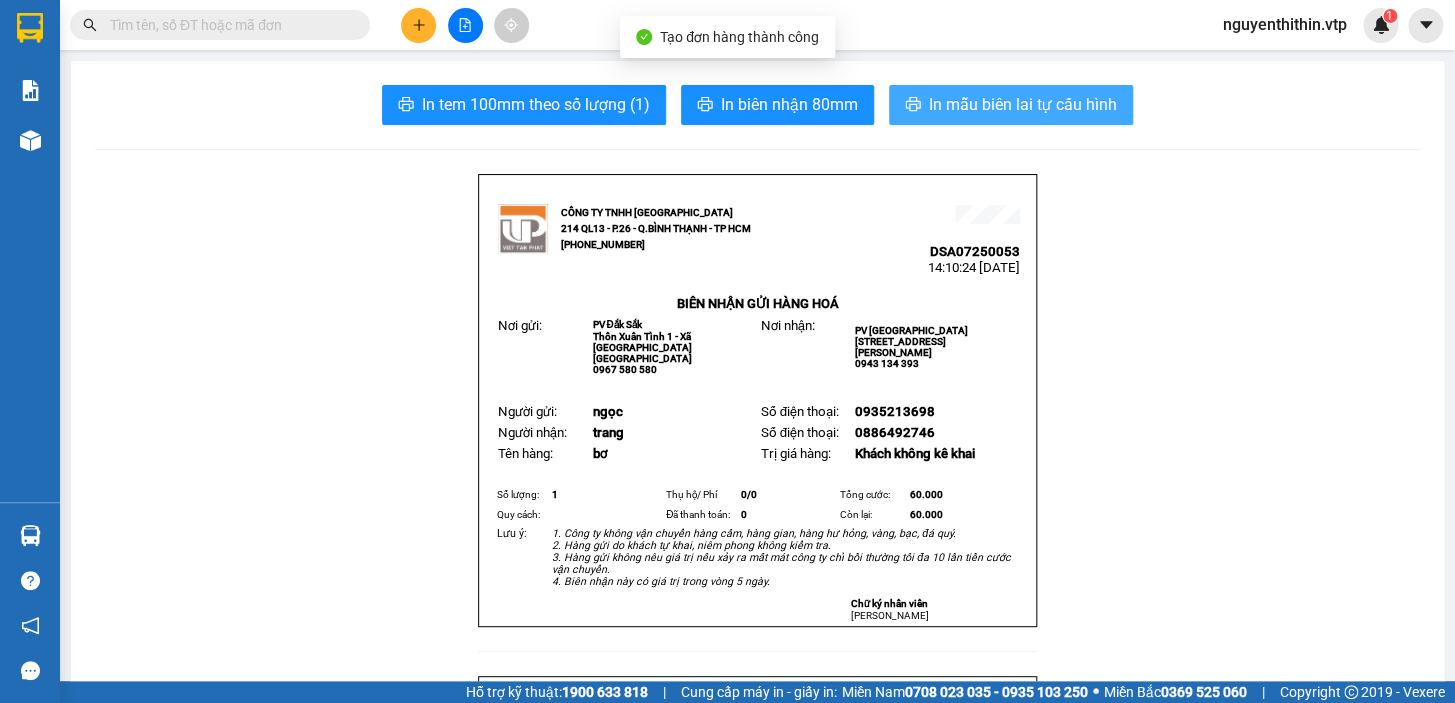 click on "In mẫu biên lai tự cấu hình" at bounding box center [1023, 104] 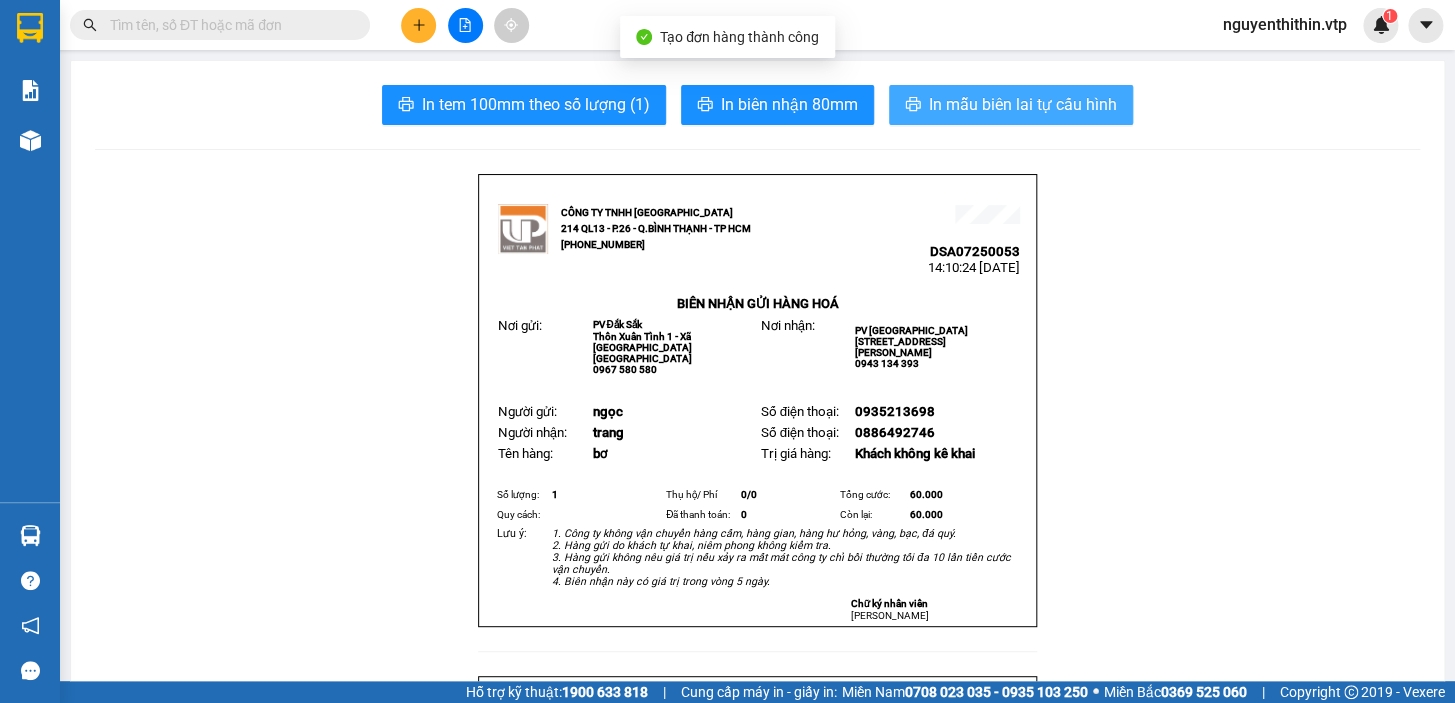 scroll, scrollTop: 0, scrollLeft: 0, axis: both 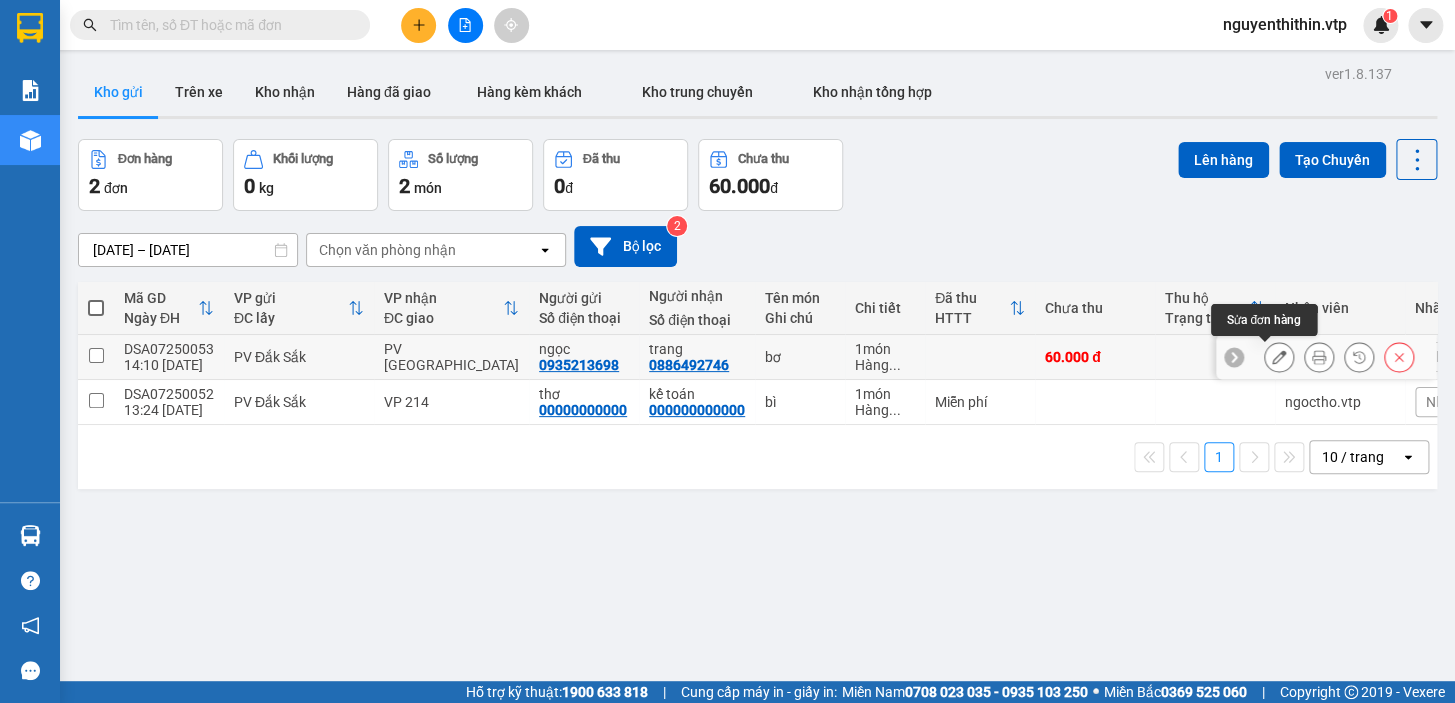 click 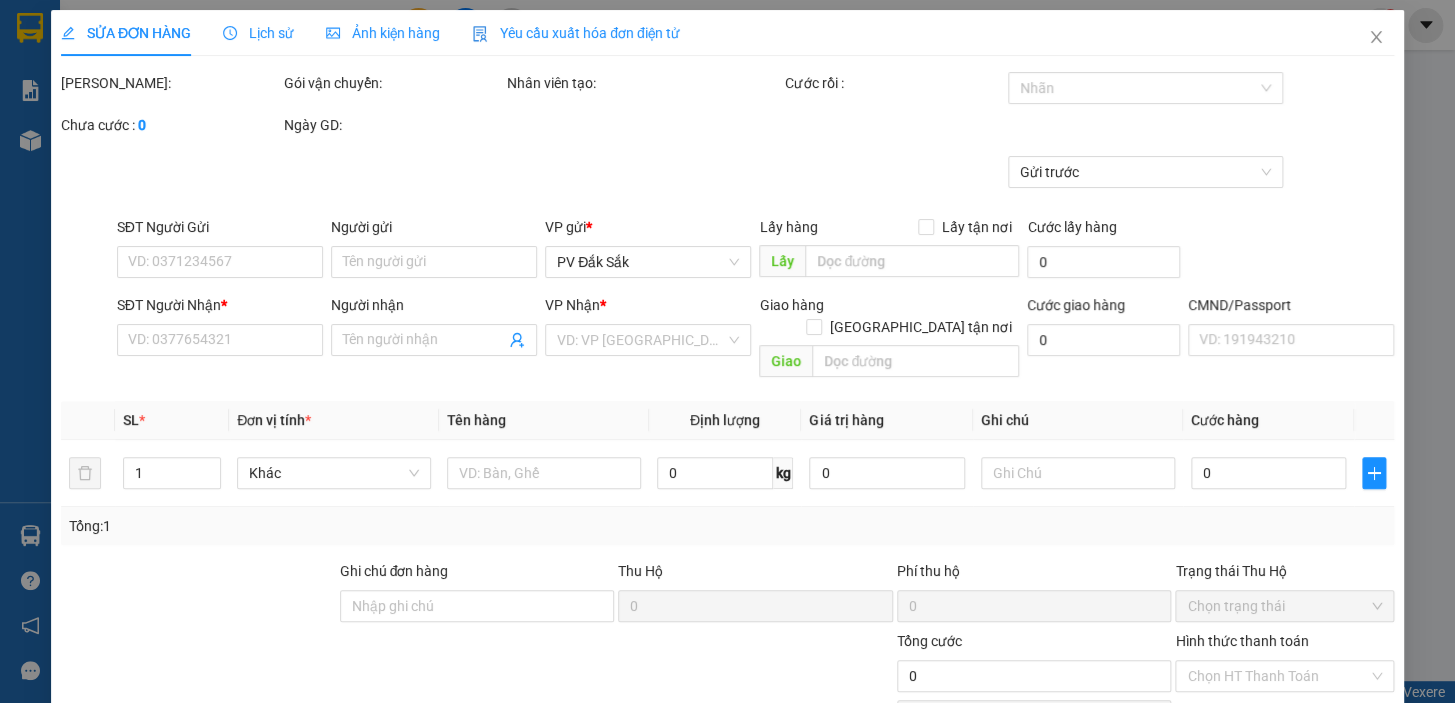 type on "0935213698" 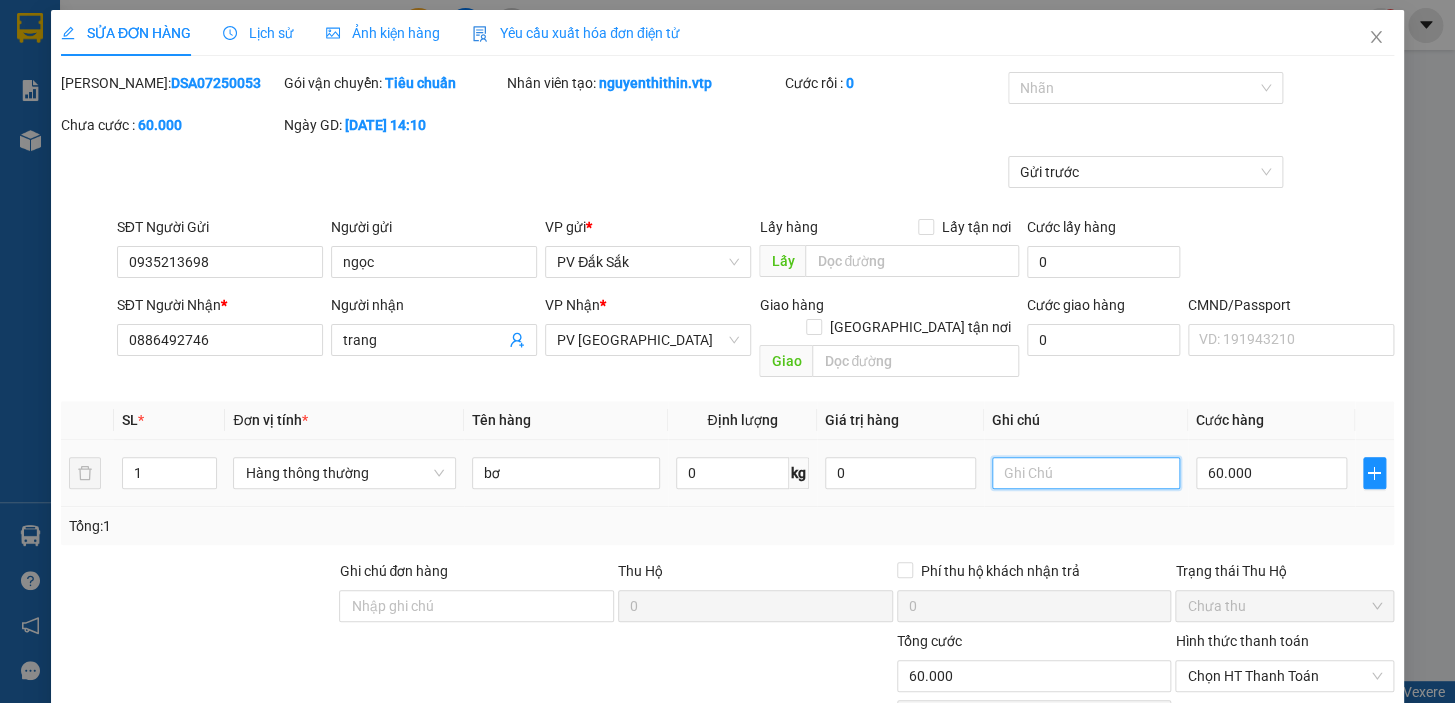 click at bounding box center [1086, 473] 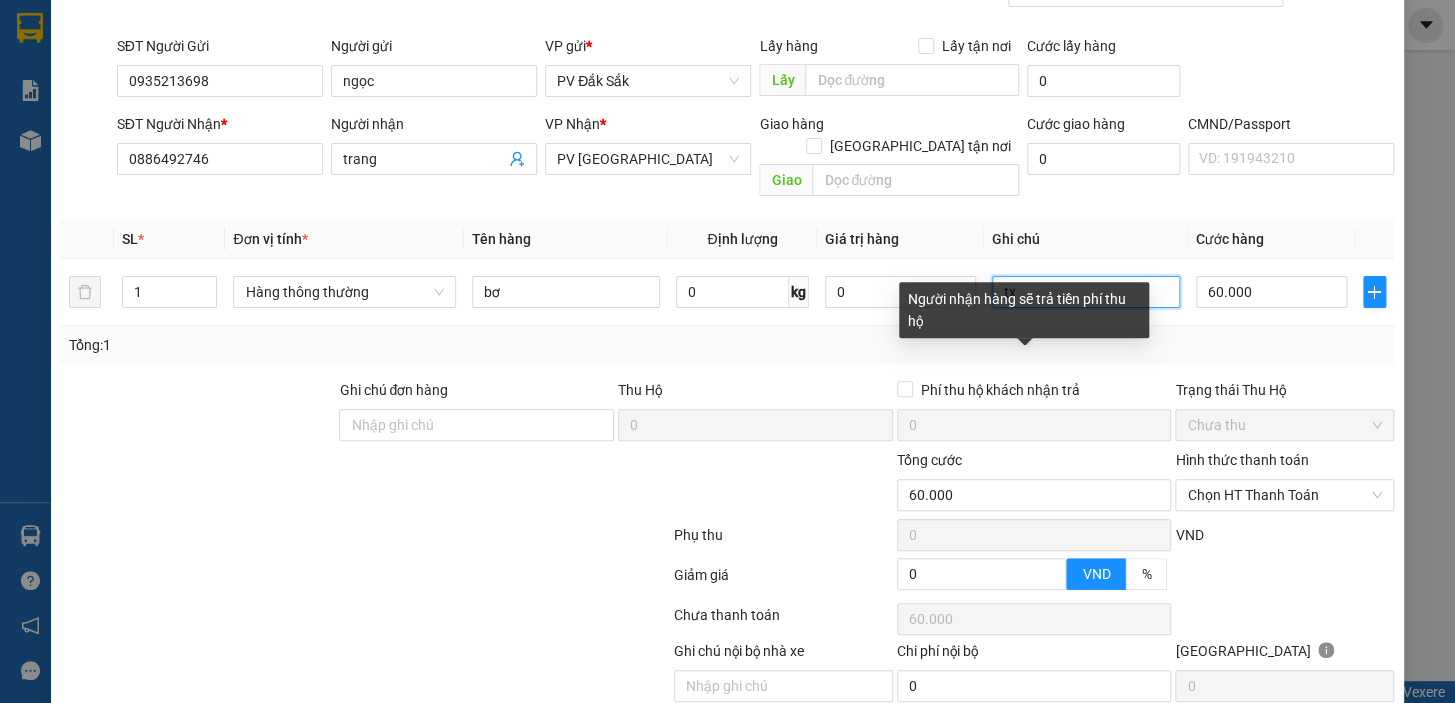 scroll, scrollTop: 242, scrollLeft: 0, axis: vertical 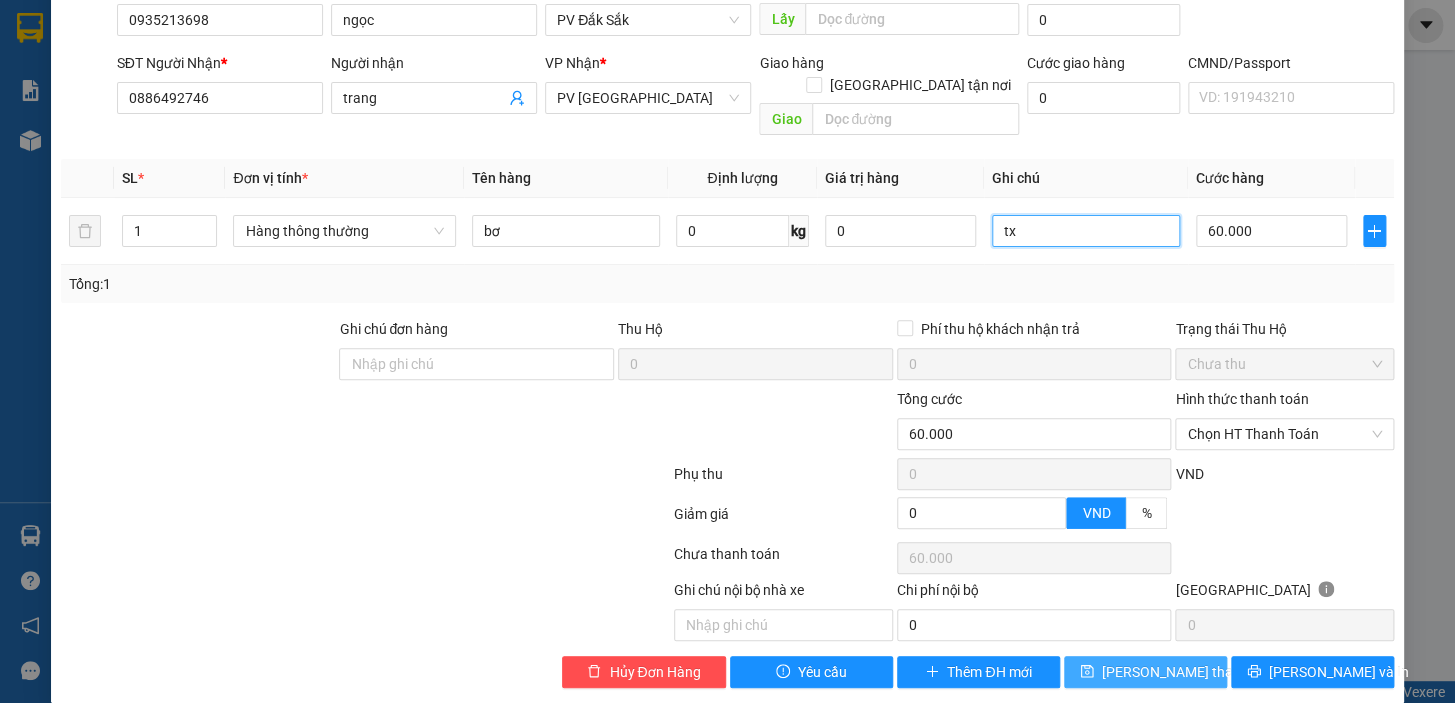 type on "tx" 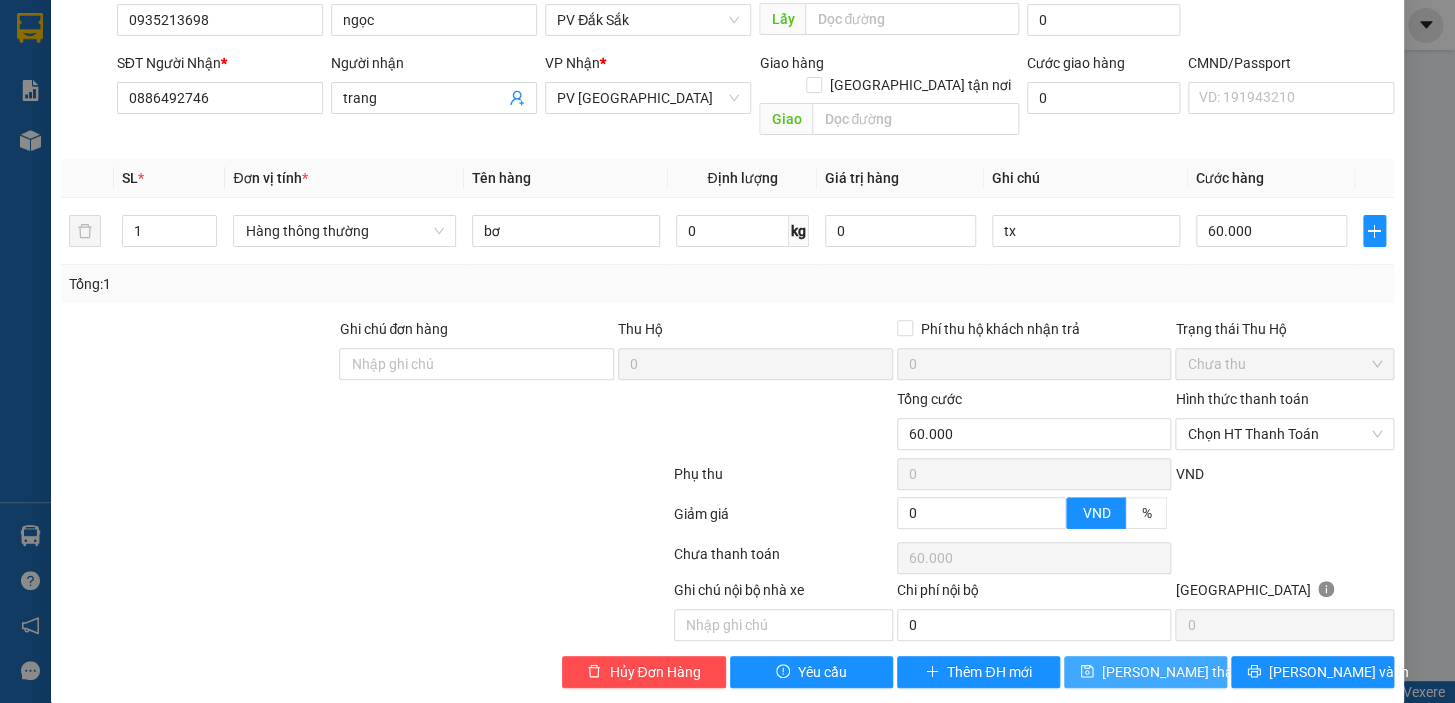 click on "[PERSON_NAME] thay đổi" at bounding box center (1182, 672) 